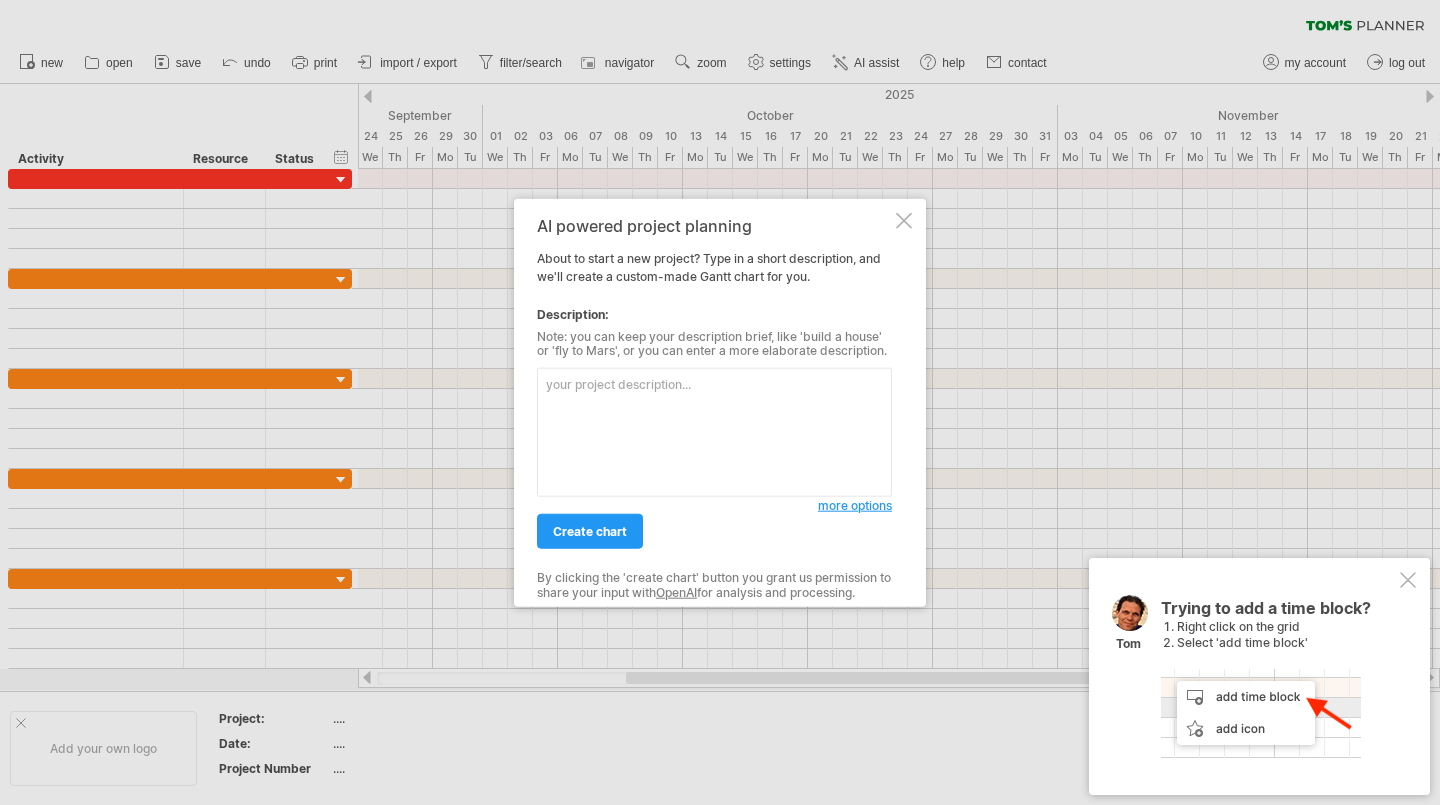 scroll, scrollTop: 0, scrollLeft: 0, axis: both 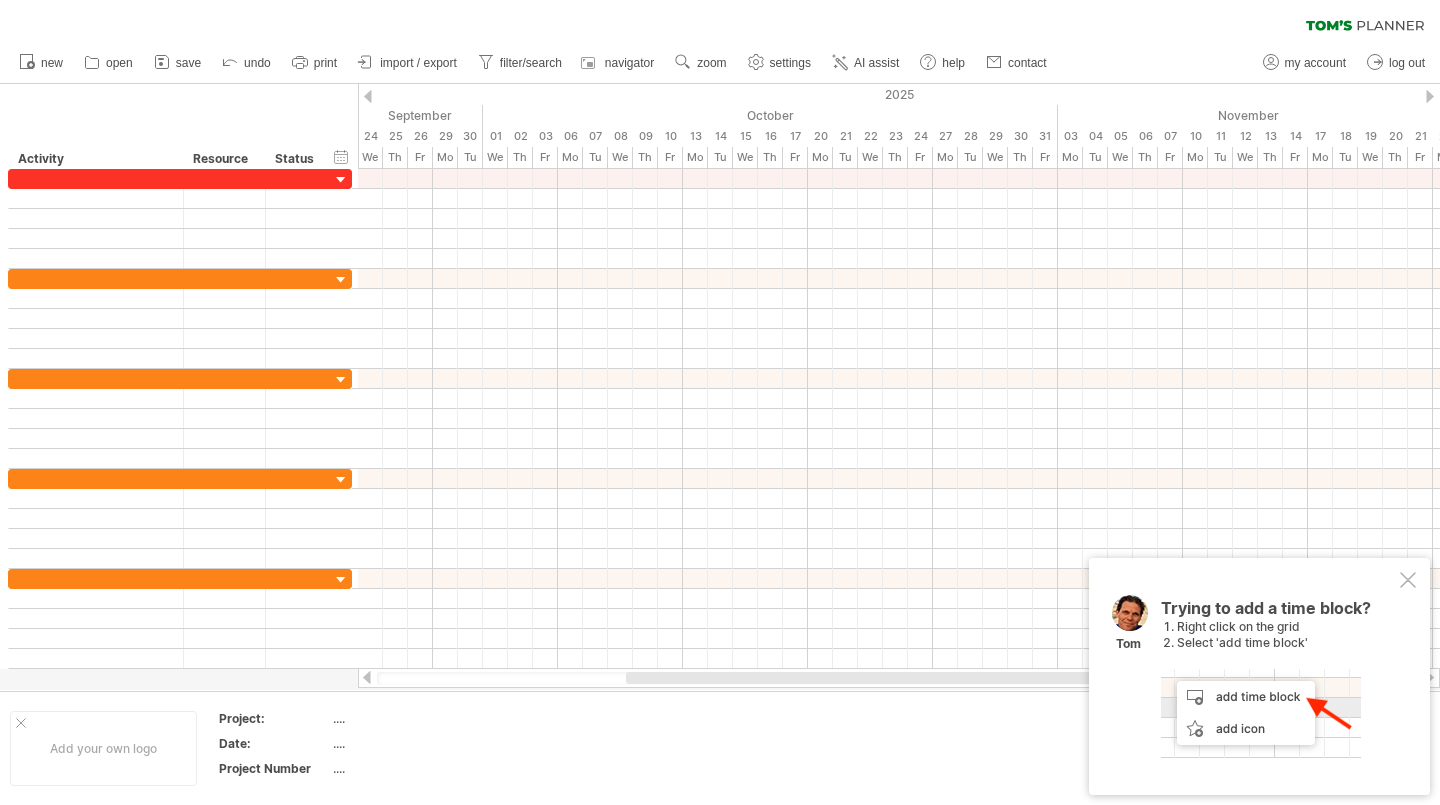 click on "navigator" at bounding box center [629, 63] 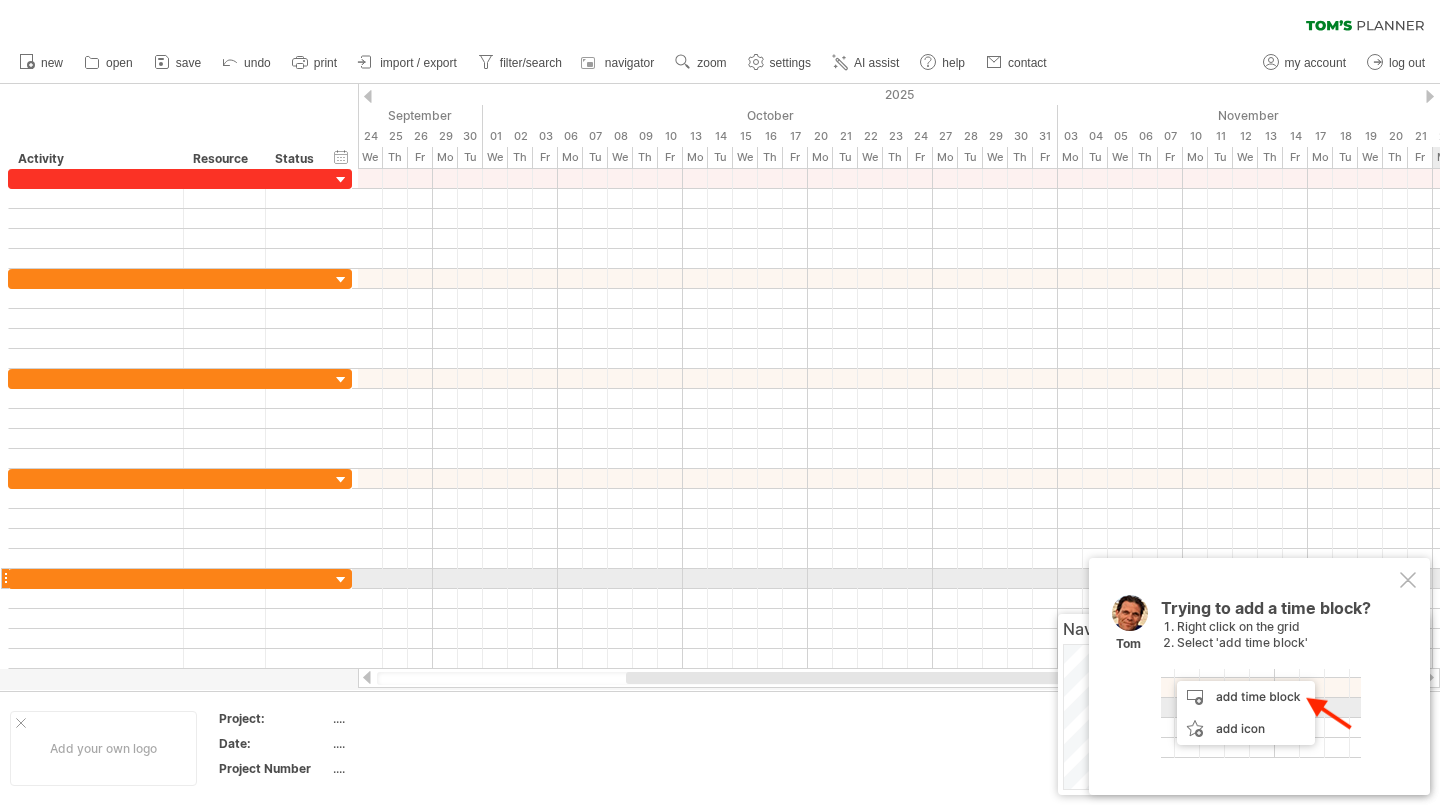 click at bounding box center (1408, 580) 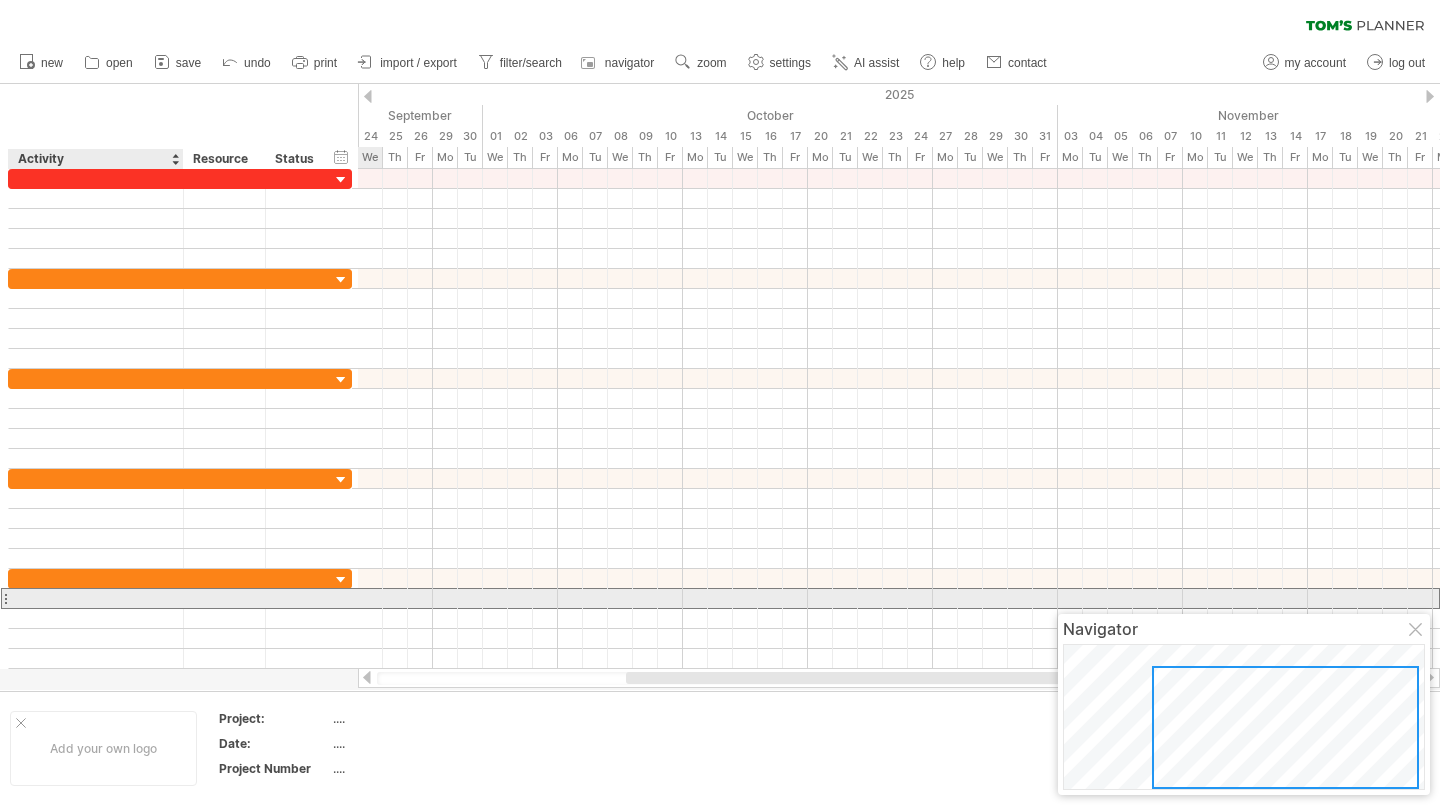 click at bounding box center (96, 598) 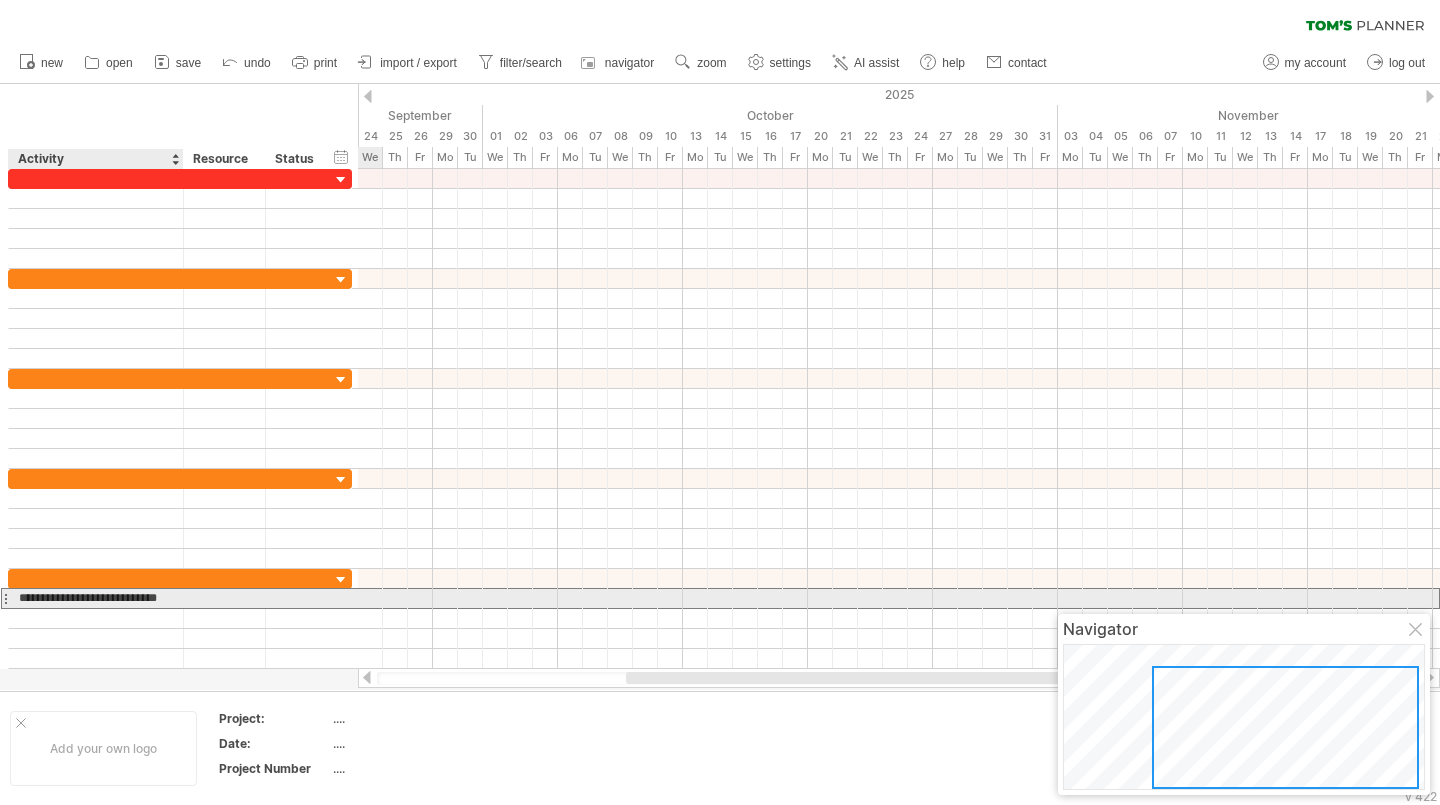 scroll, scrollTop: 0, scrollLeft: 0, axis: both 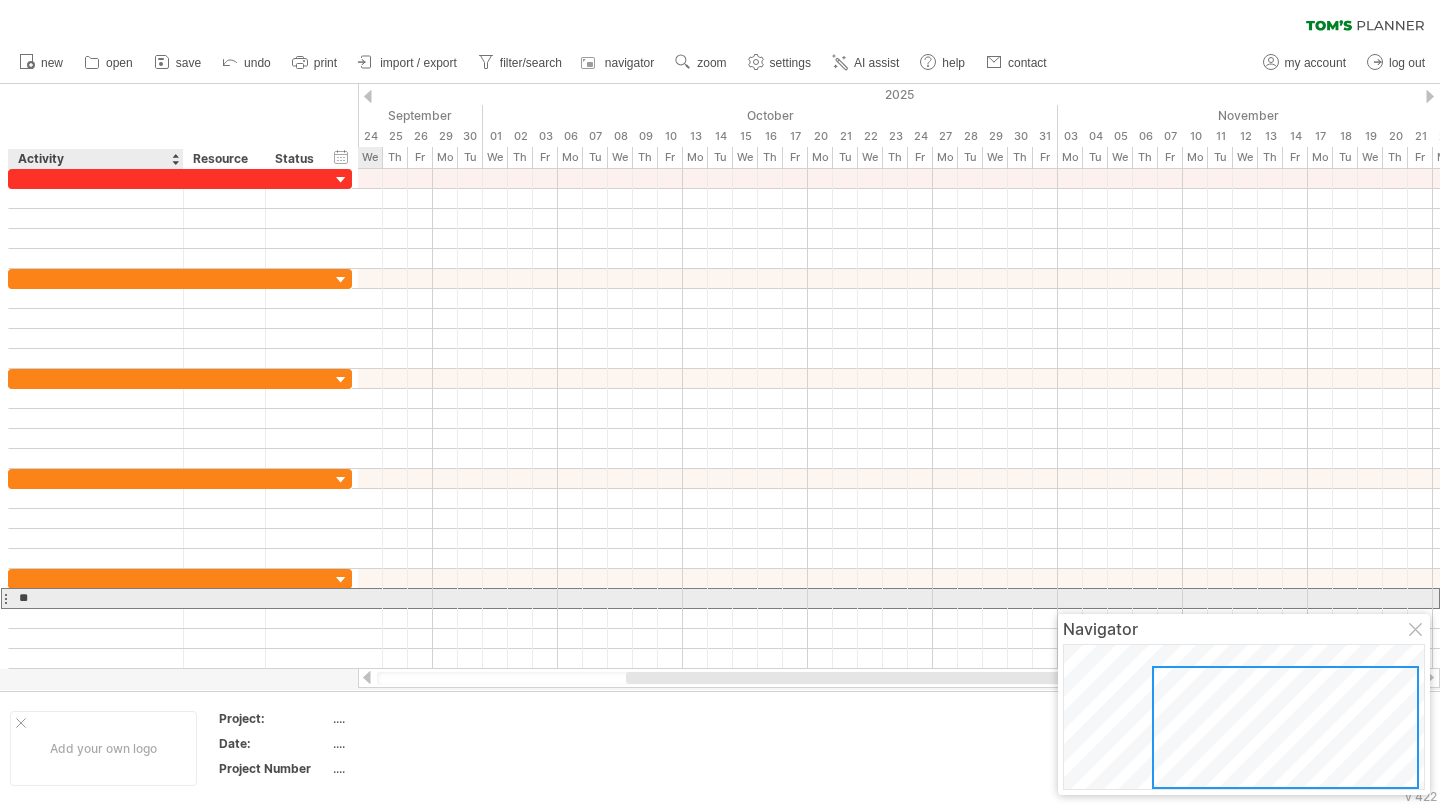 type on "*" 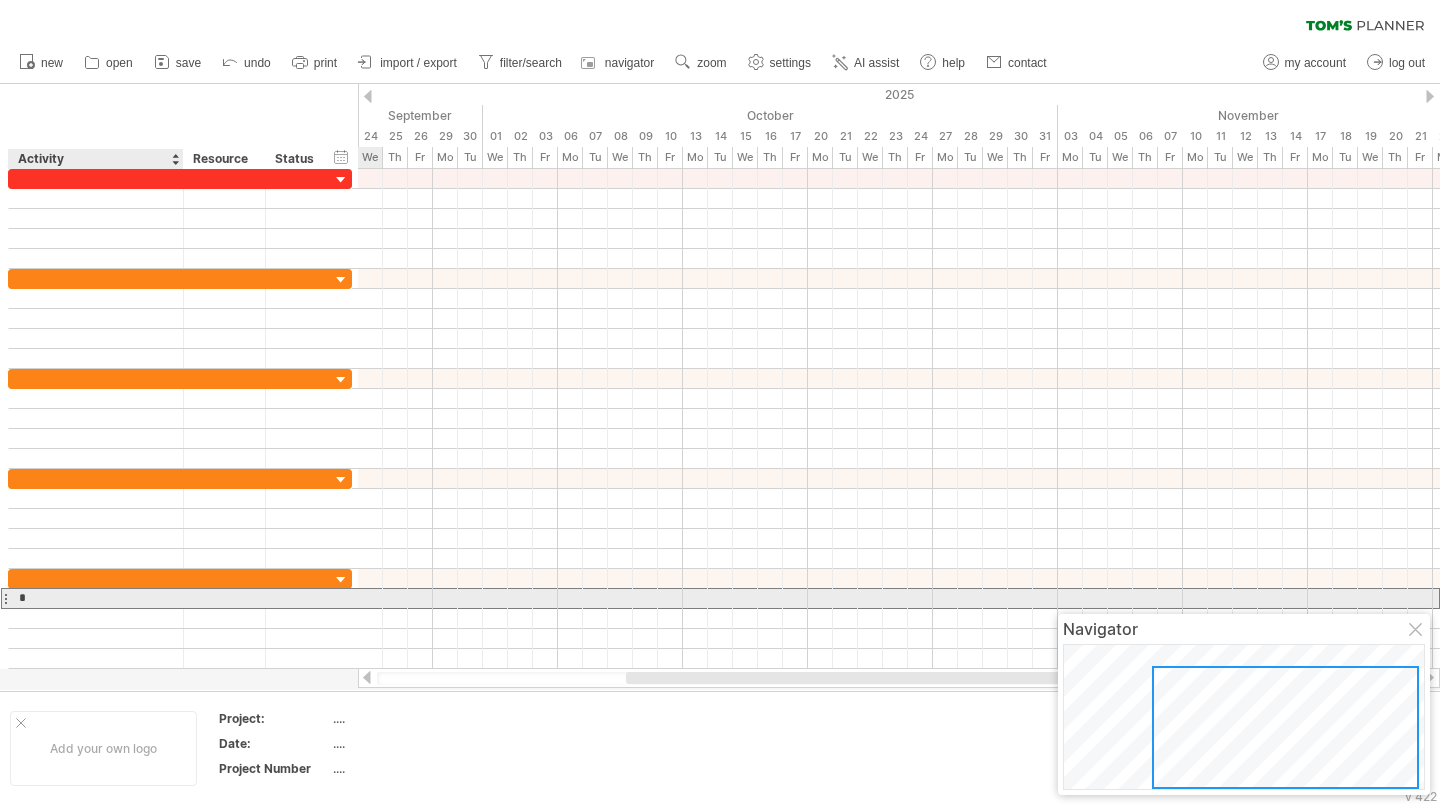 type 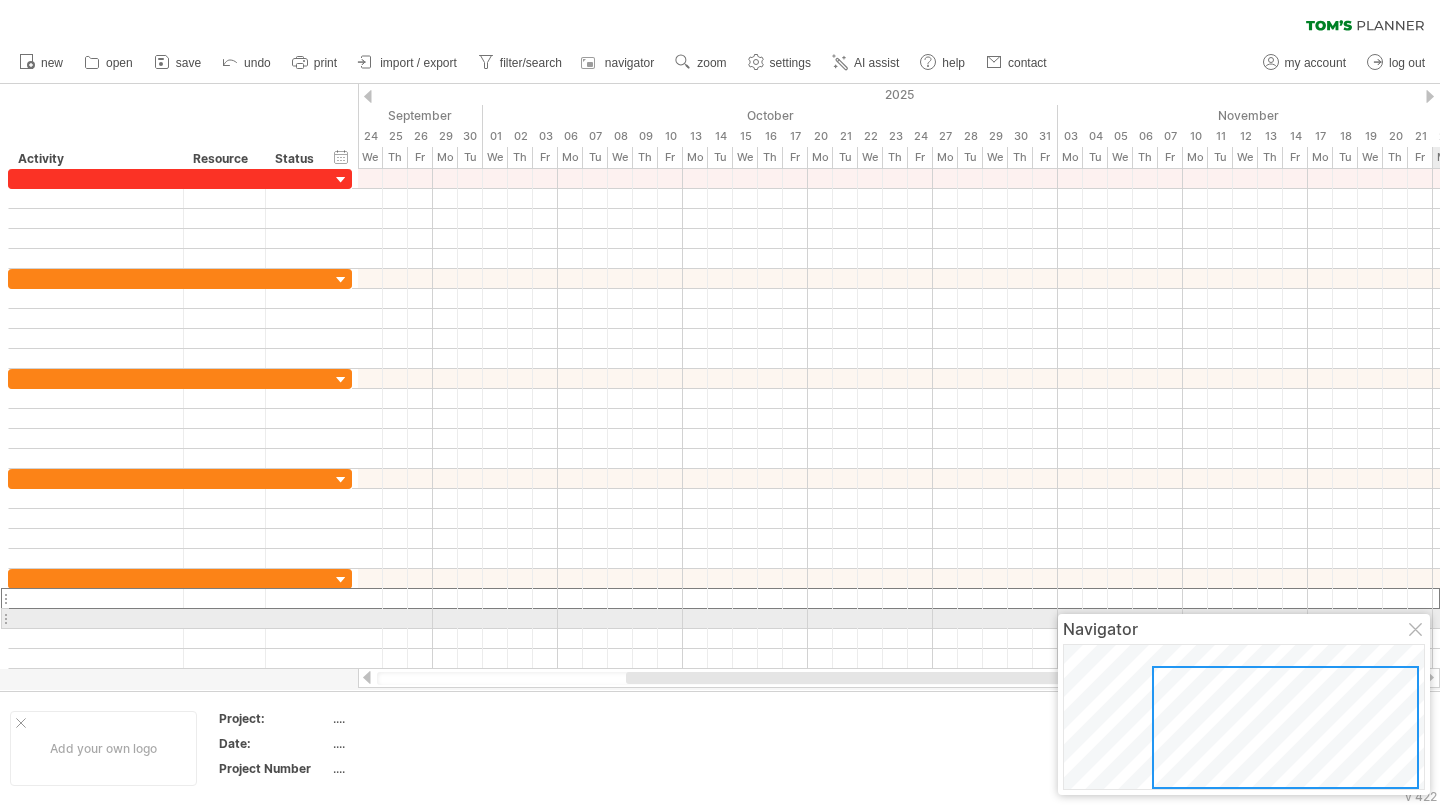 click at bounding box center (1417, 631) 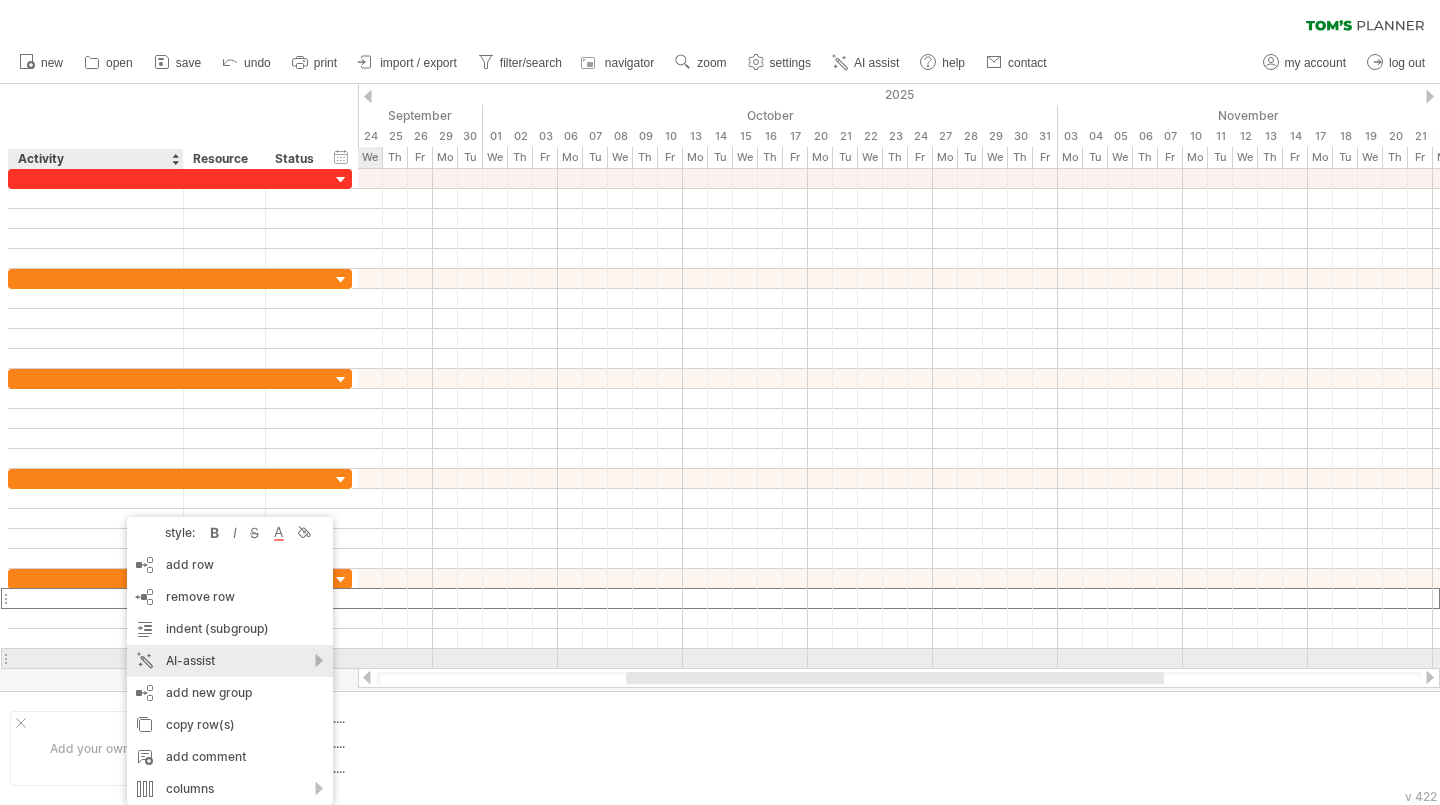 click on "AI-assist" at bounding box center (230, 661) 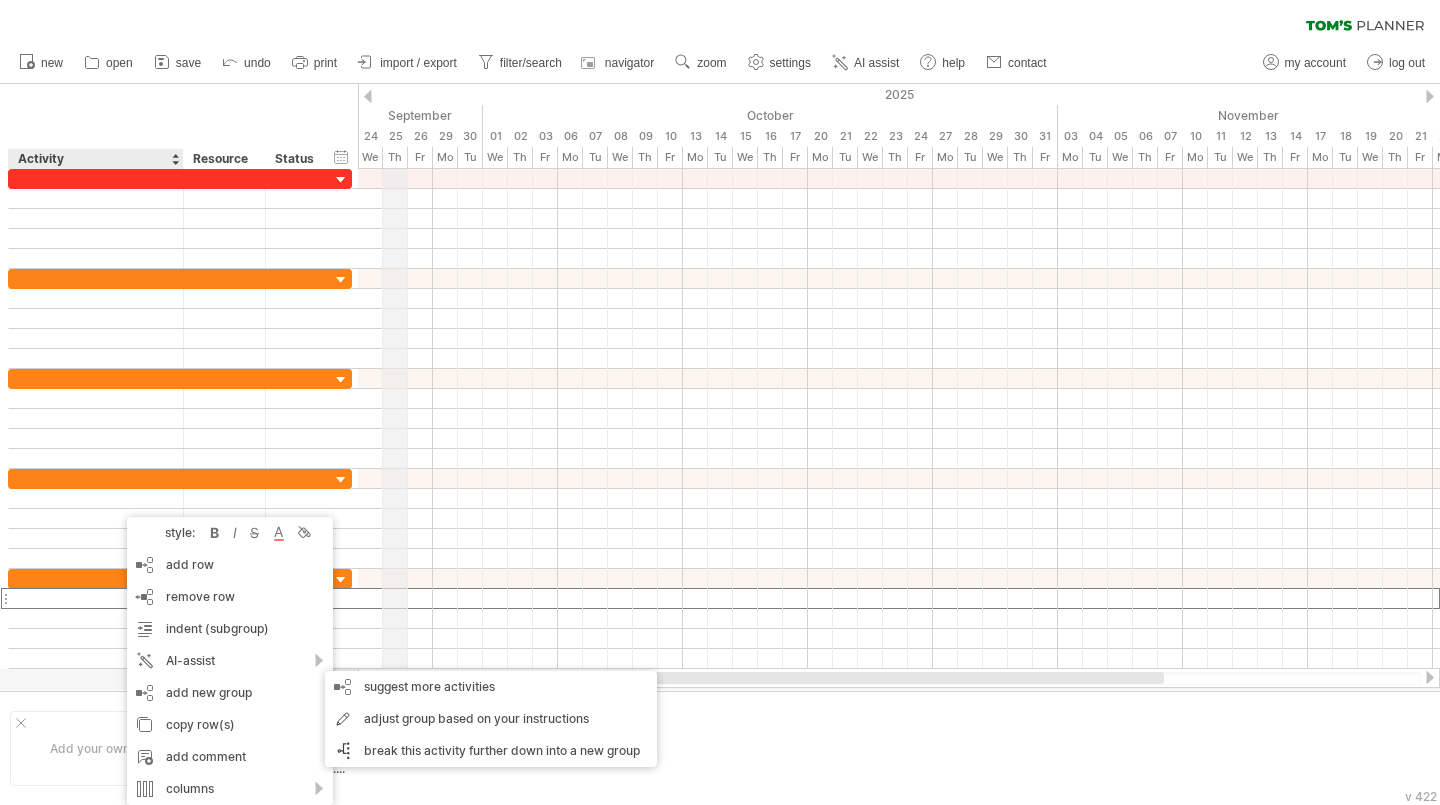click on "September" at bounding box center [208, 115] 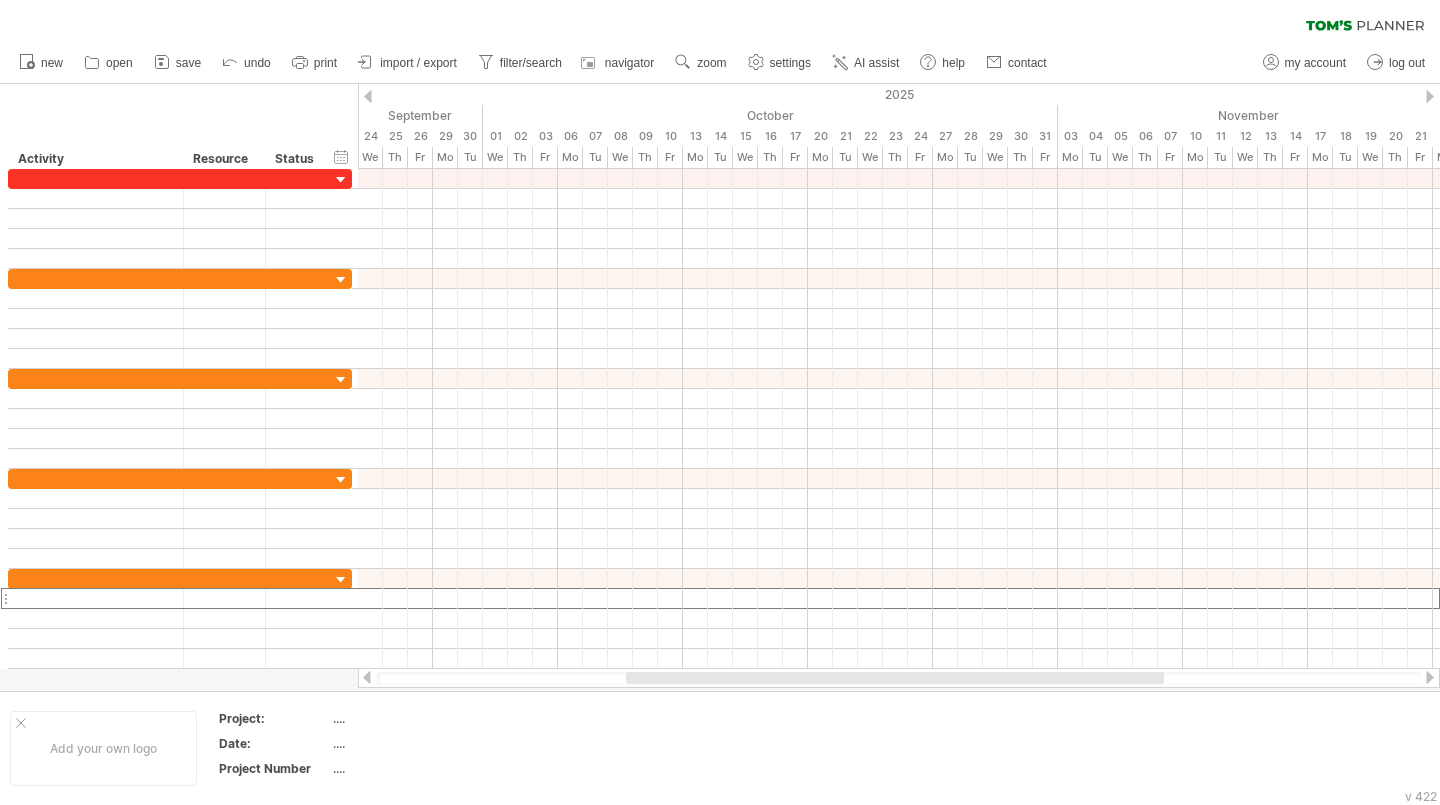 click at bounding box center (368, 96) 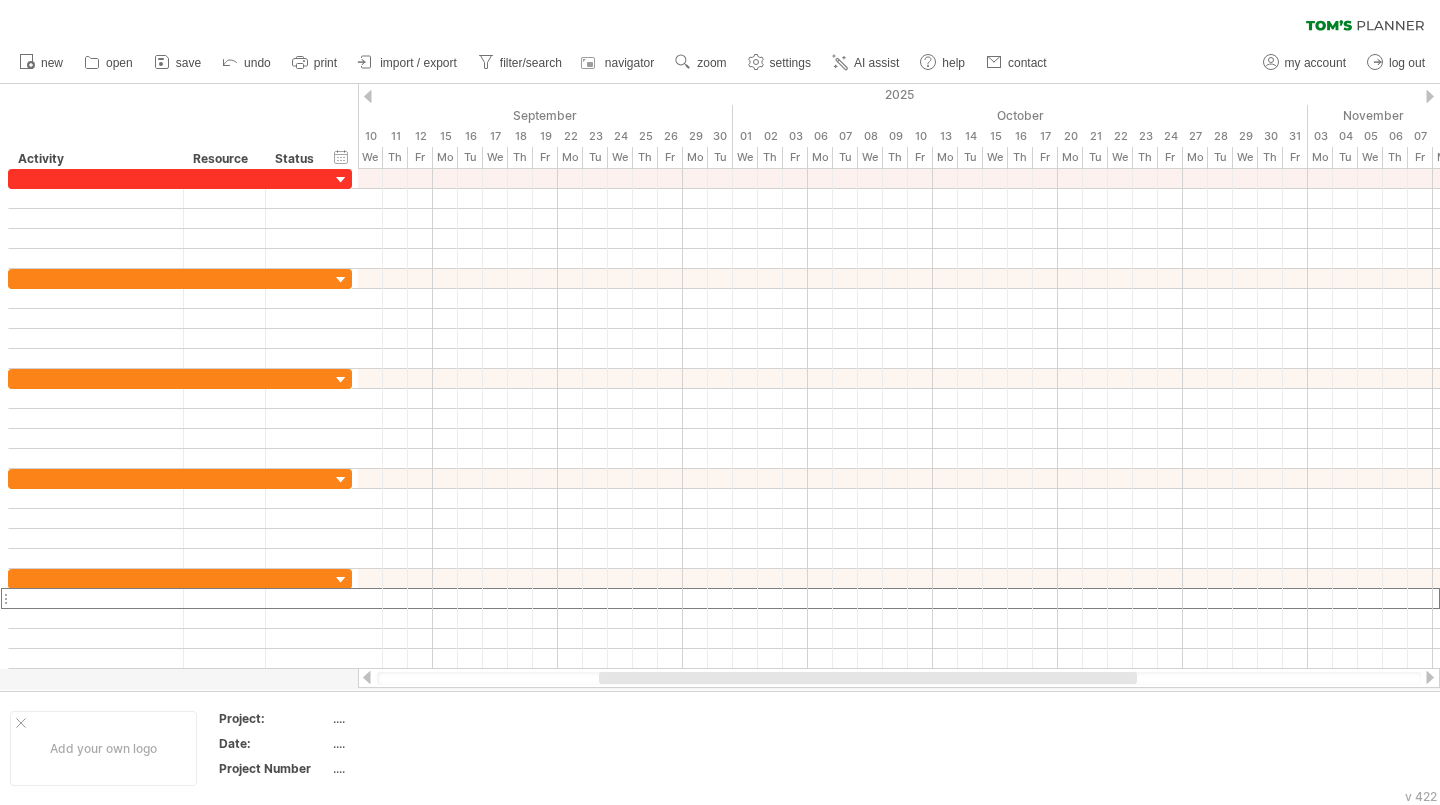 click at bounding box center [368, 96] 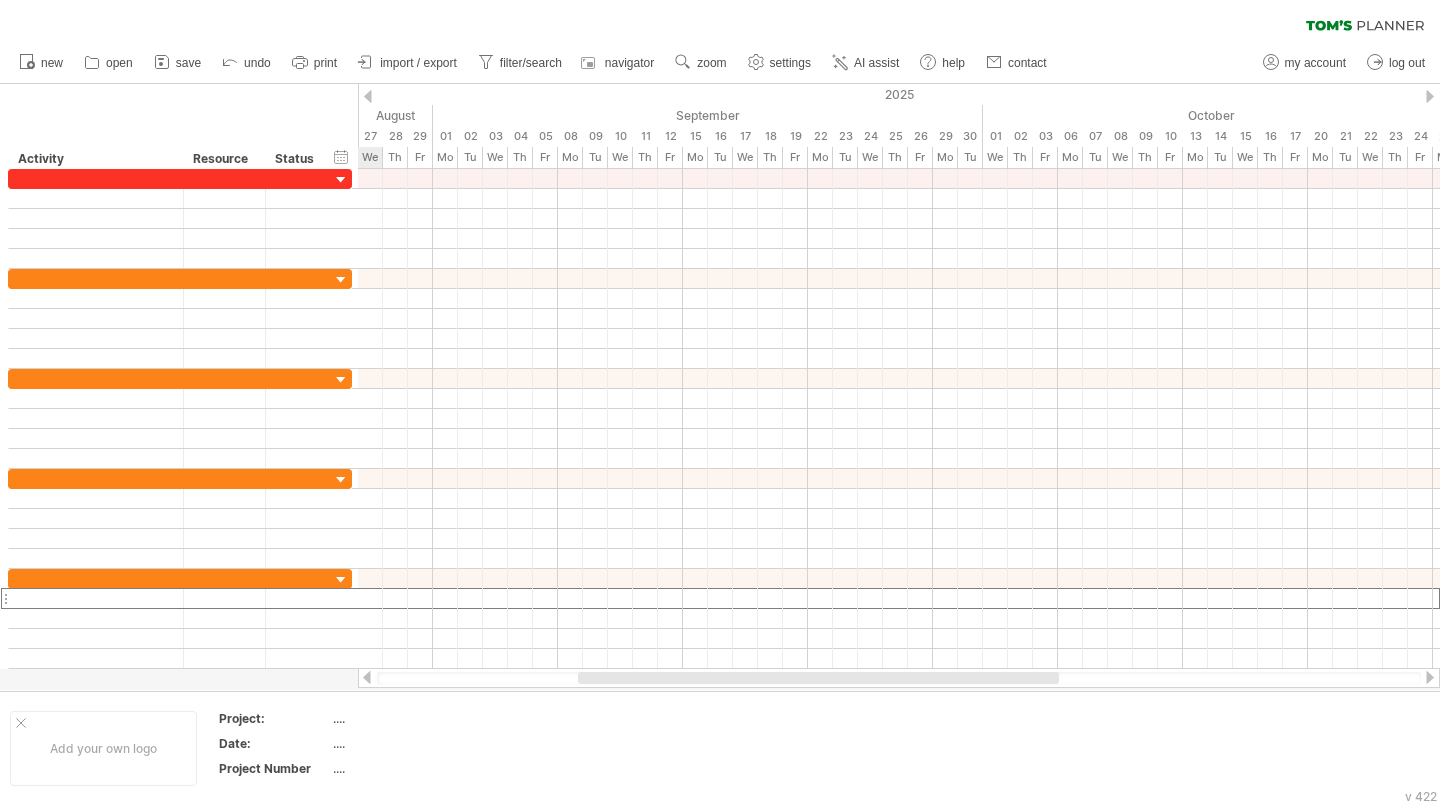 click at bounding box center [368, 96] 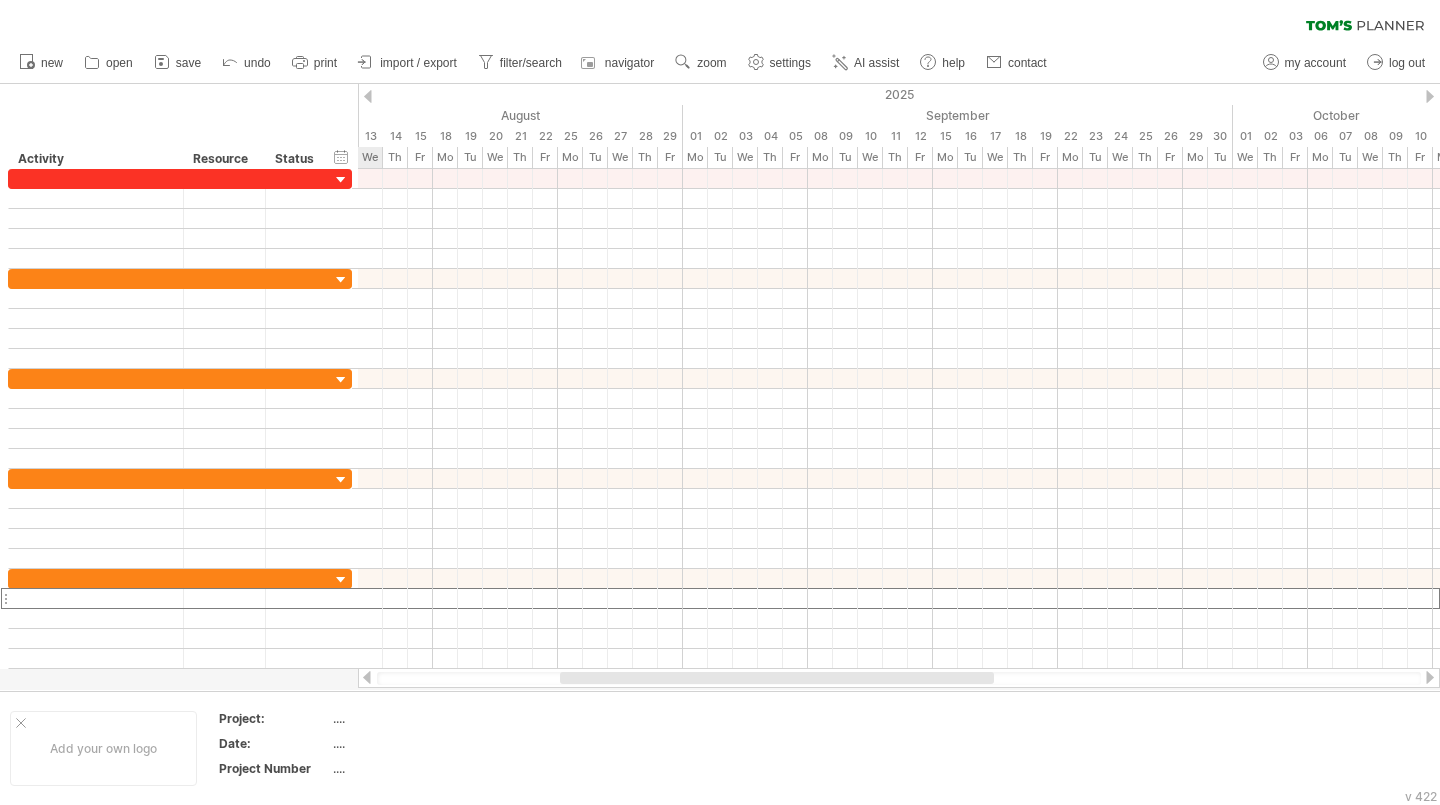 click at bounding box center (368, 96) 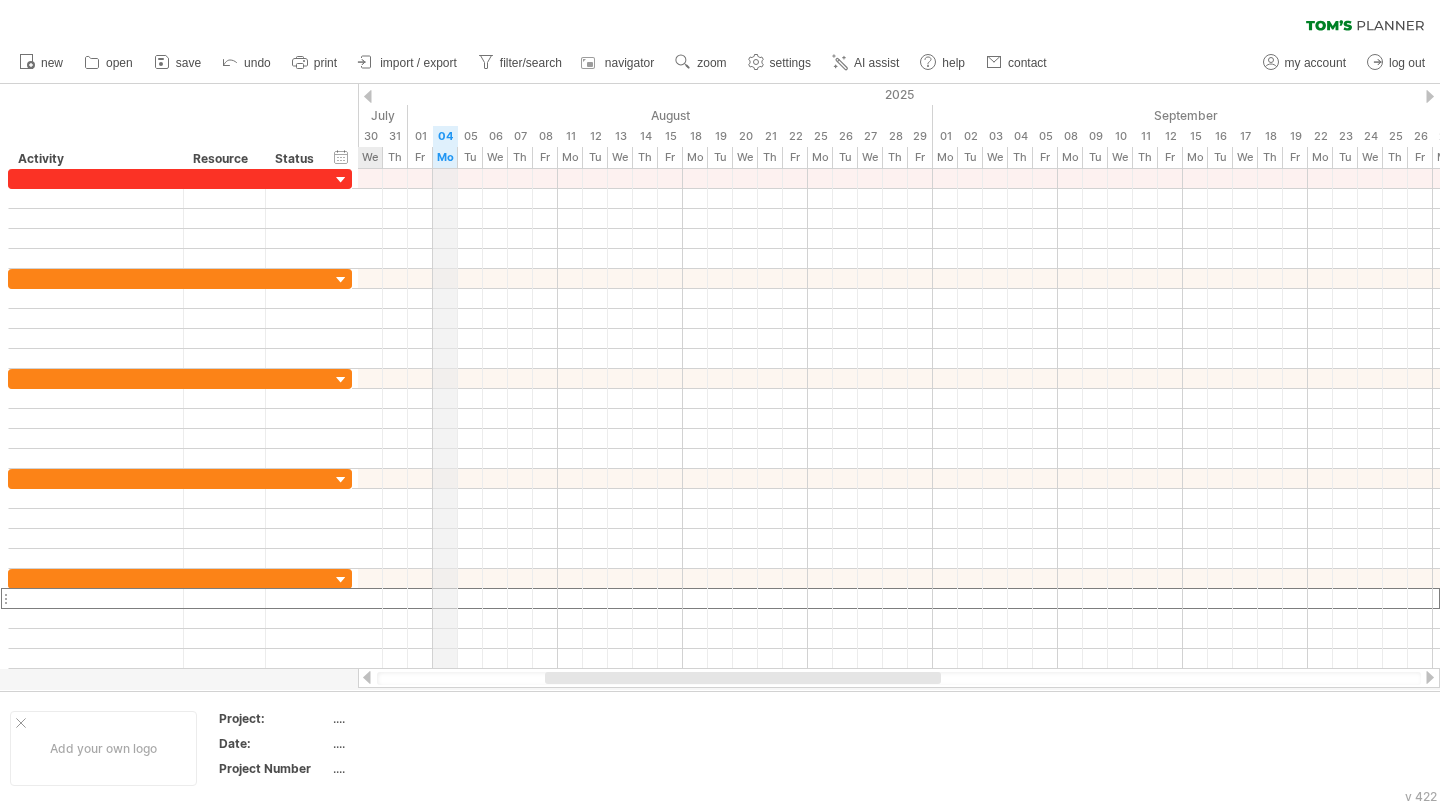 click on "04" at bounding box center [445, 136] 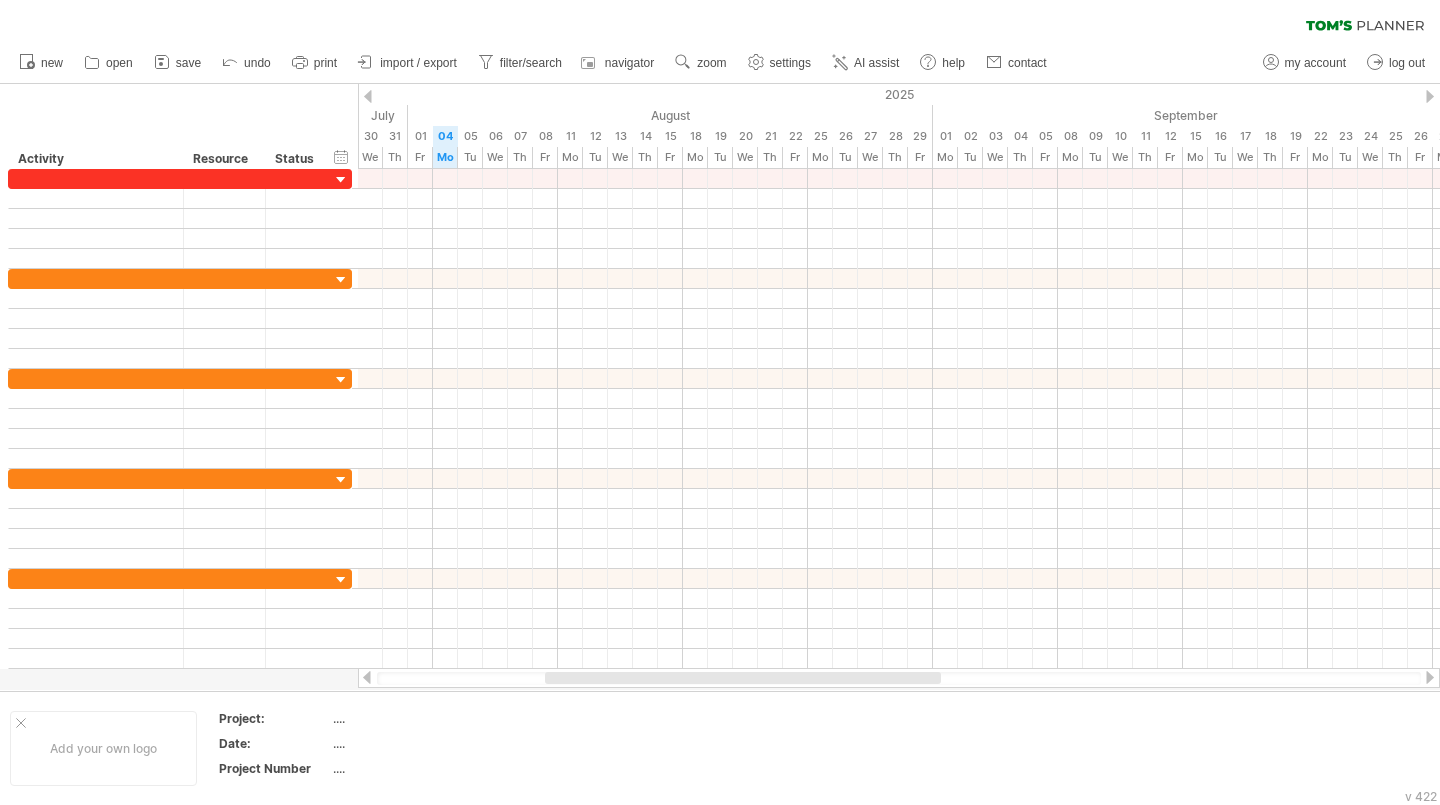 click on "my account" at bounding box center (1315, 63) 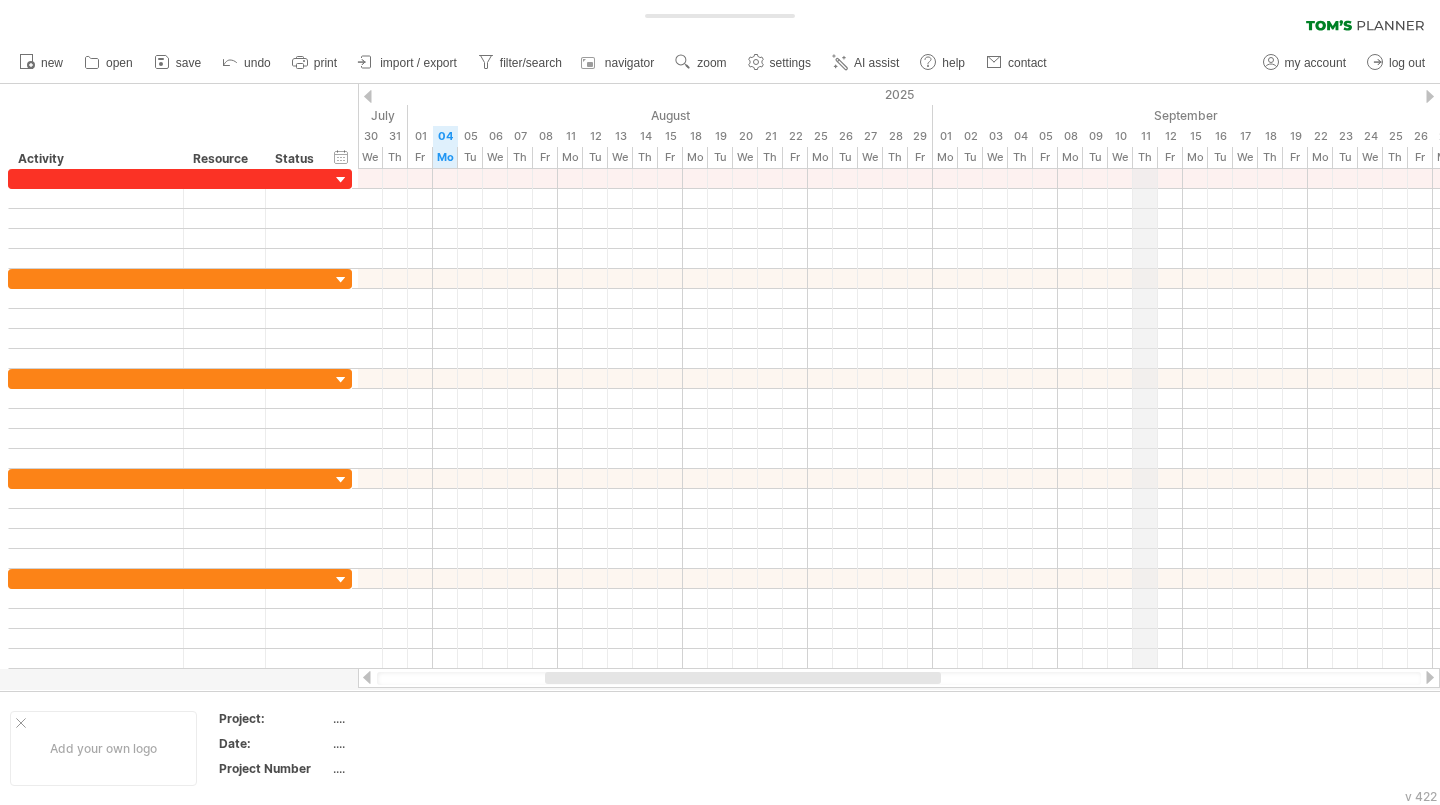 type on "**********" 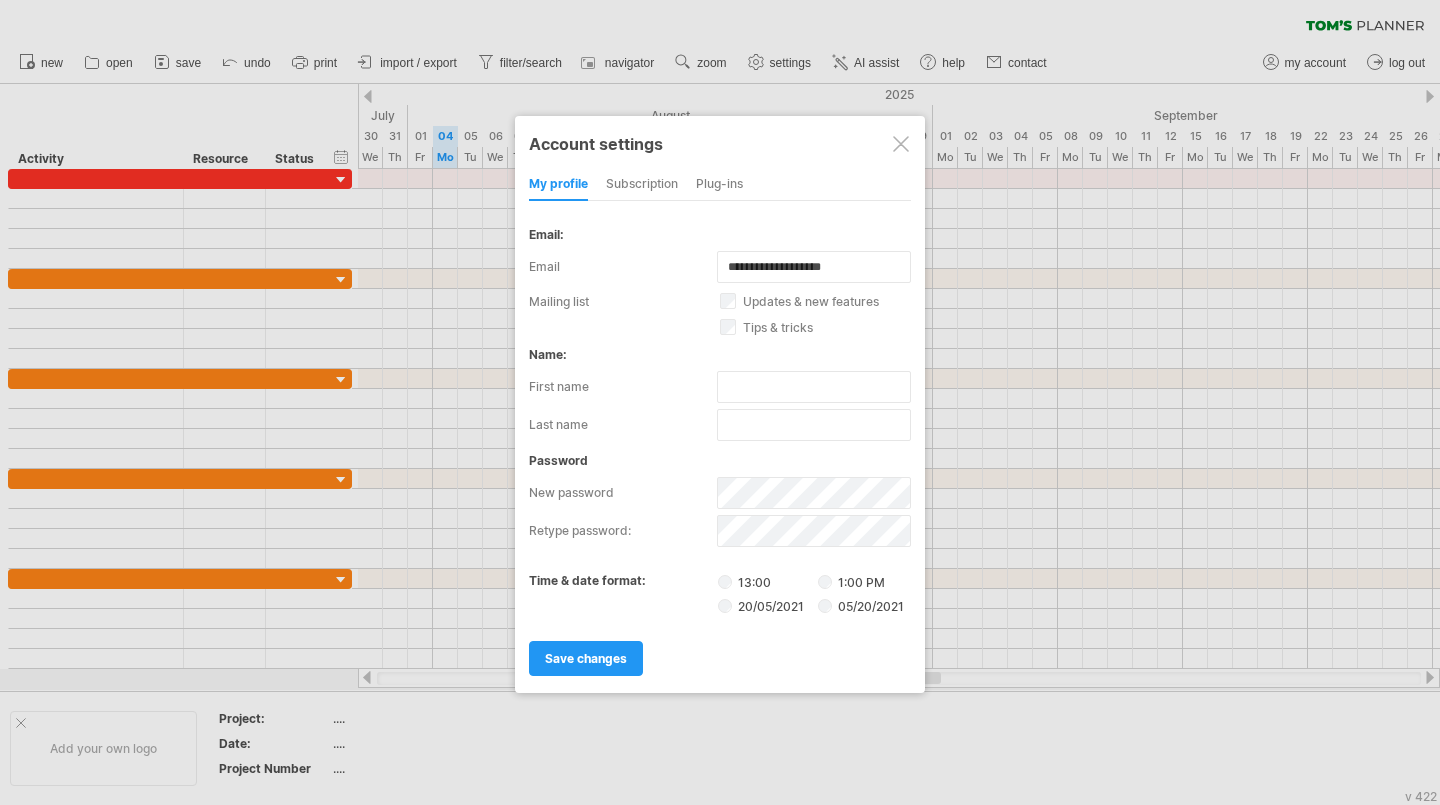 click on "subscription" at bounding box center [642, 185] 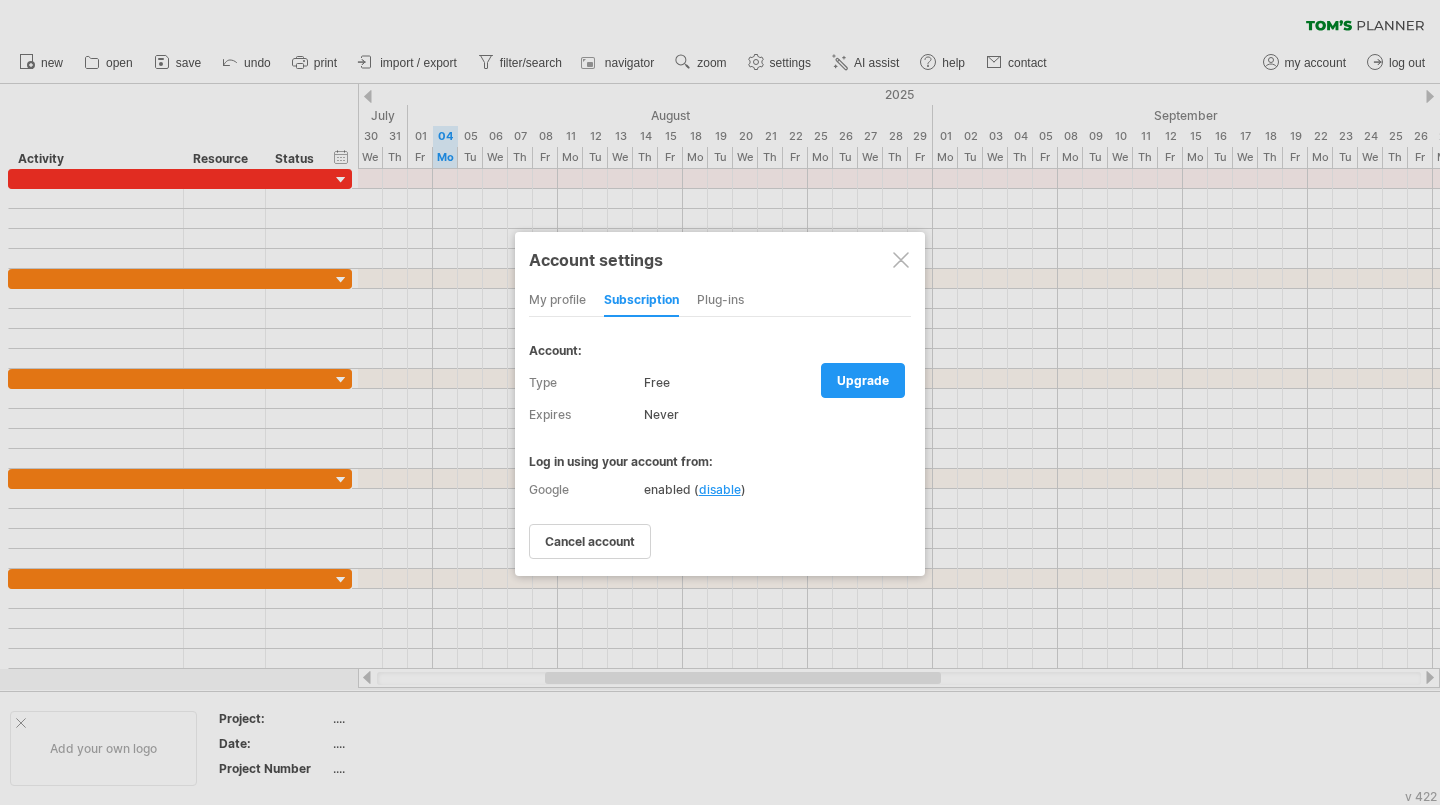 click on "Plug-ins" at bounding box center (720, 301) 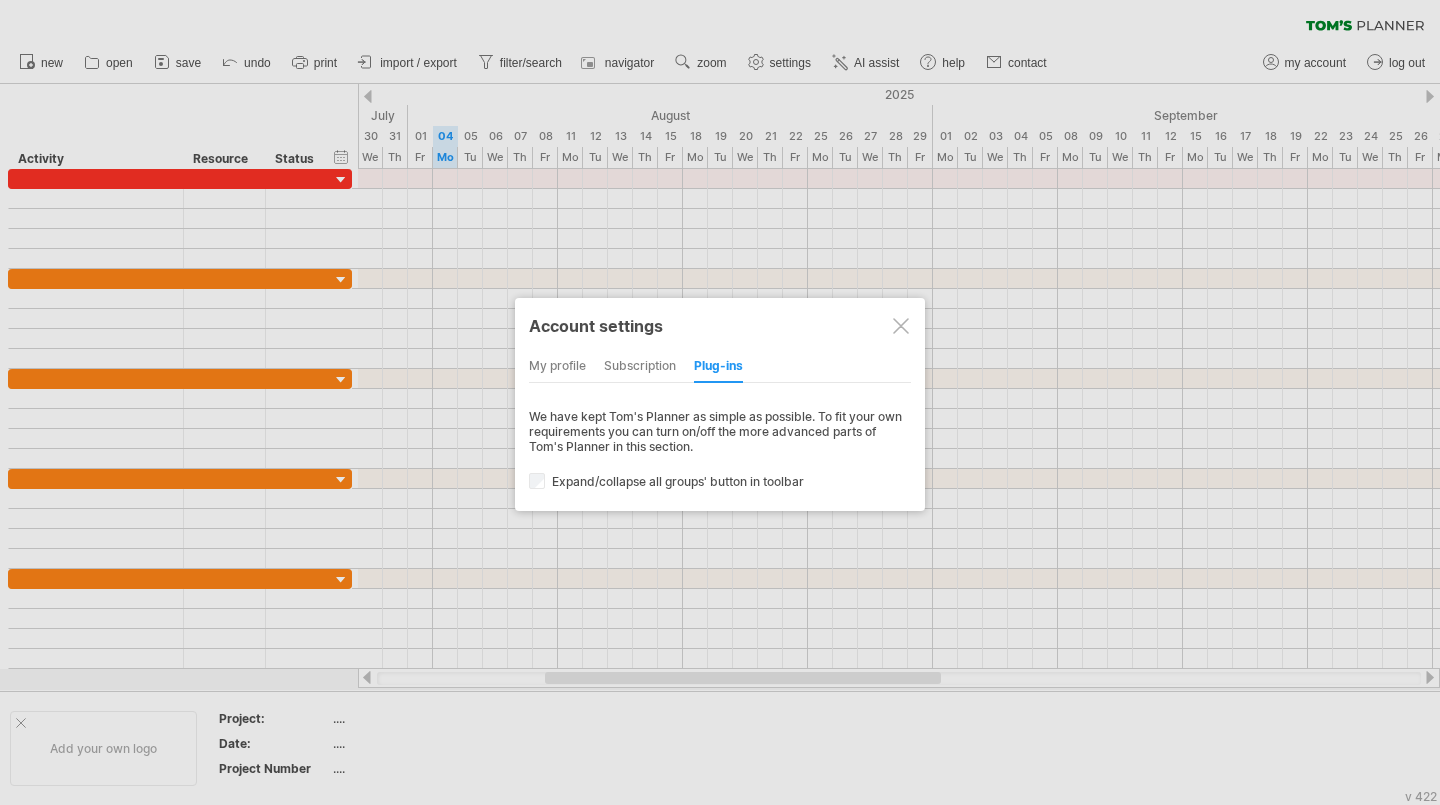click on "subscription" at bounding box center [640, 367] 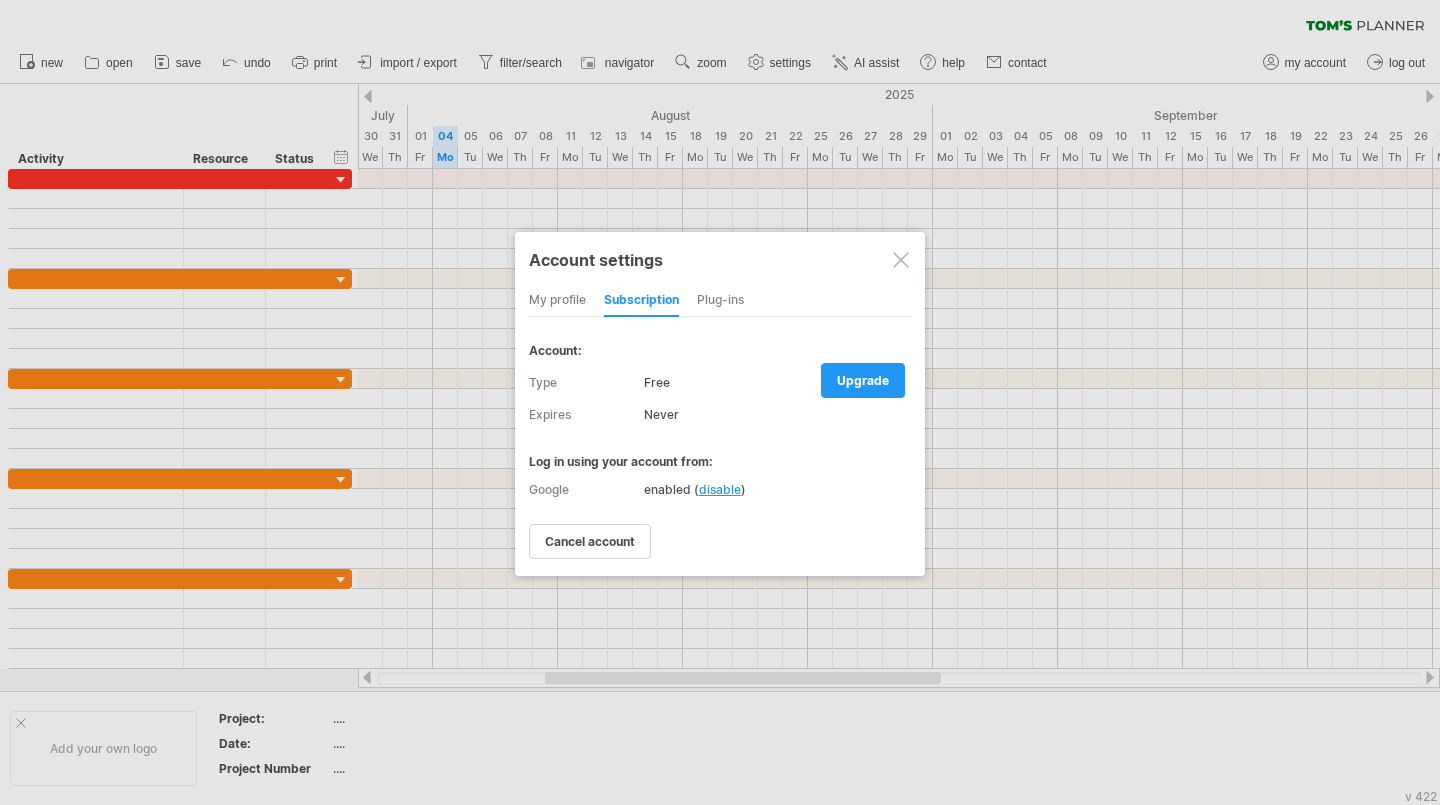 click on "upgrade" at bounding box center [863, 380] 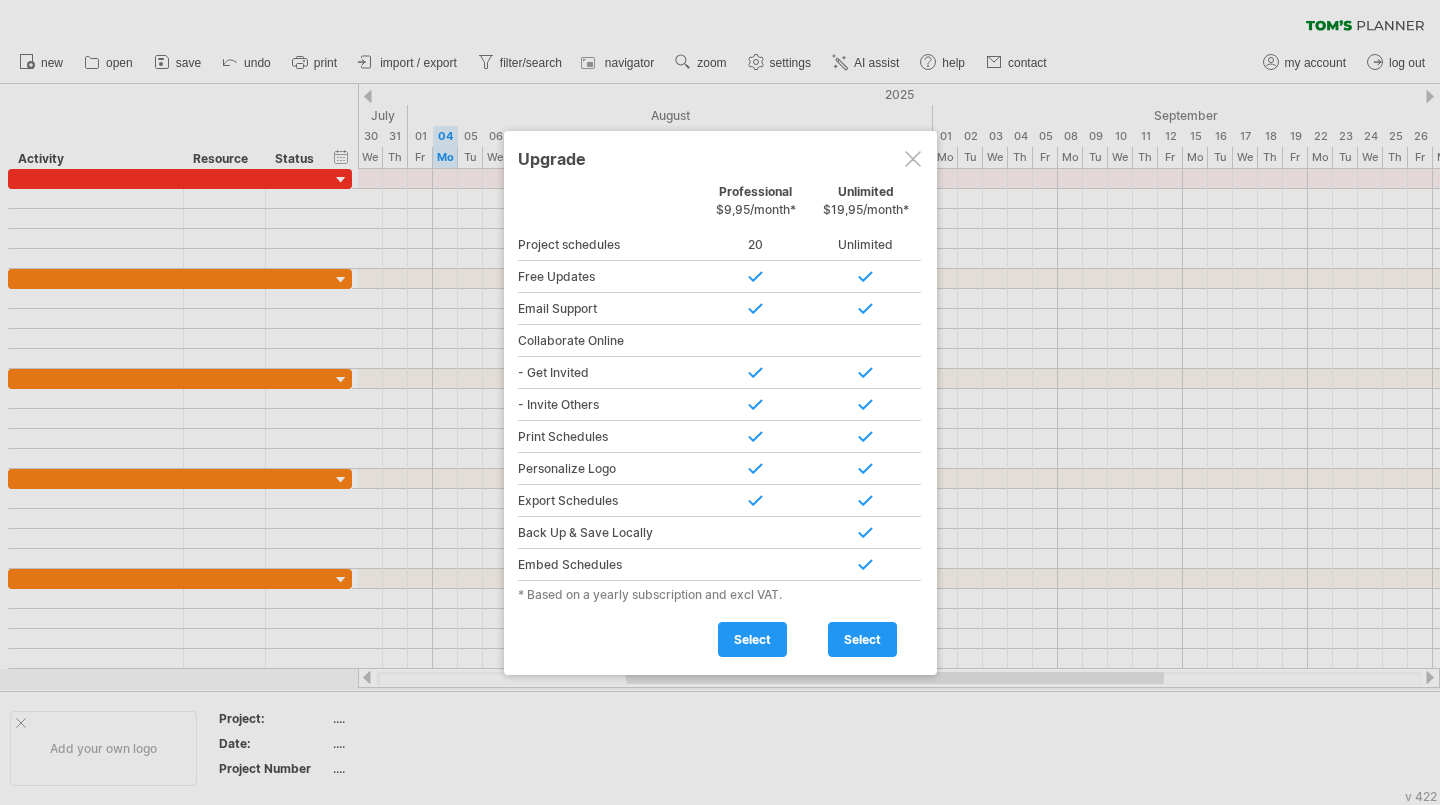 click at bounding box center (913, 159) 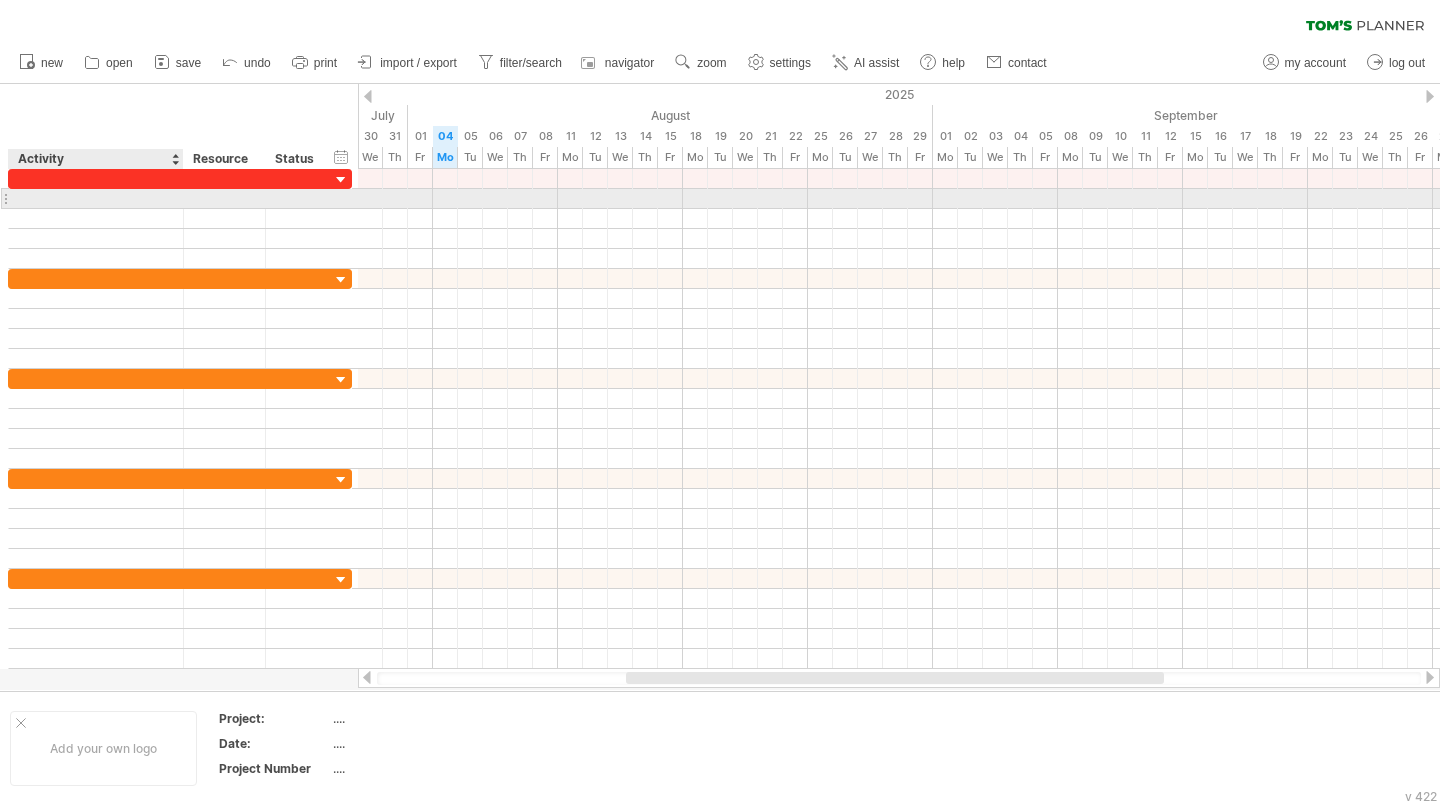 click at bounding box center [96, 198] 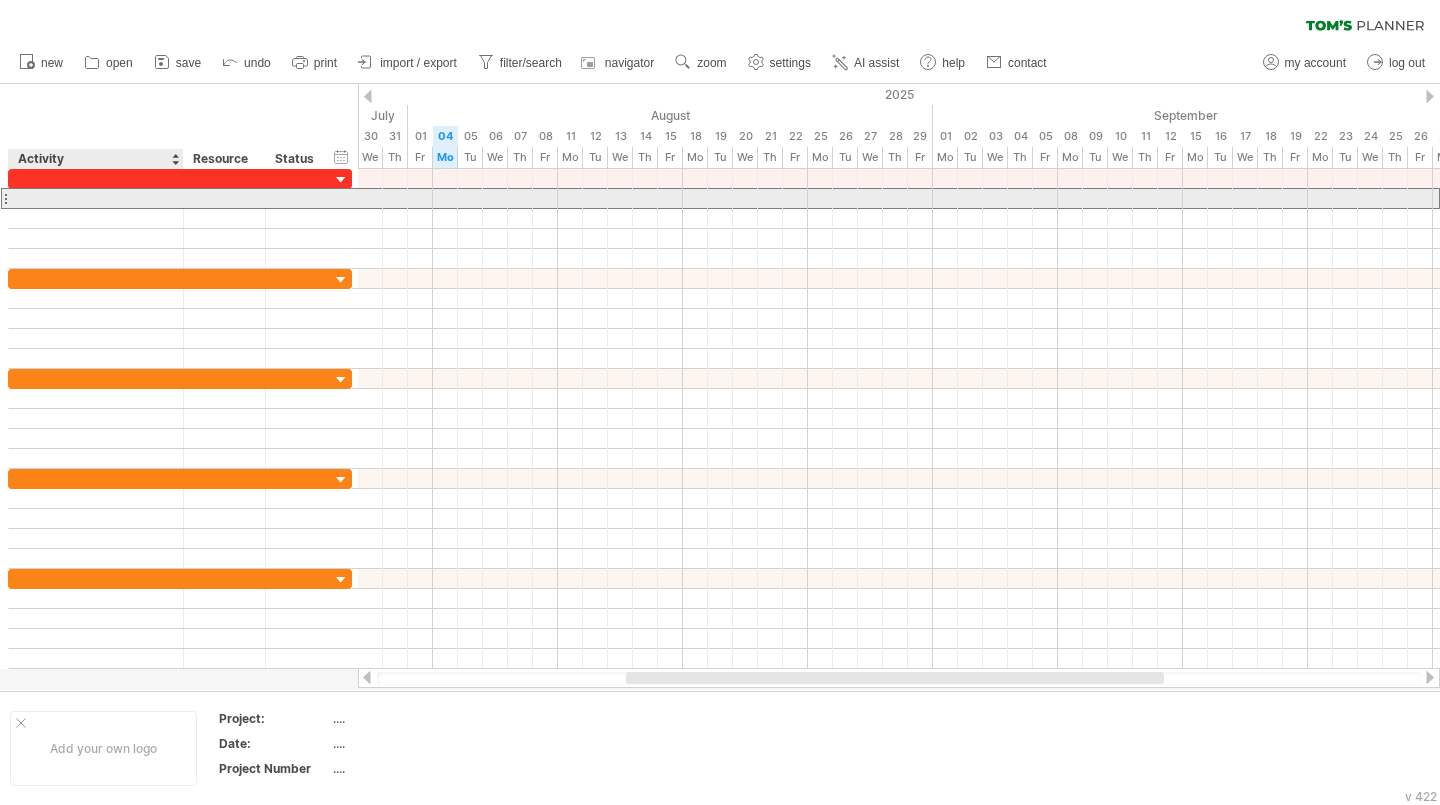 paste on "**********" 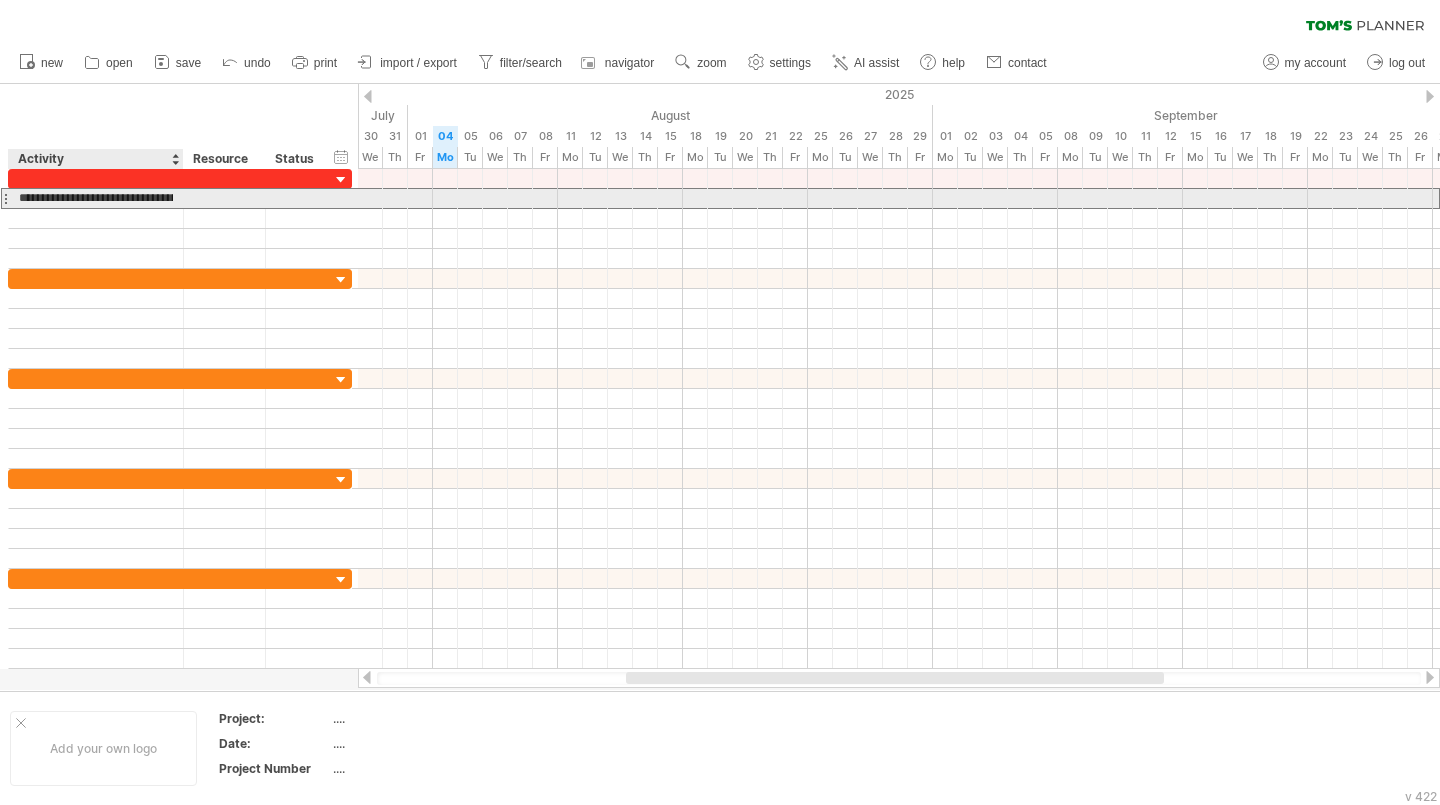 scroll, scrollTop: 0, scrollLeft: 323, axis: horizontal 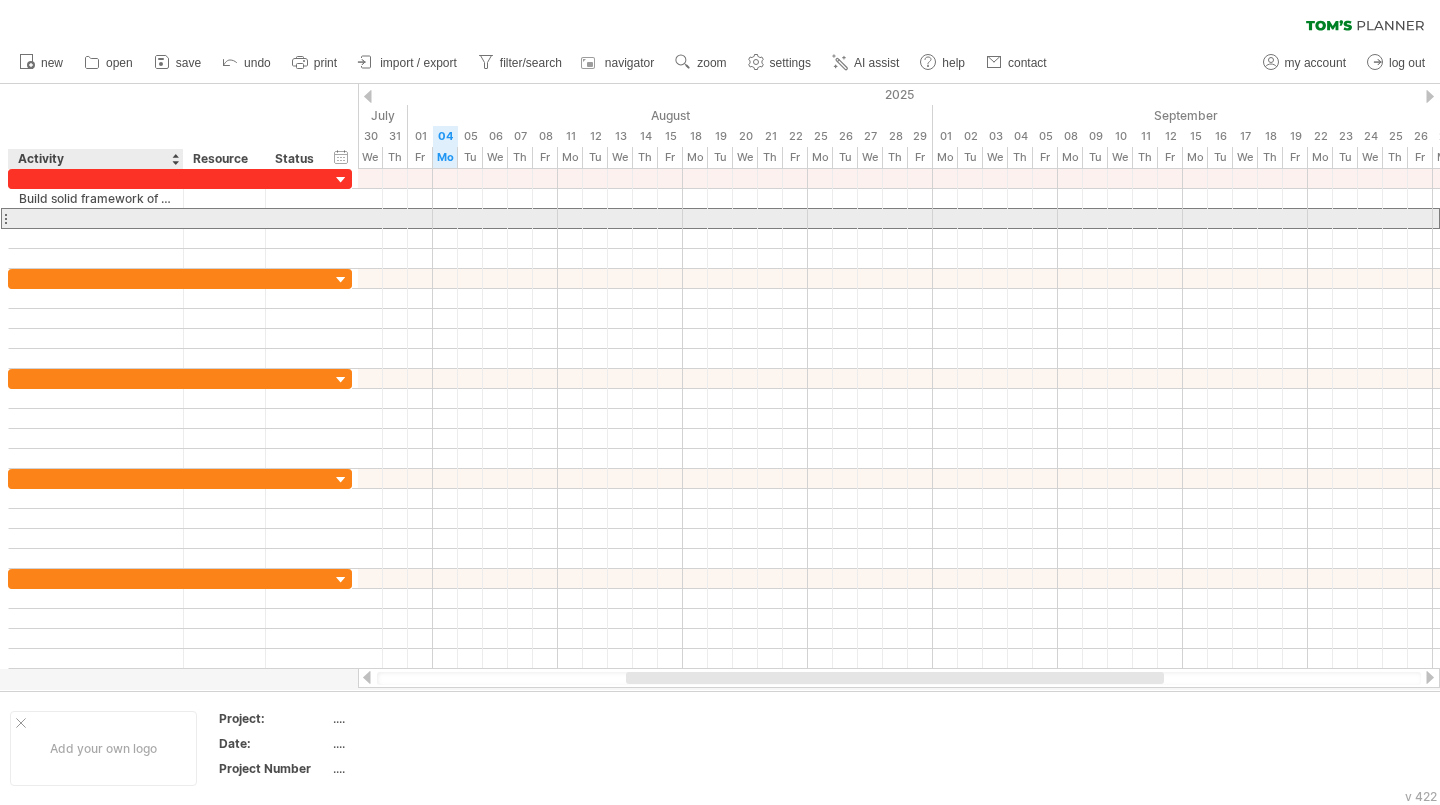 click at bounding box center (96, 218) 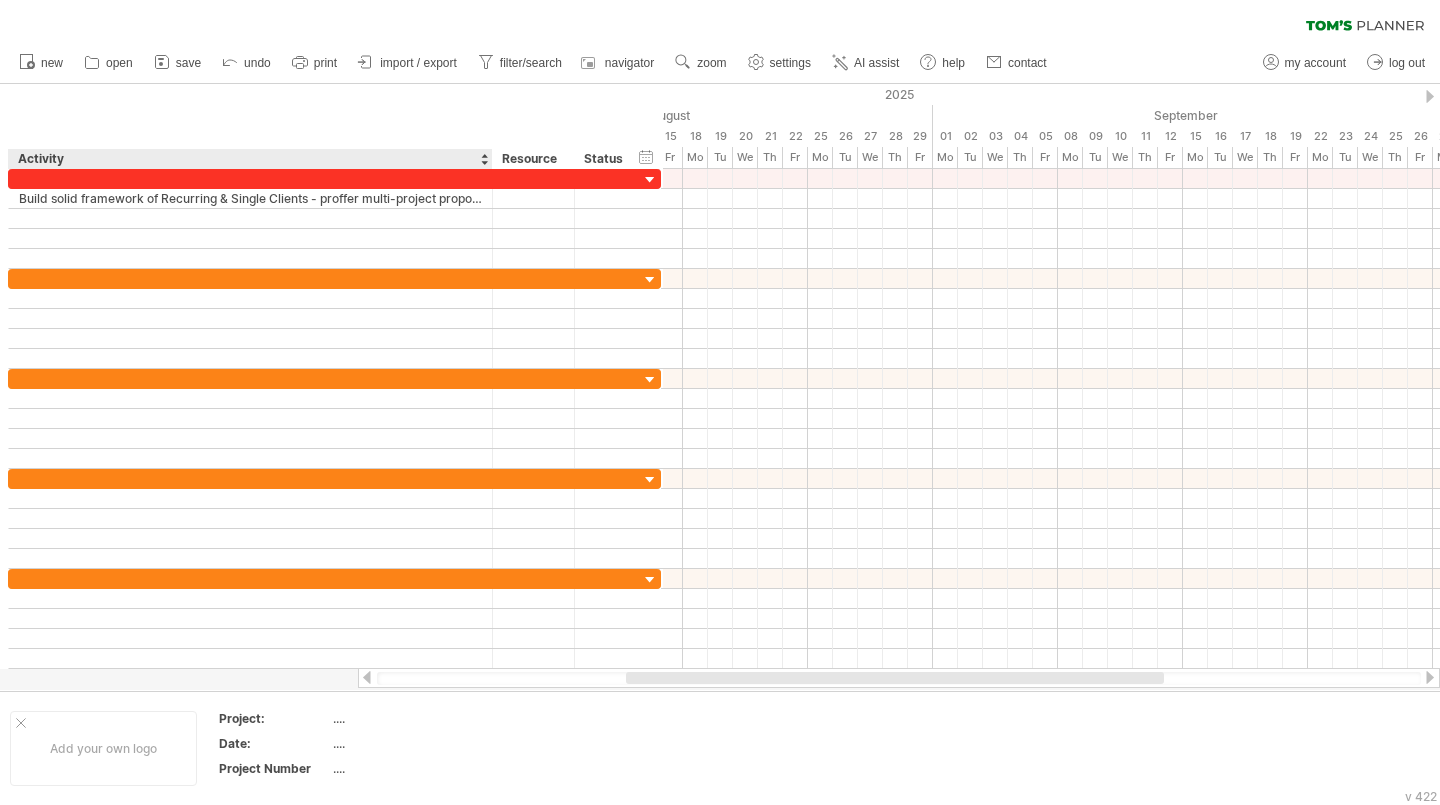 drag, startPoint x: 179, startPoint y: 154, endPoint x: 488, endPoint y: 154, distance: 309 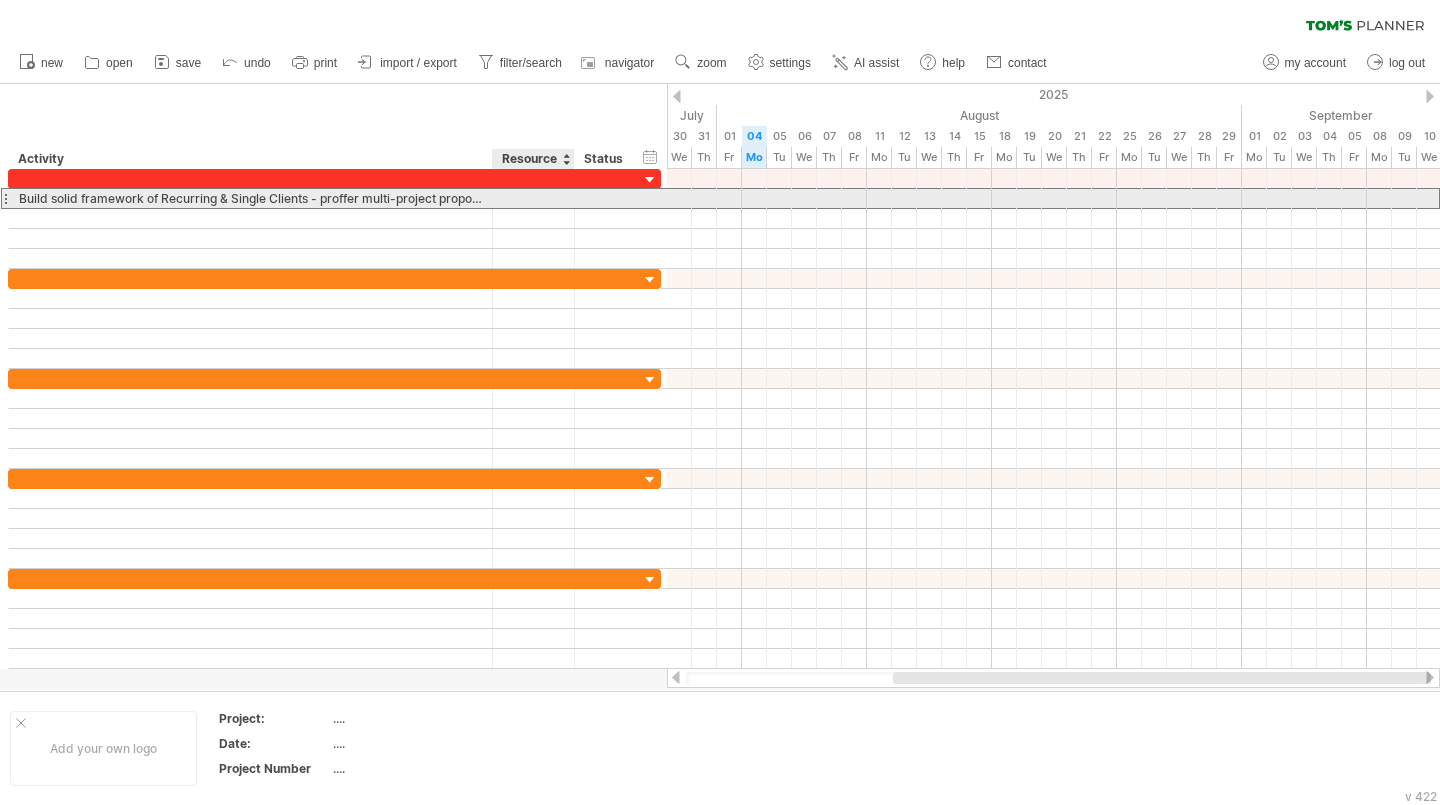 click at bounding box center [533, 198] 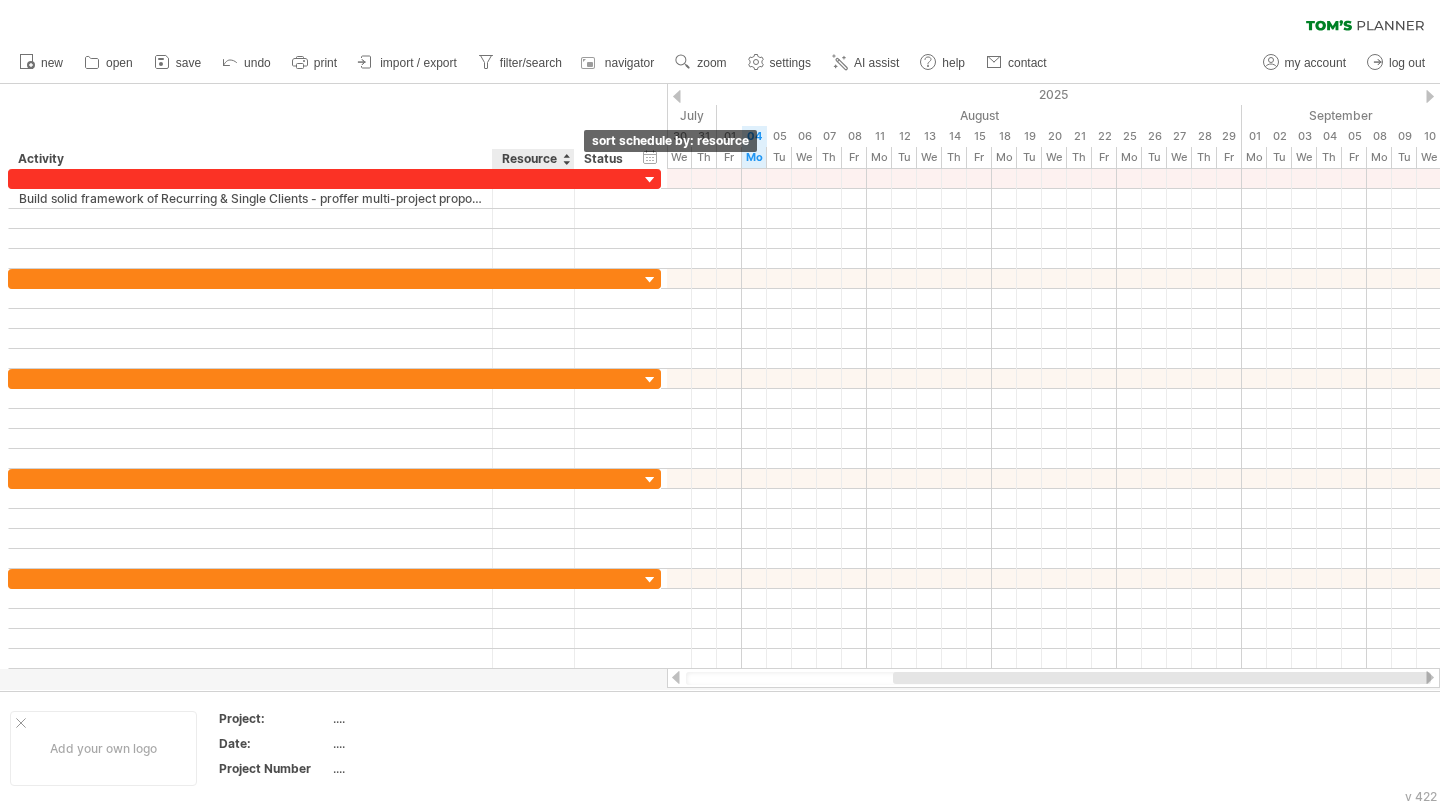 click at bounding box center [566, 159] 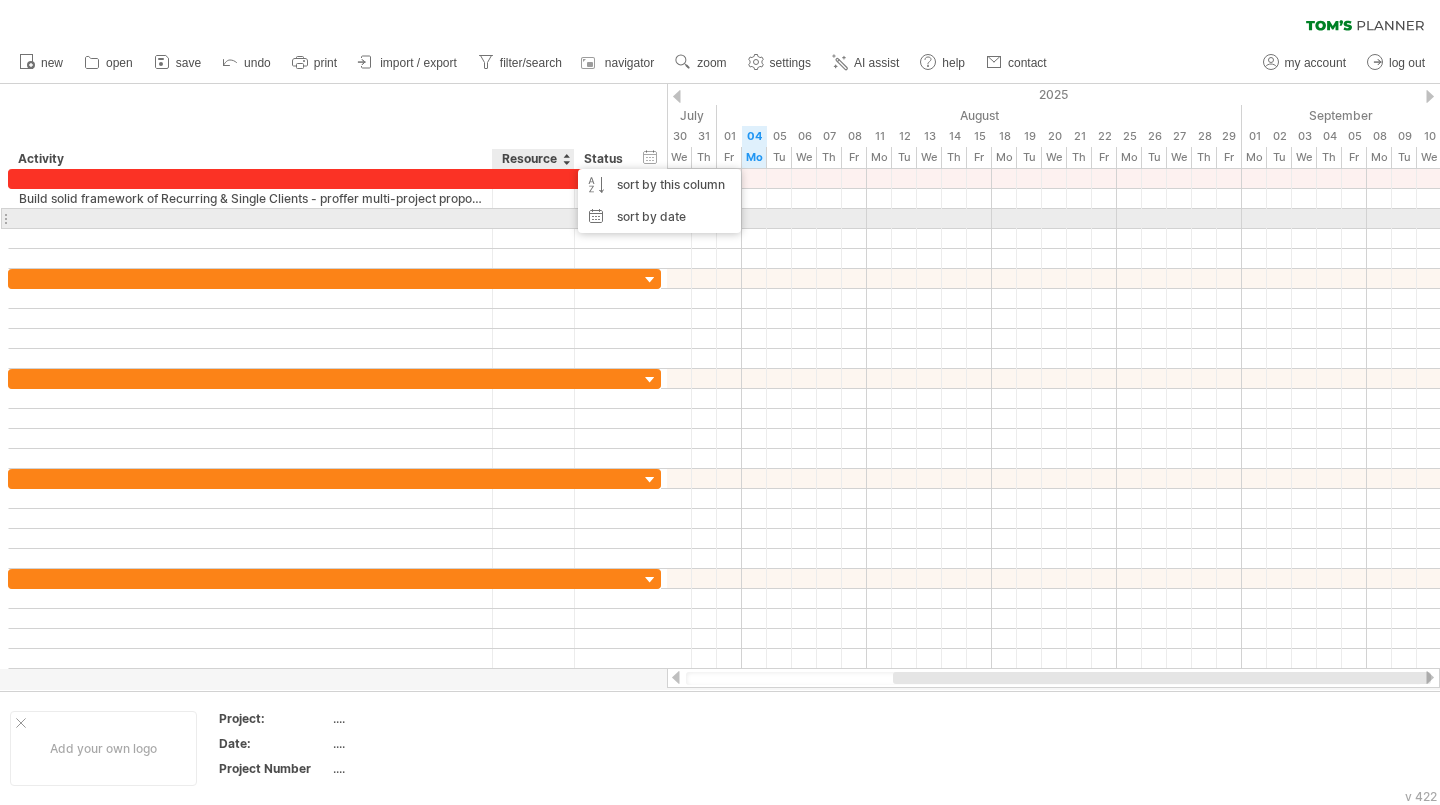 click at bounding box center [250, 218] 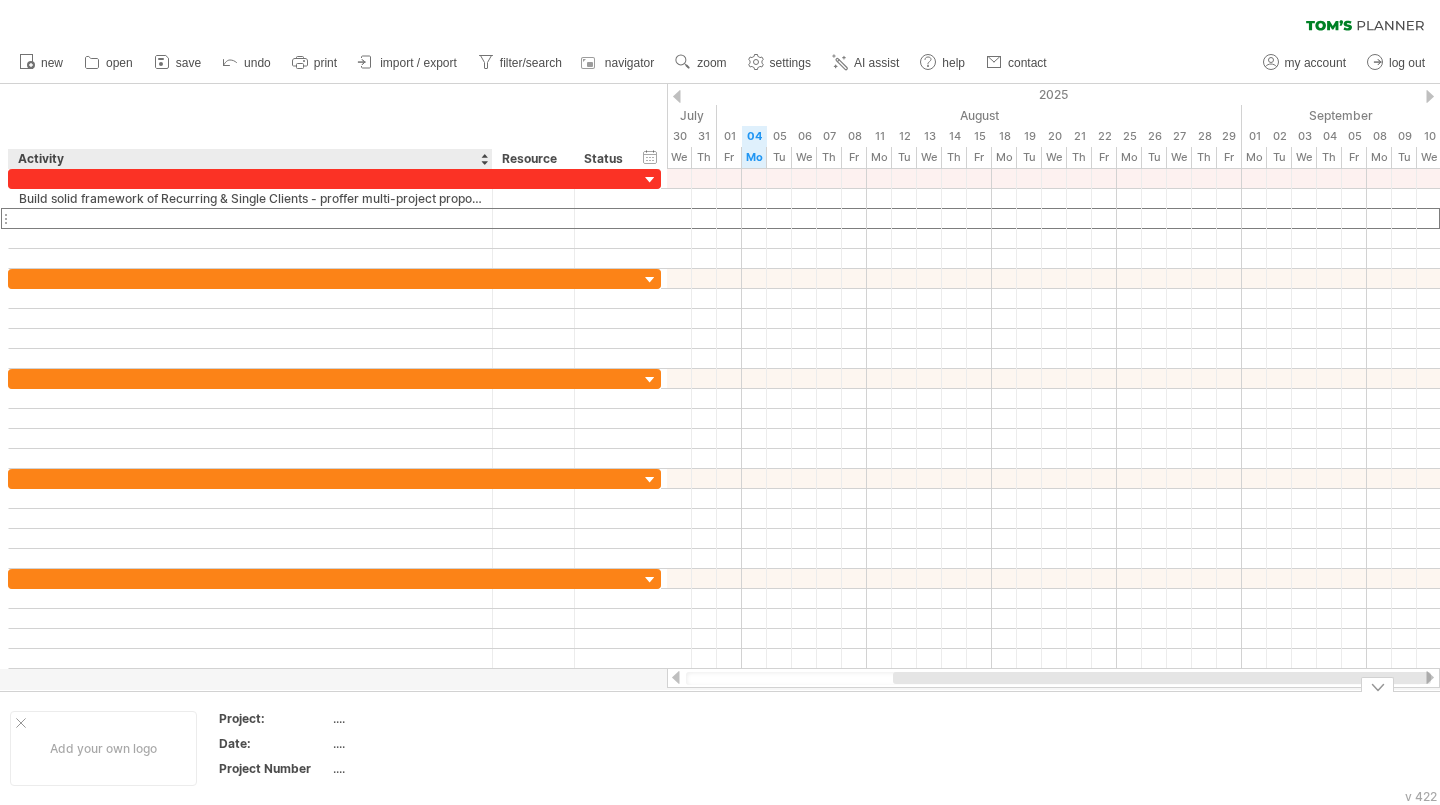 click on "...." at bounding box center [417, 718] 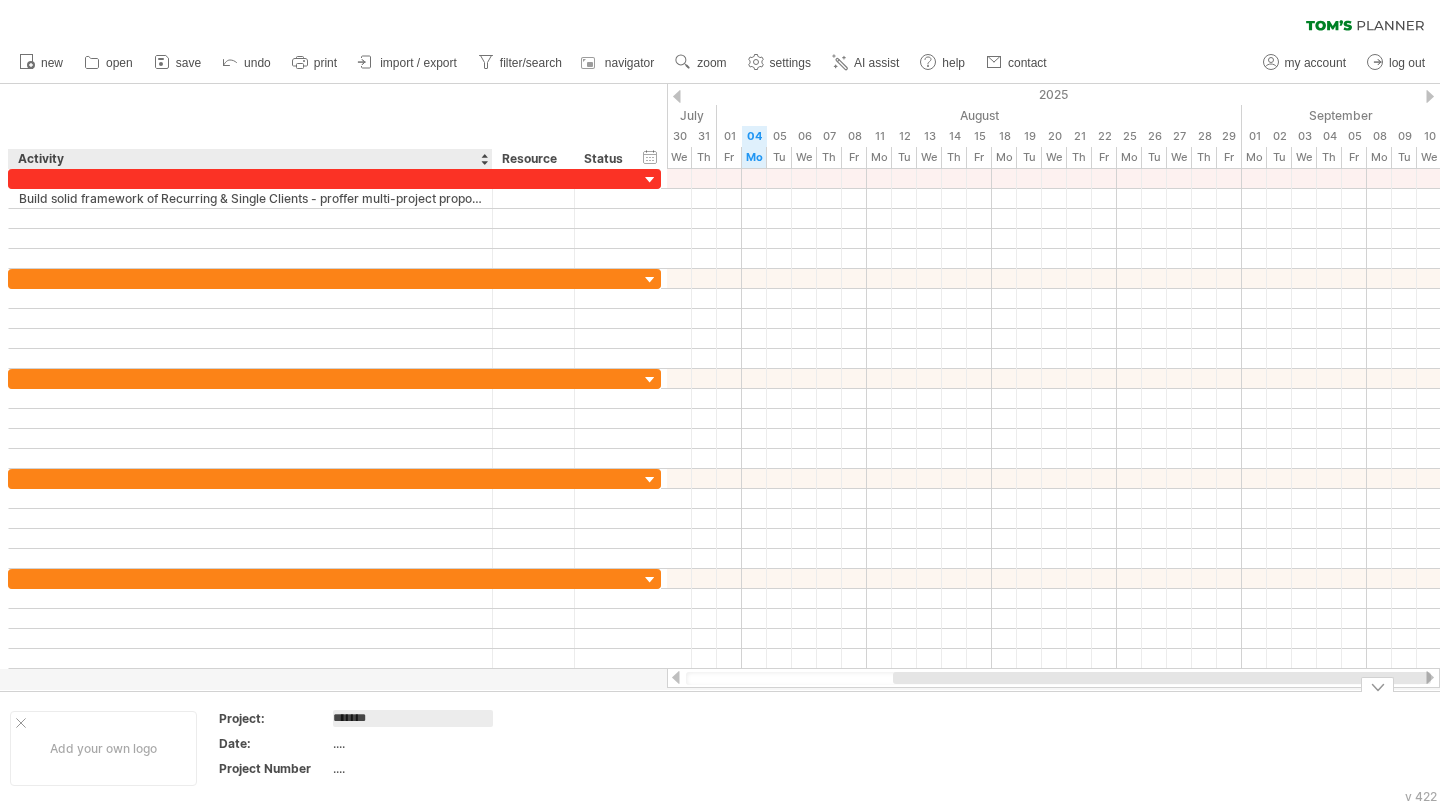 type on "********" 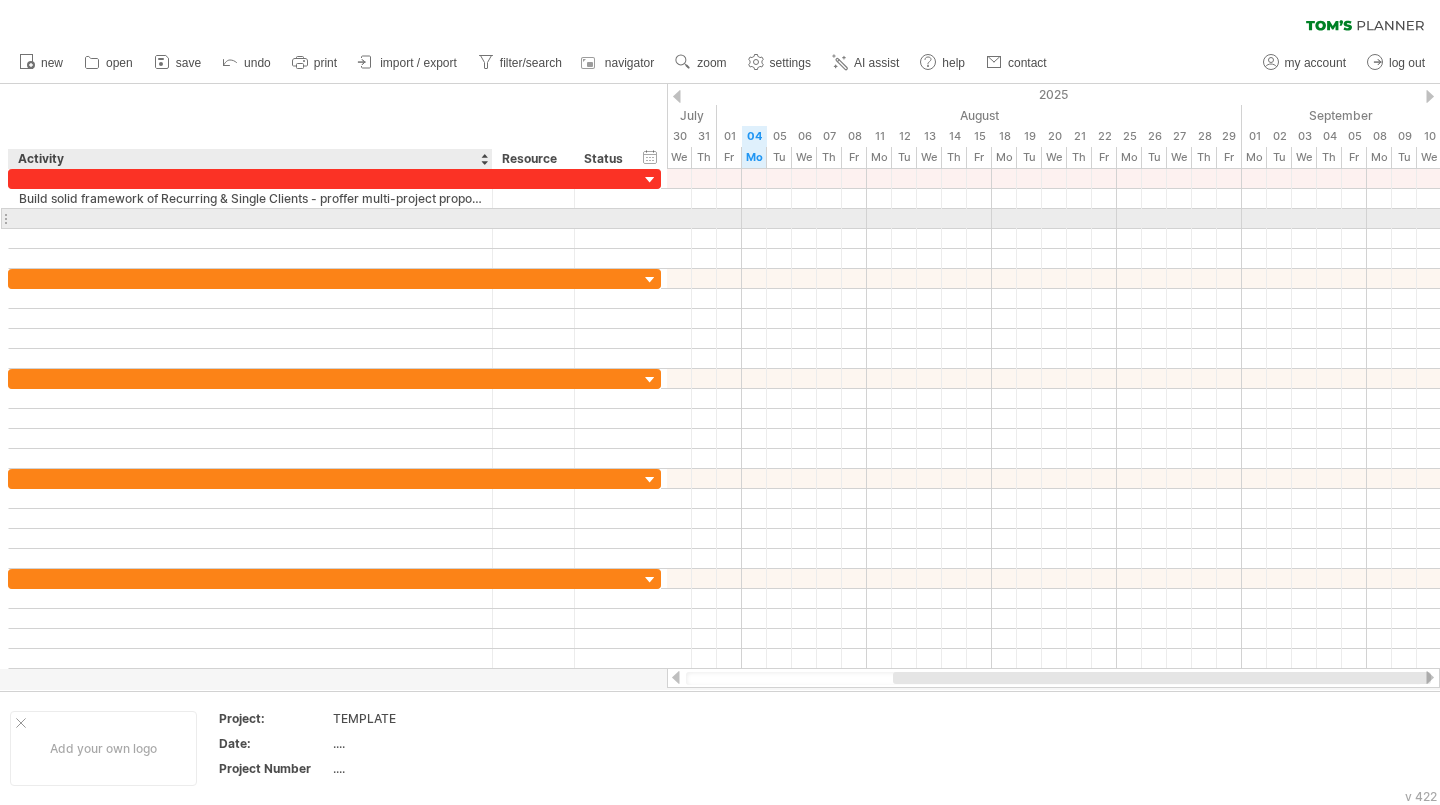 click at bounding box center [250, 218] 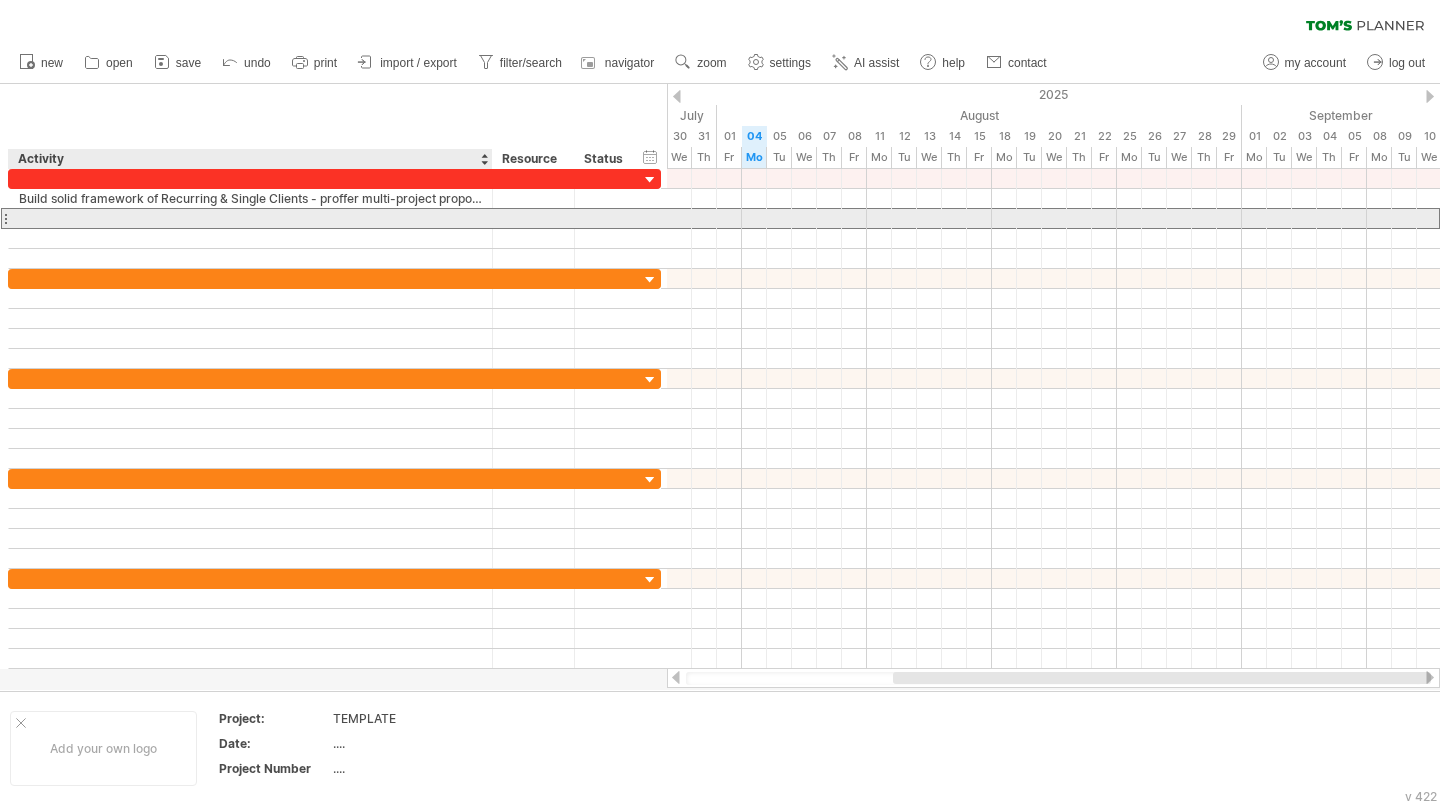paste on "**********" 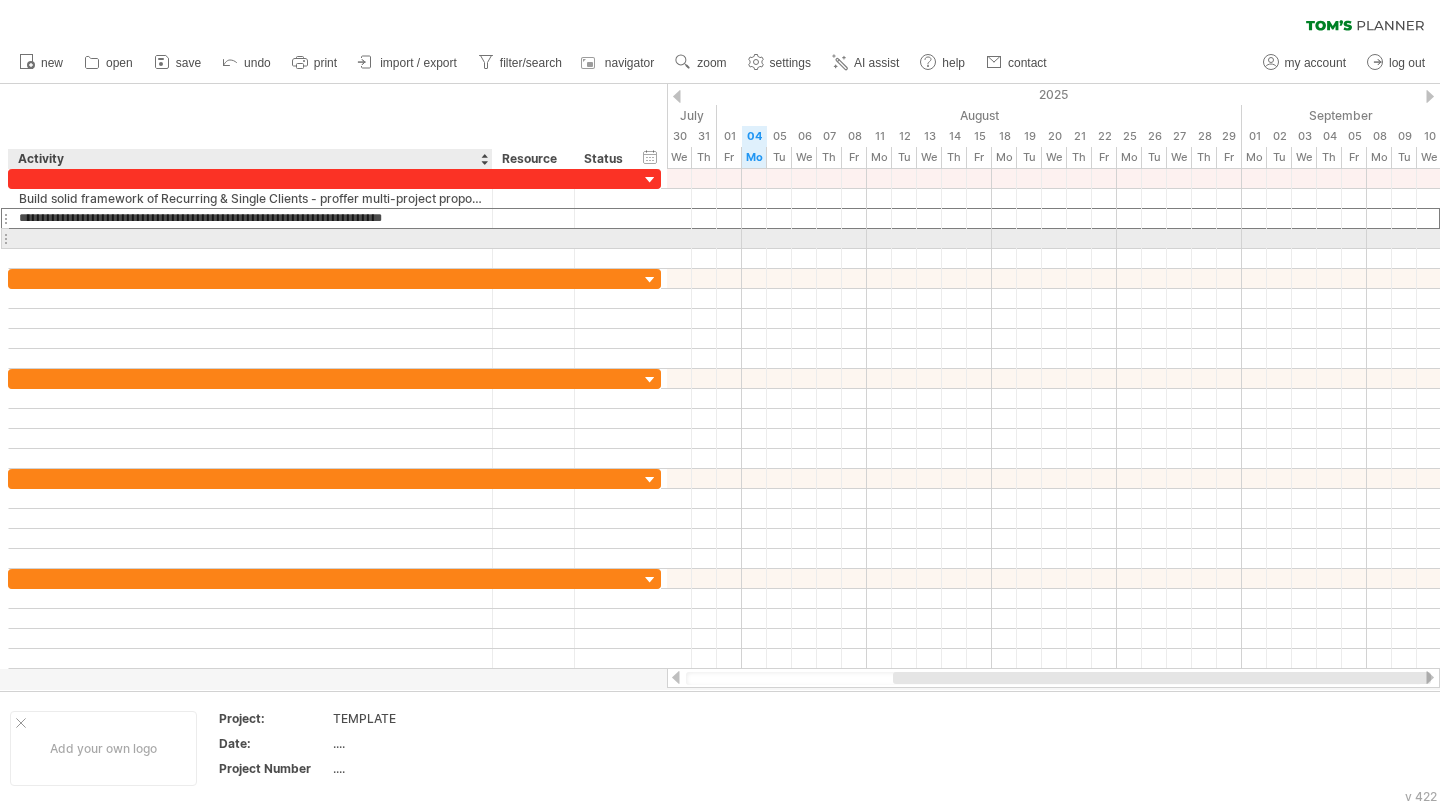 click at bounding box center (250, 238) 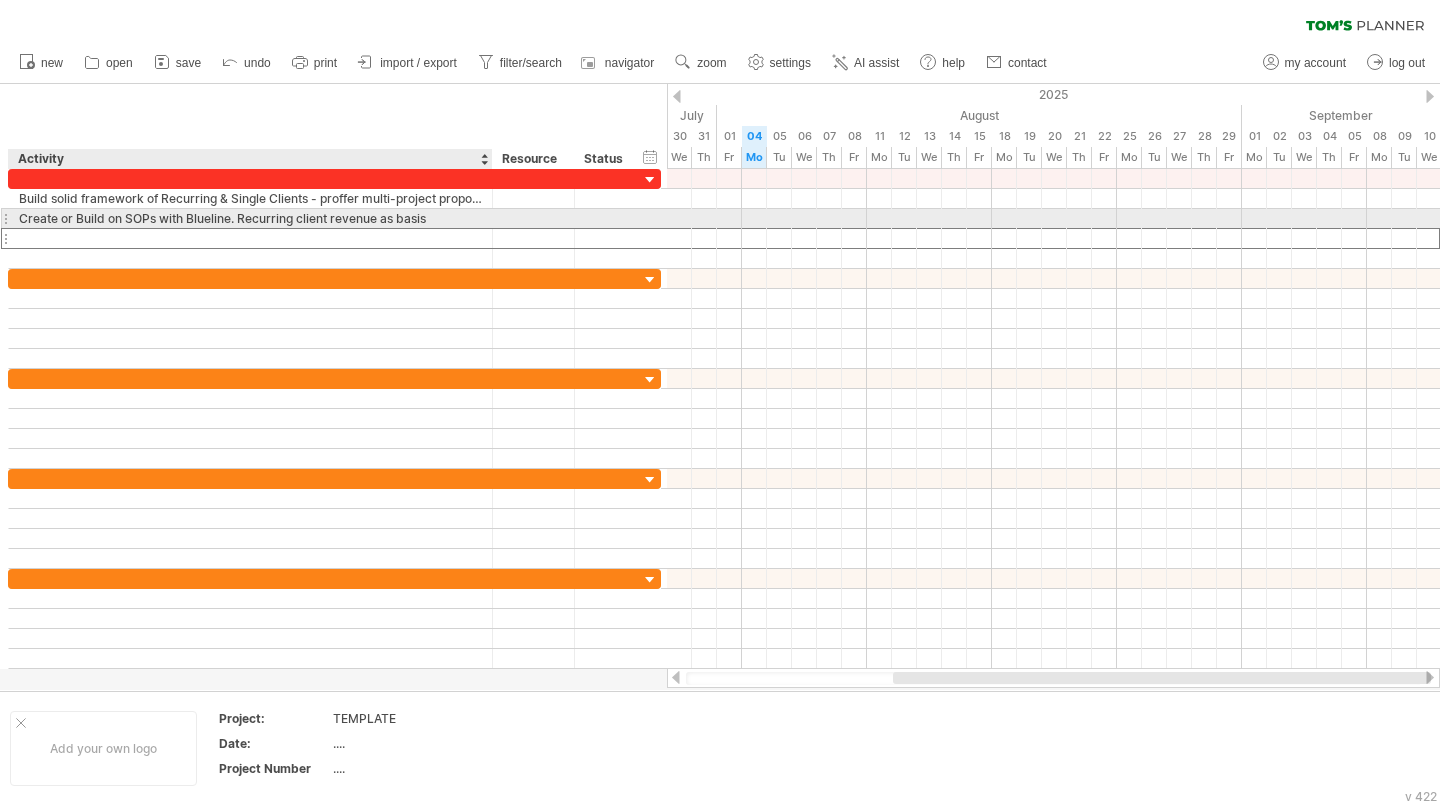 click on "Create or Build on SOPs with Blueline. Recurring client revenue as basis" at bounding box center [250, 218] 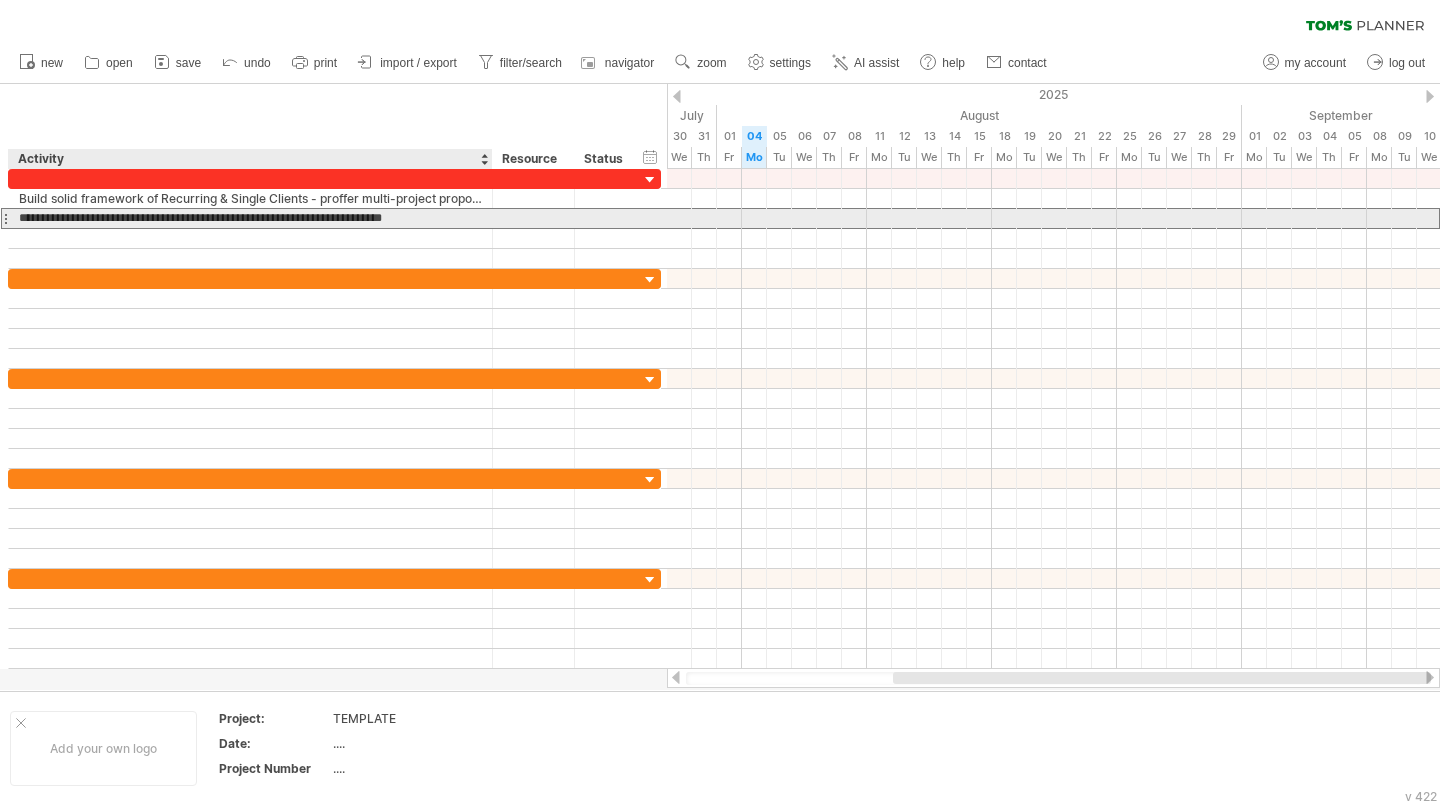 drag, startPoint x: 233, startPoint y: 218, endPoint x: 188, endPoint y: 220, distance: 45.044422 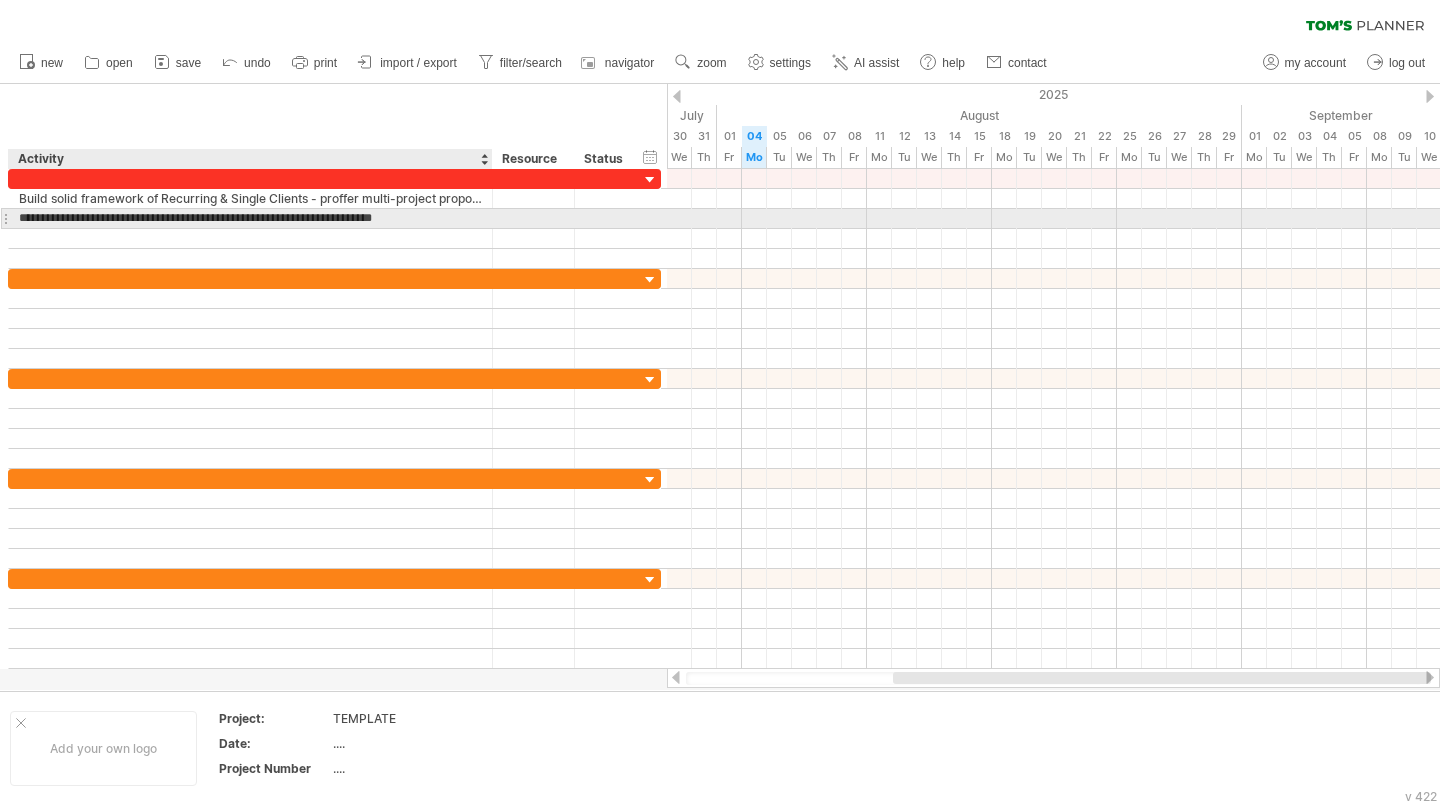 type on "**********" 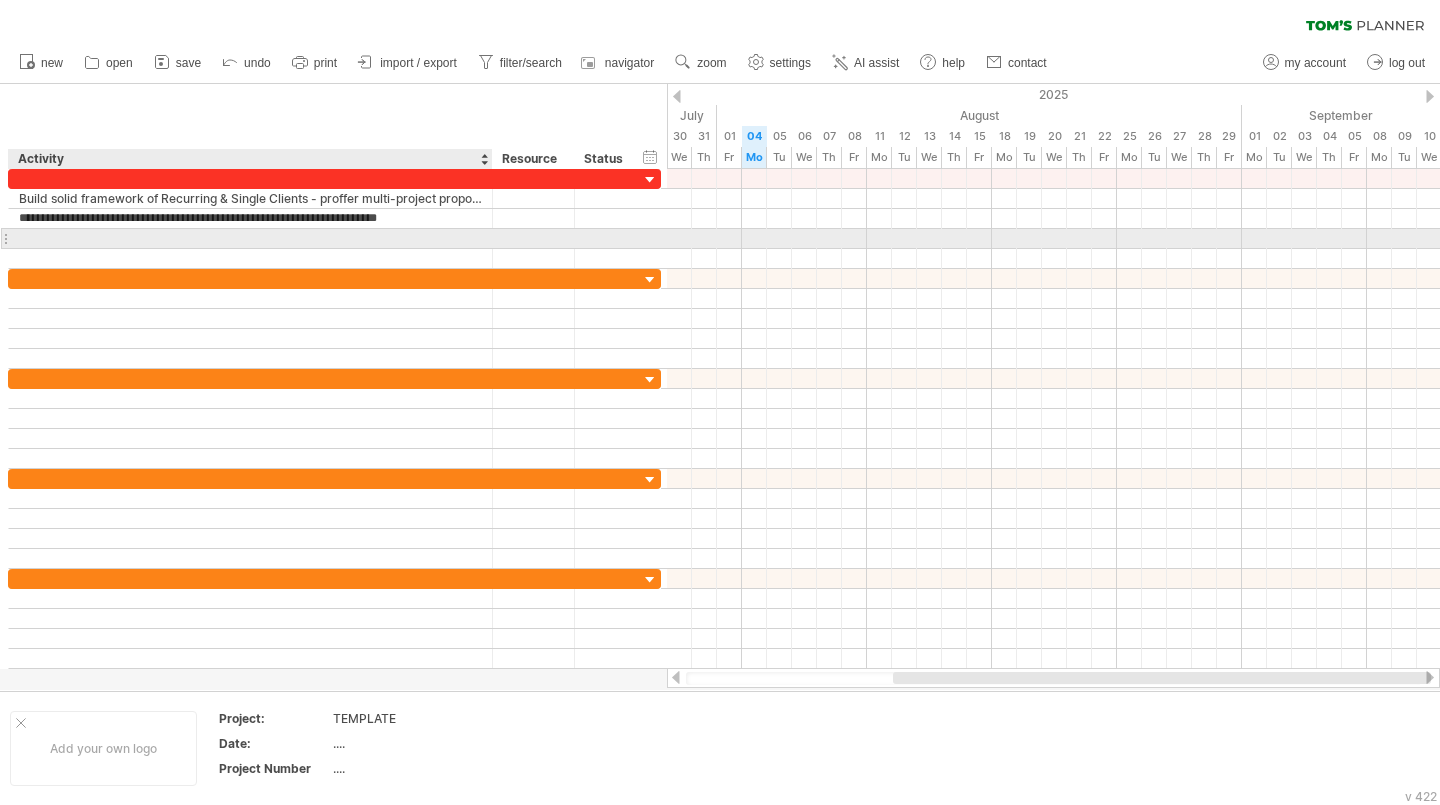 click at bounding box center (250, 238) 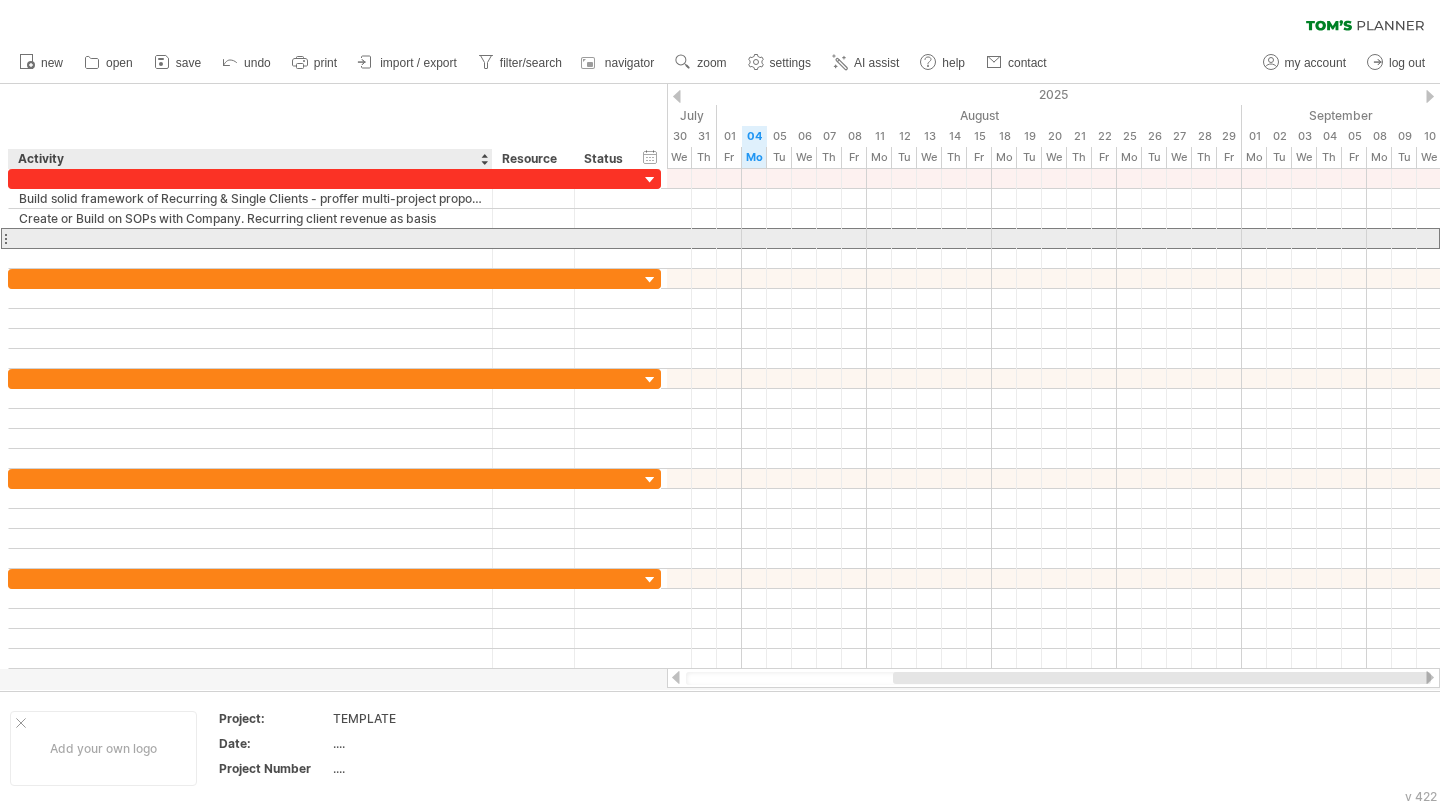 click at bounding box center [250, 238] 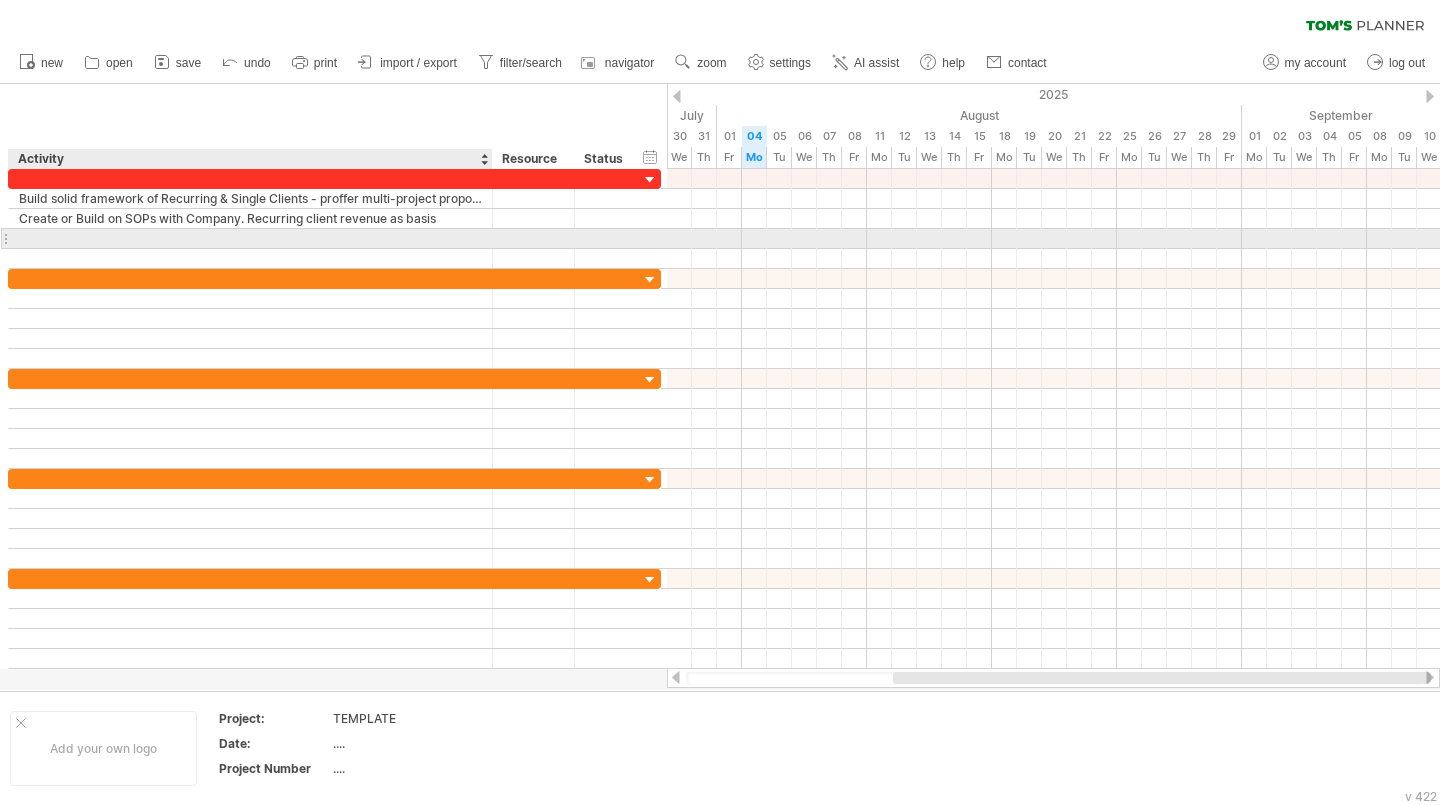 paste on "**********" 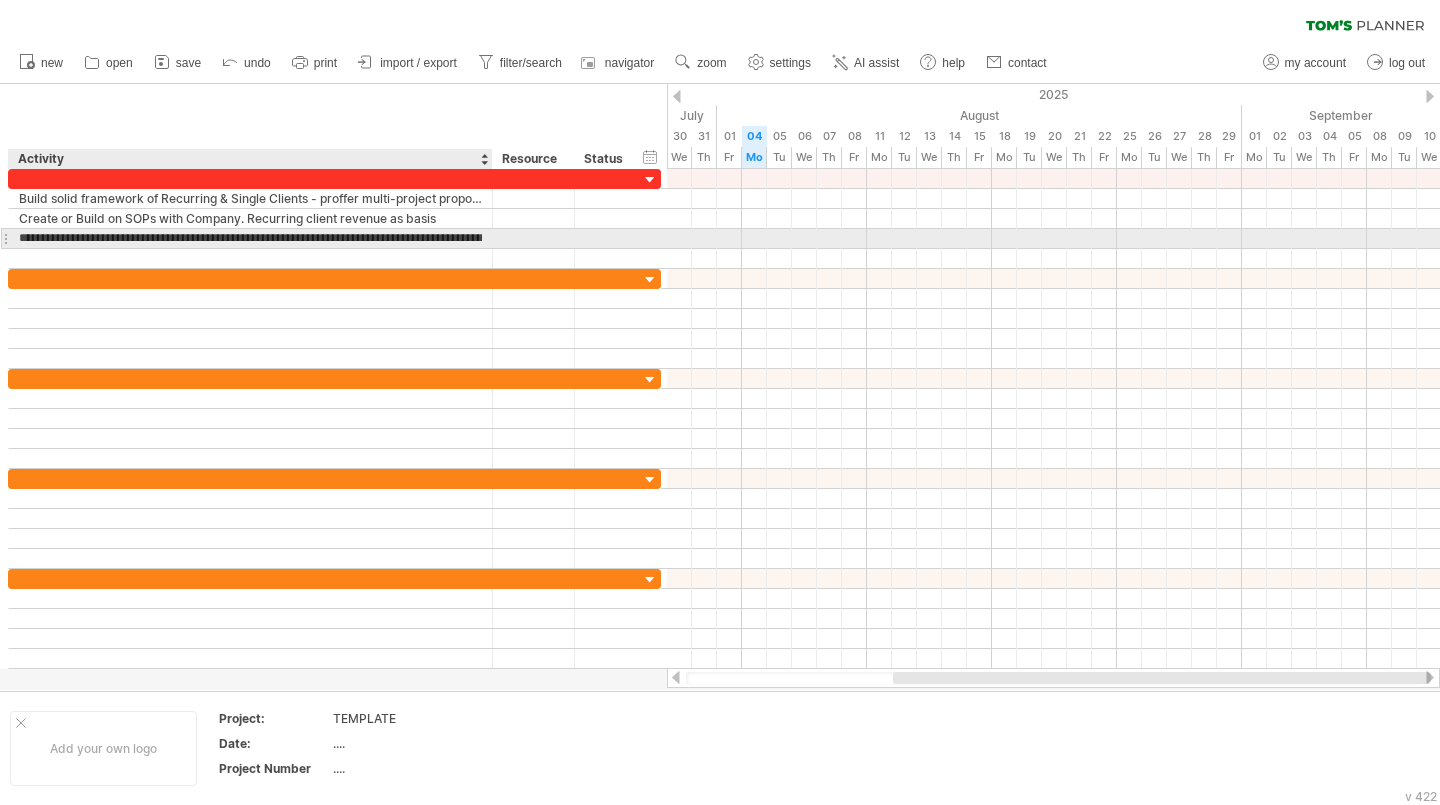 scroll, scrollTop: 0, scrollLeft: 303, axis: horizontal 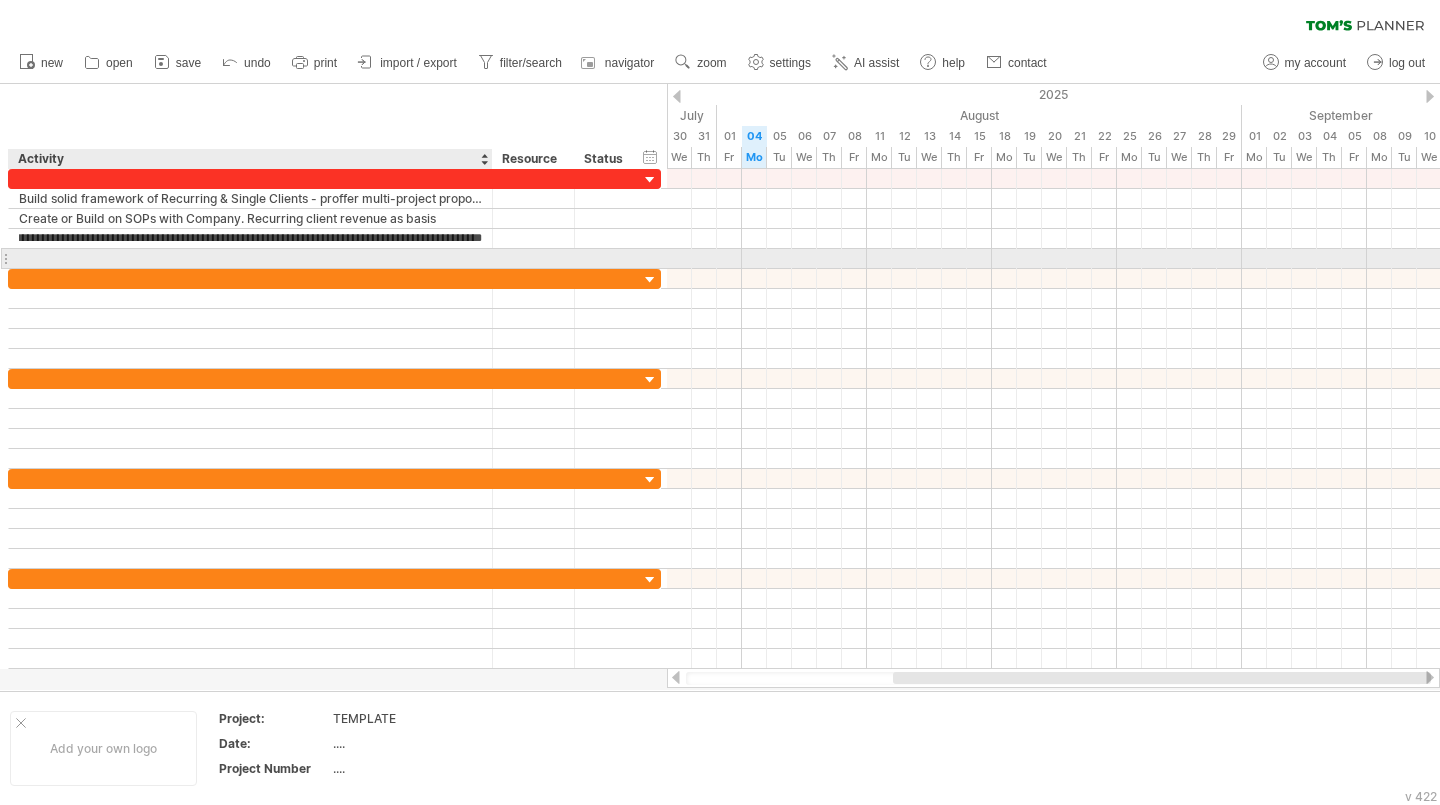 click at bounding box center (250, 258) 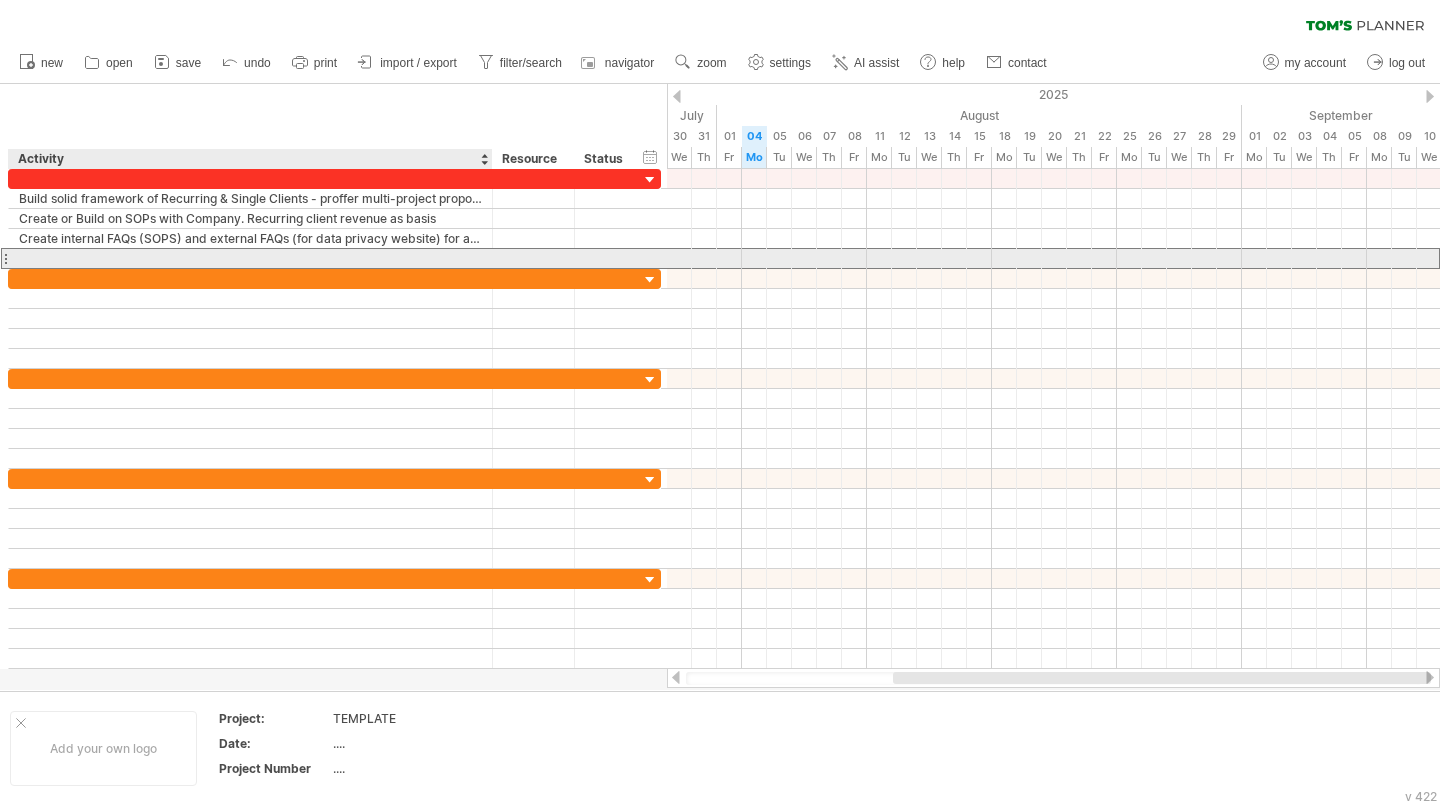 click at bounding box center [250, 258] 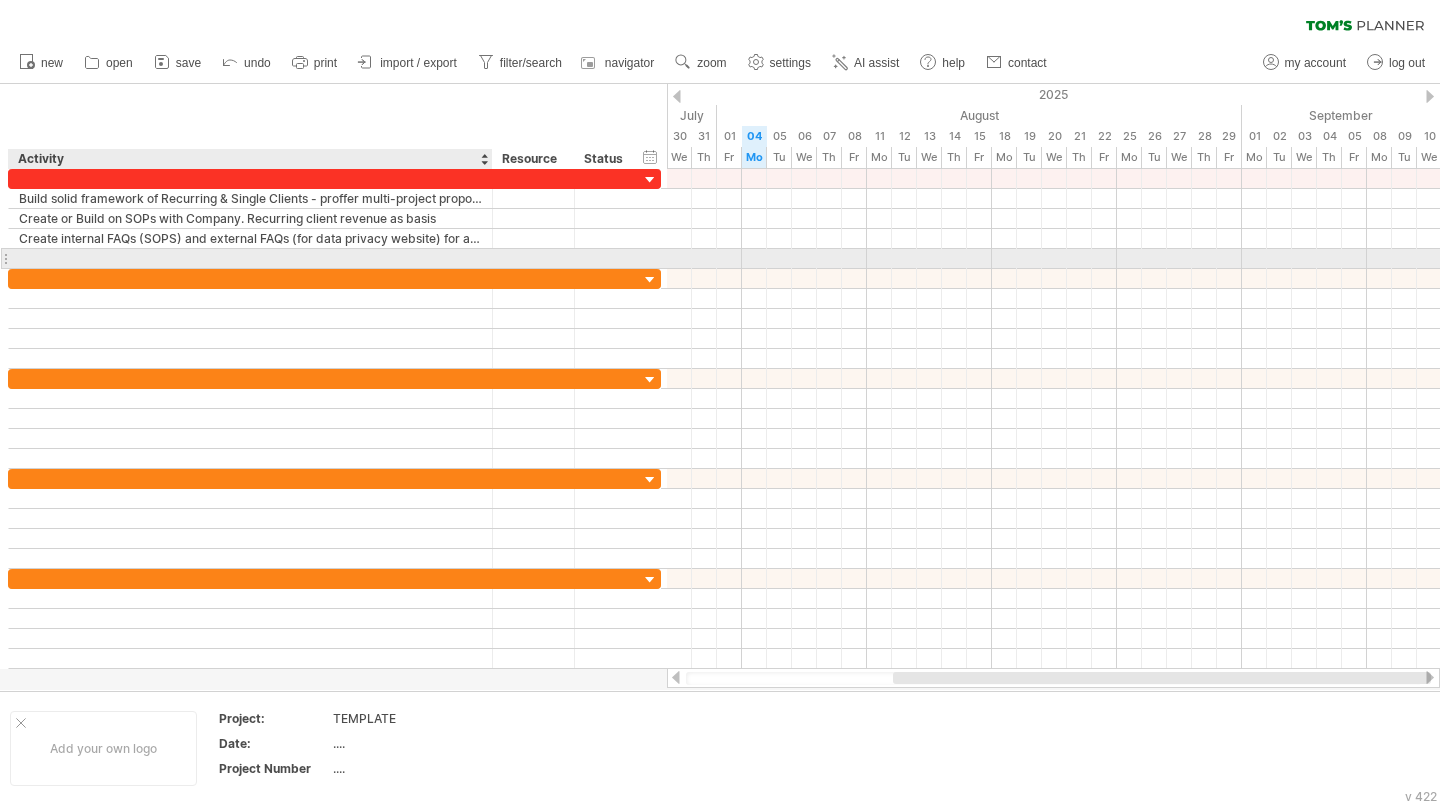 paste on "**********" 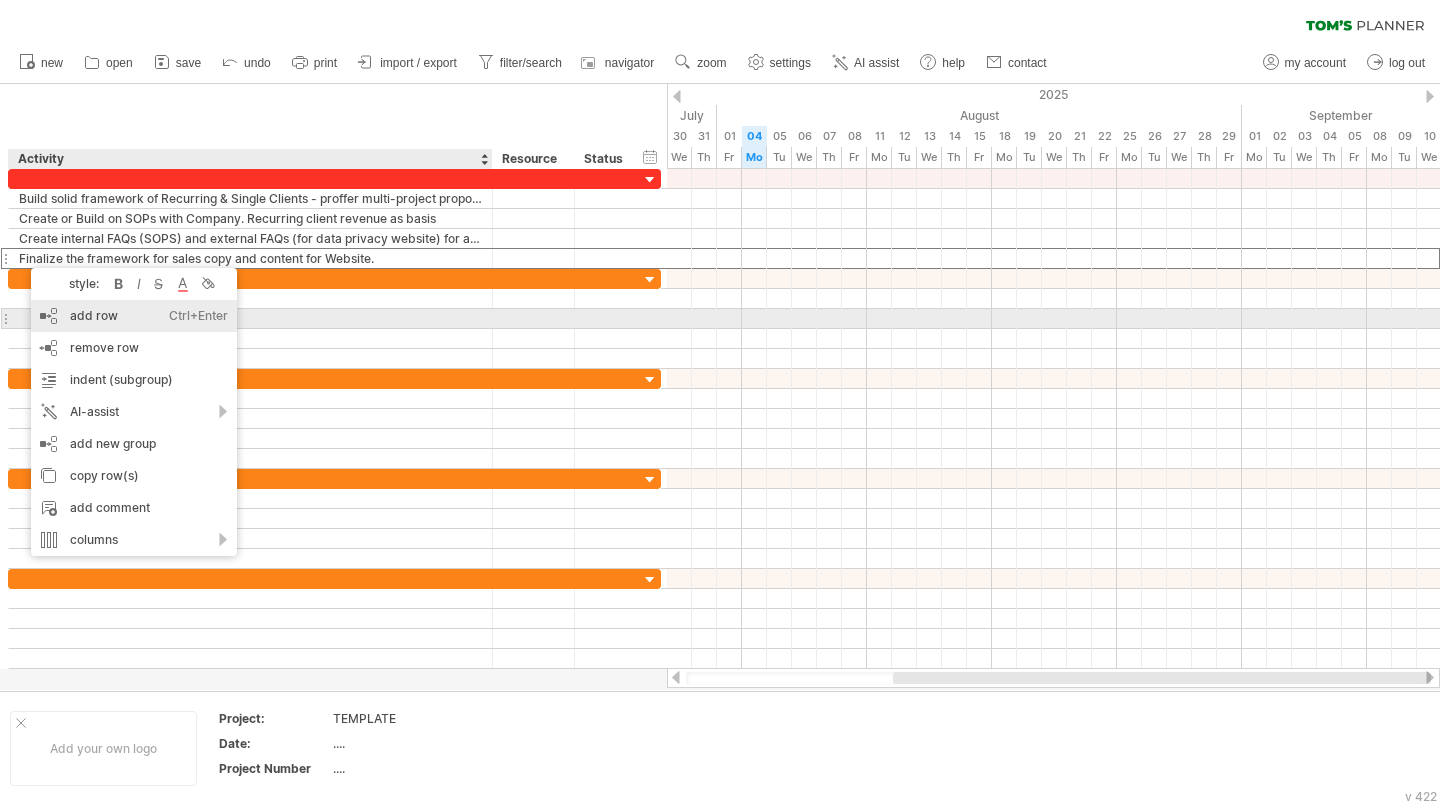 click on "add row Ctrl+Enter Cmd+Enter" at bounding box center (134, 316) 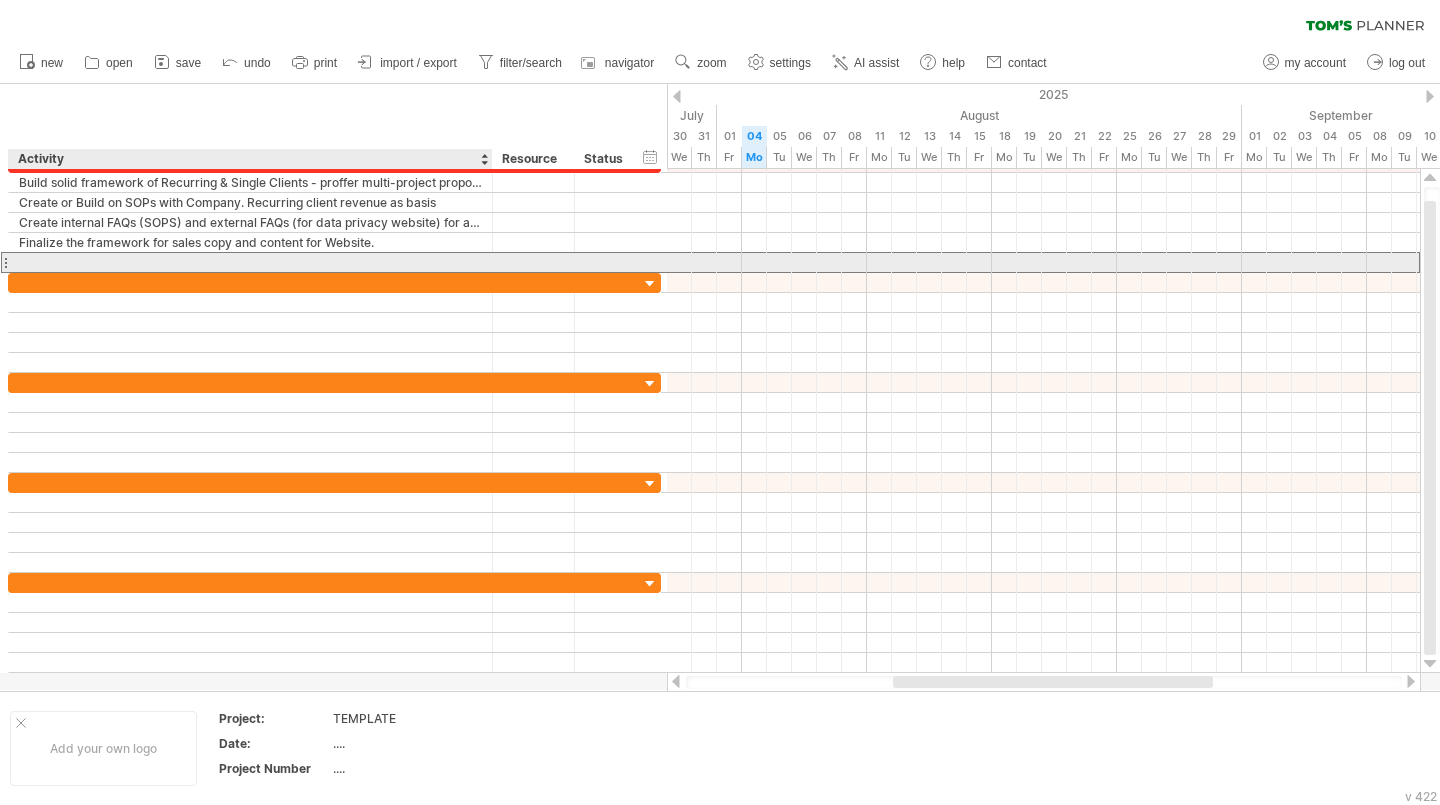 click at bounding box center (250, 262) 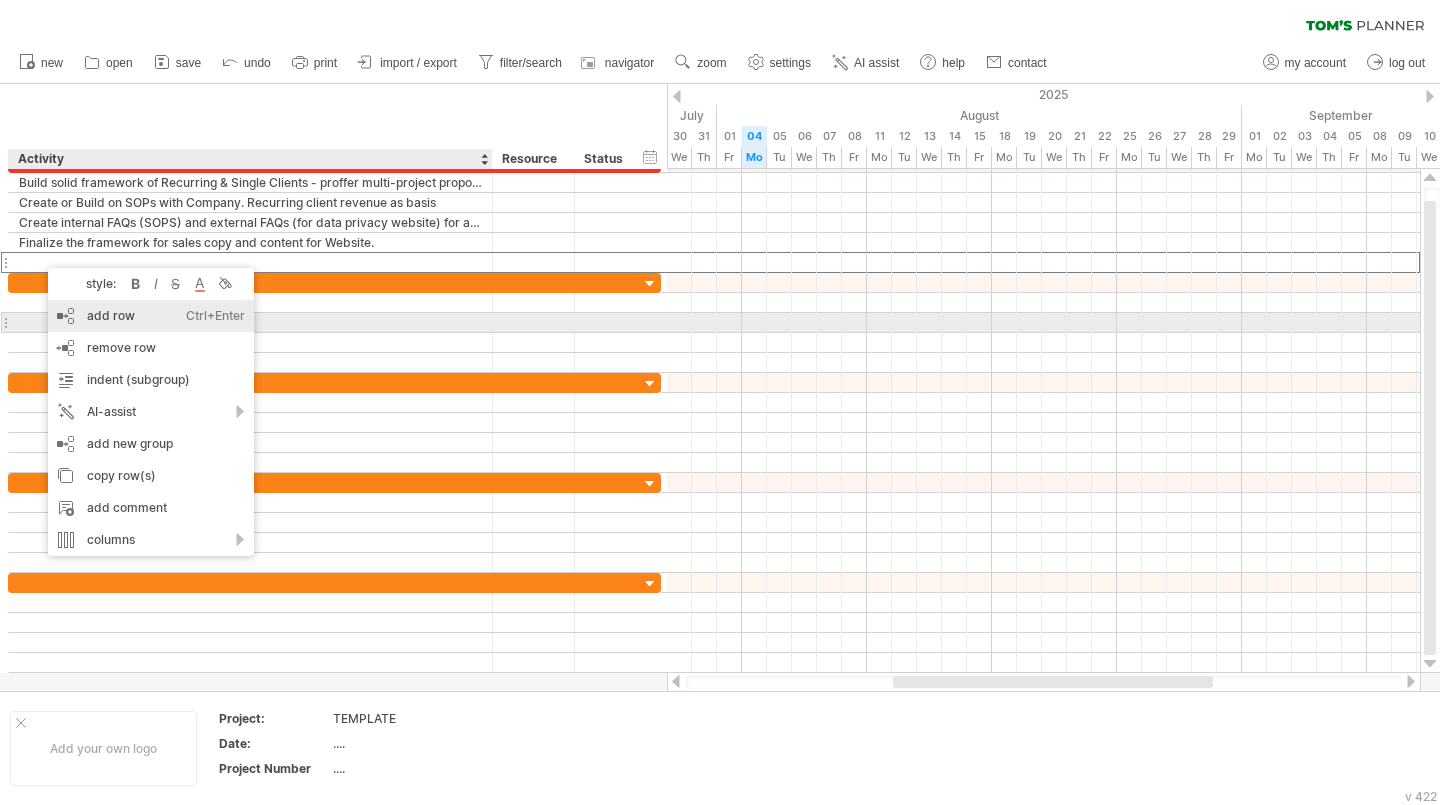 click on "add row Ctrl+Enter Cmd+Enter" at bounding box center [151, 316] 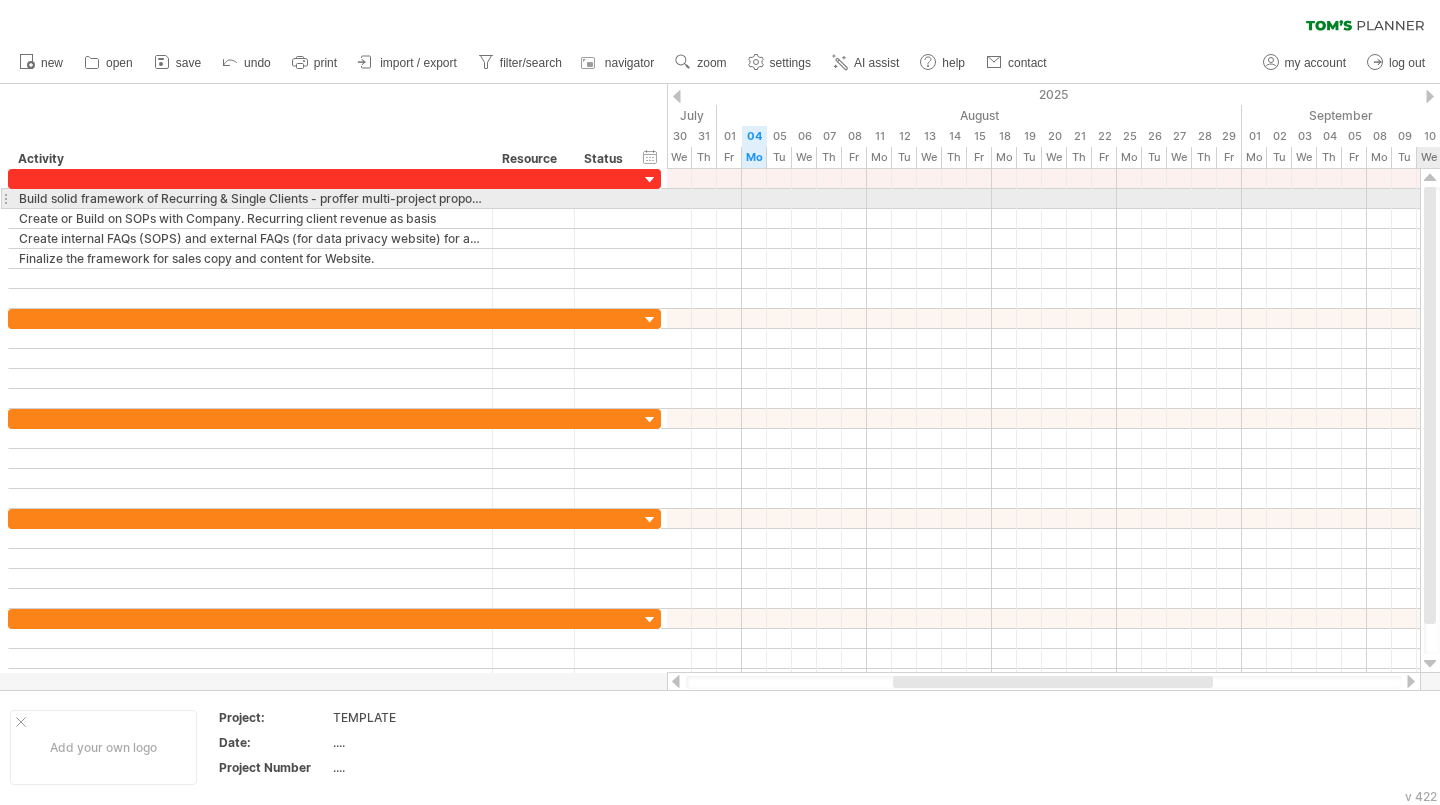 drag, startPoint x: 1430, startPoint y: 249, endPoint x: 1423, endPoint y: 189, distance: 60.40695 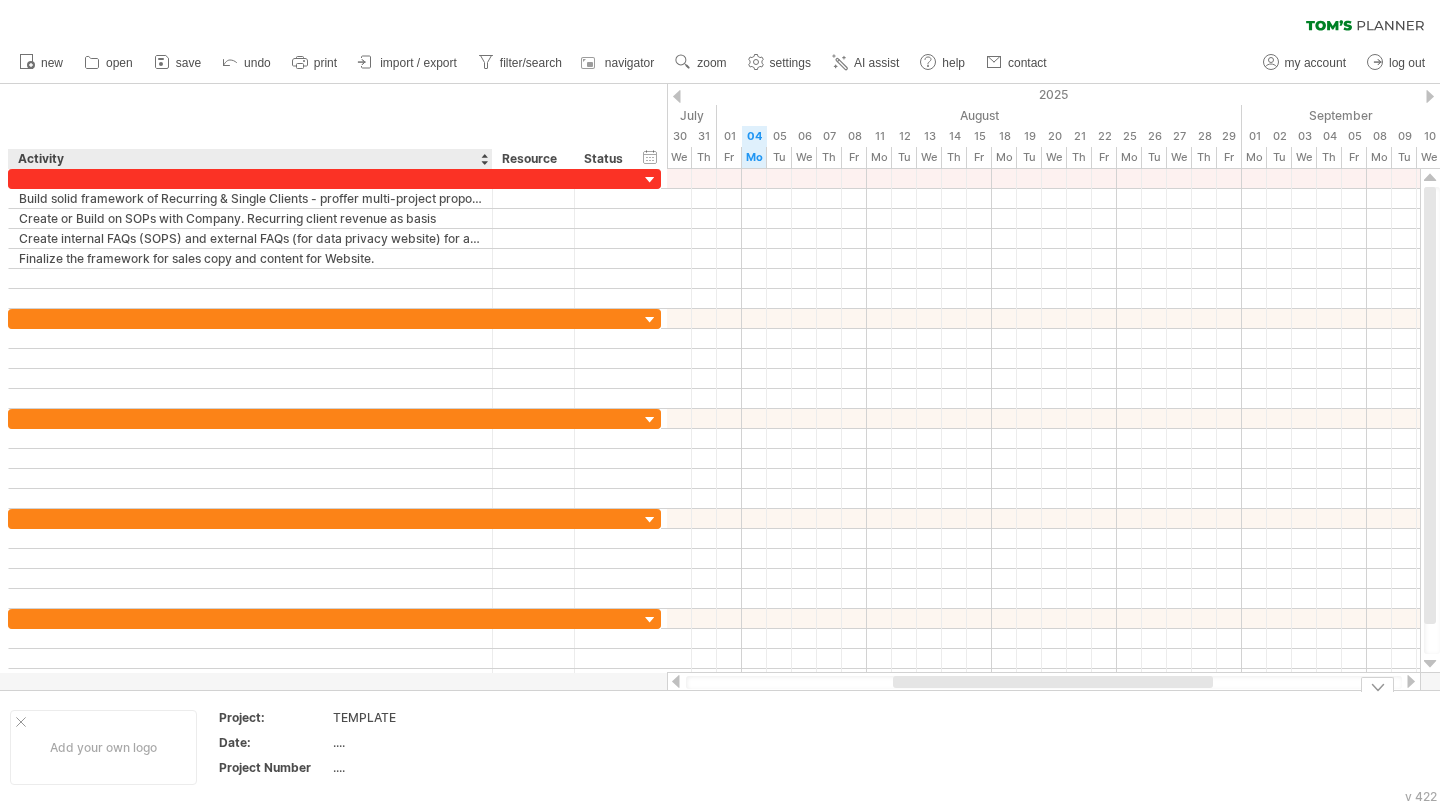 click on "TEMPLATE" at bounding box center [417, 717] 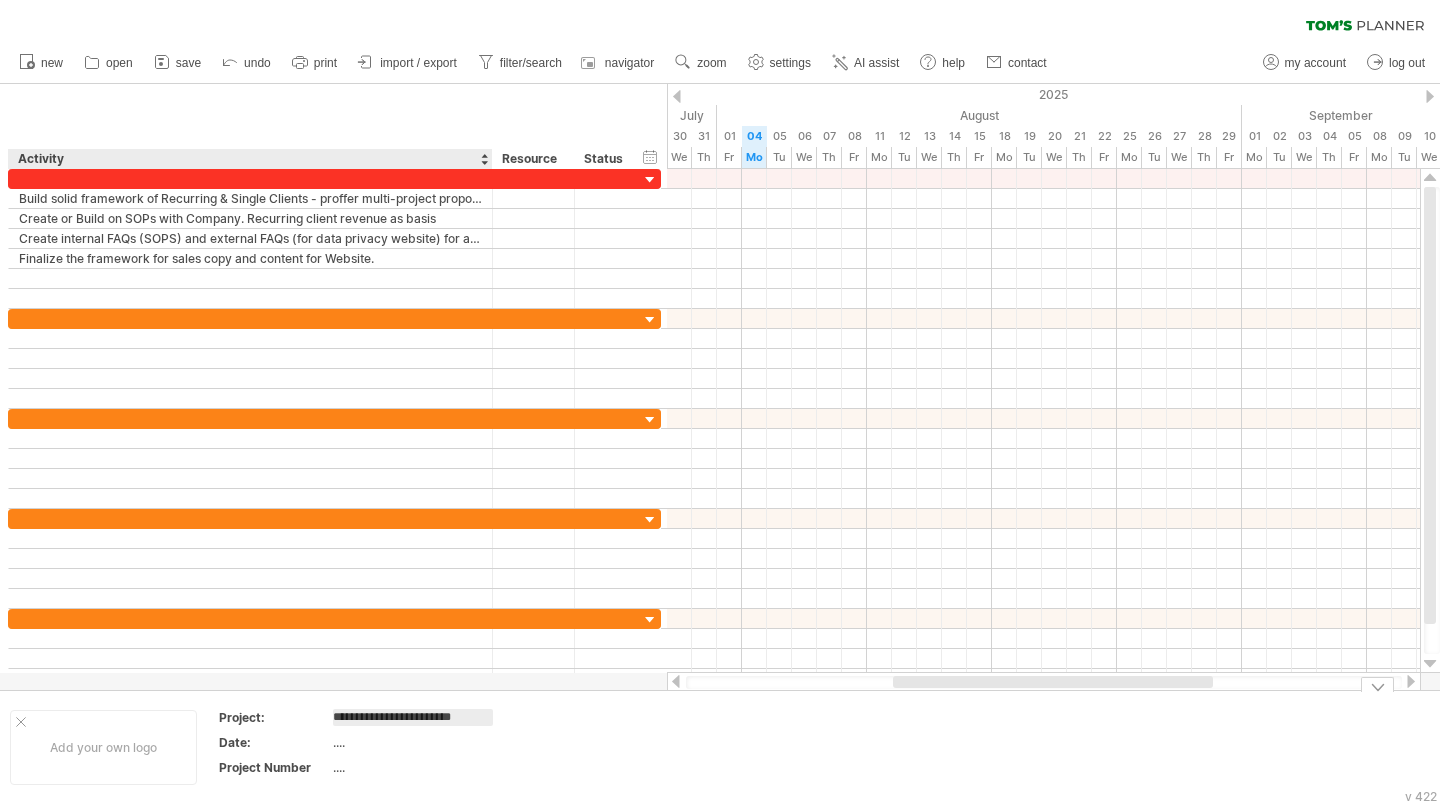 type on "**********" 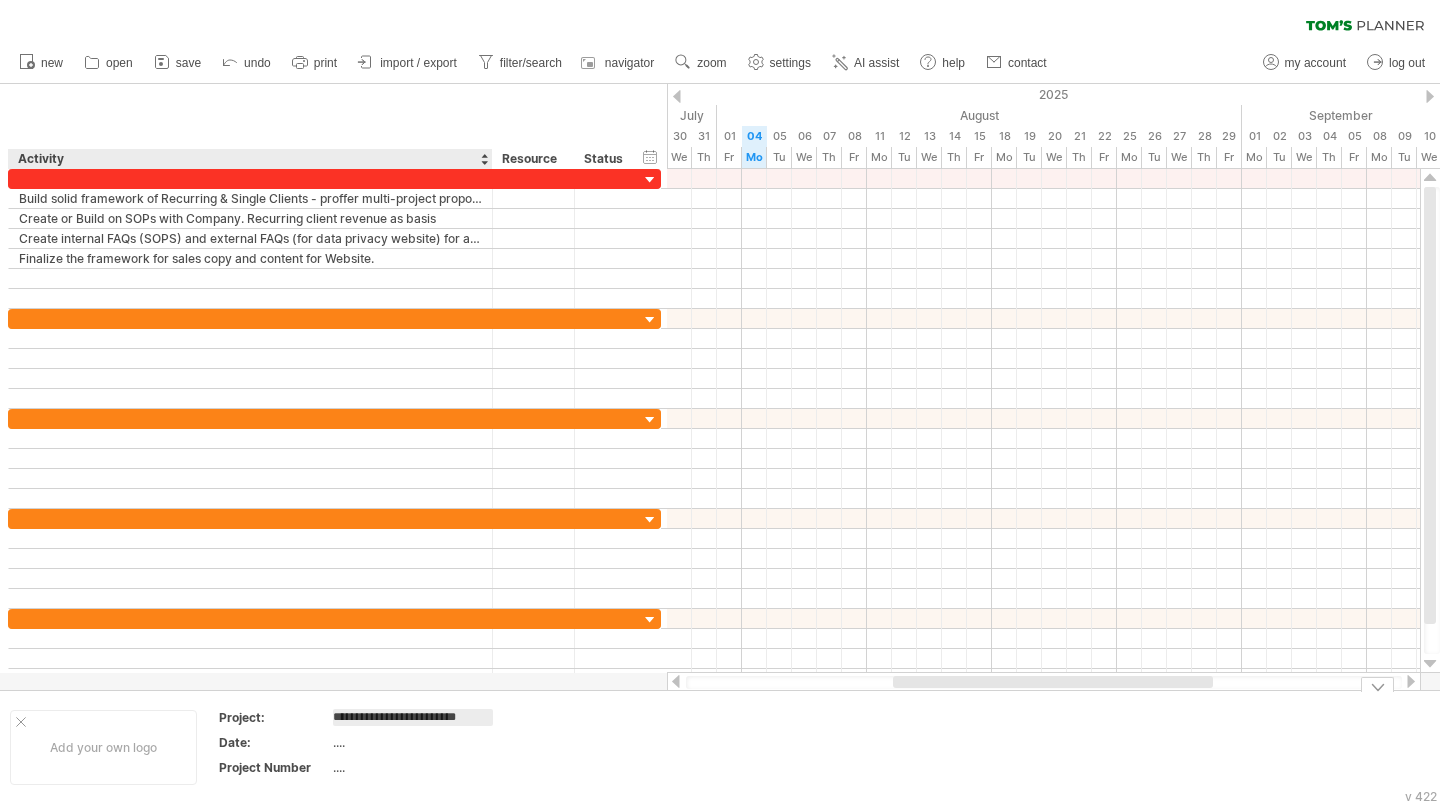 scroll, scrollTop: 0, scrollLeft: 6, axis: horizontal 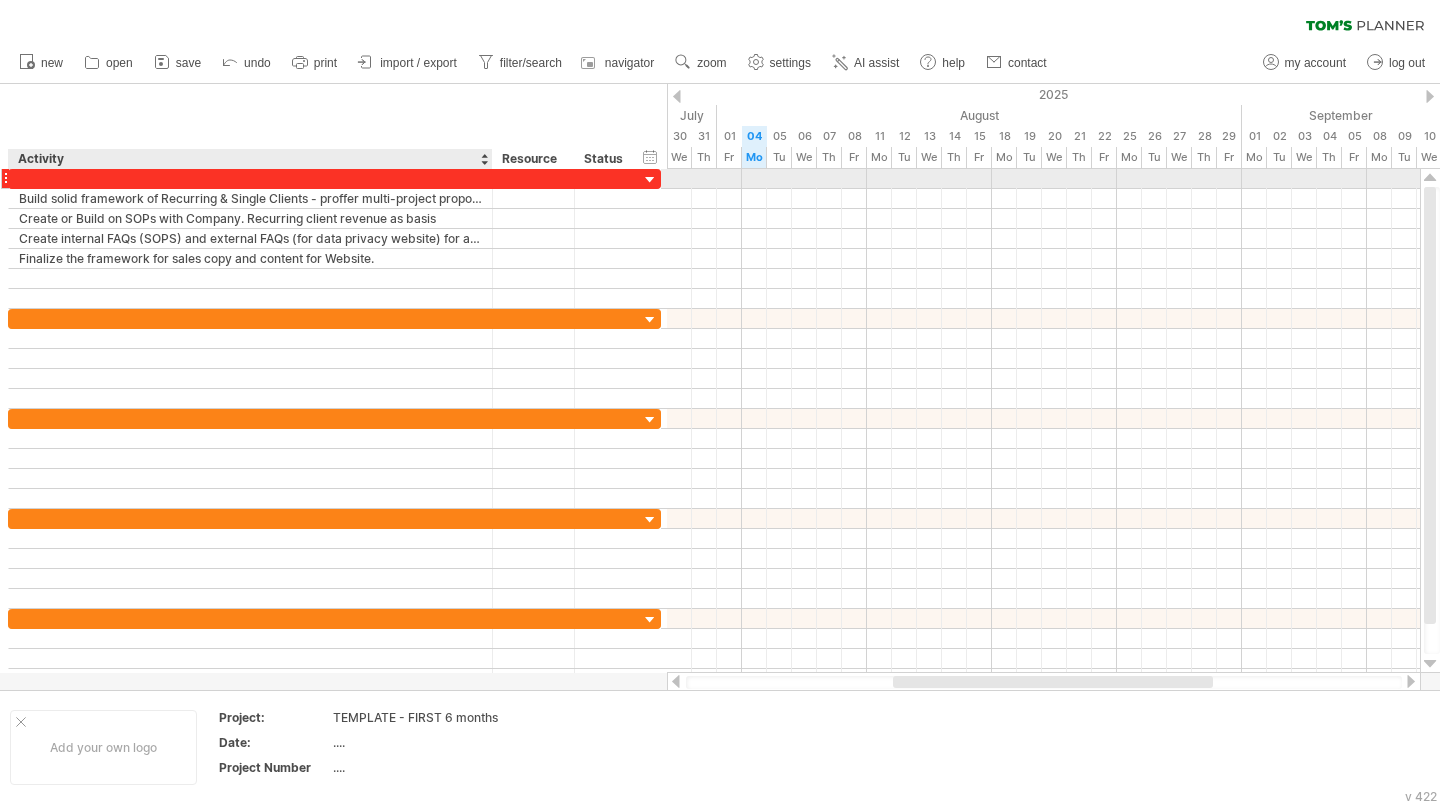 click at bounding box center [250, 178] 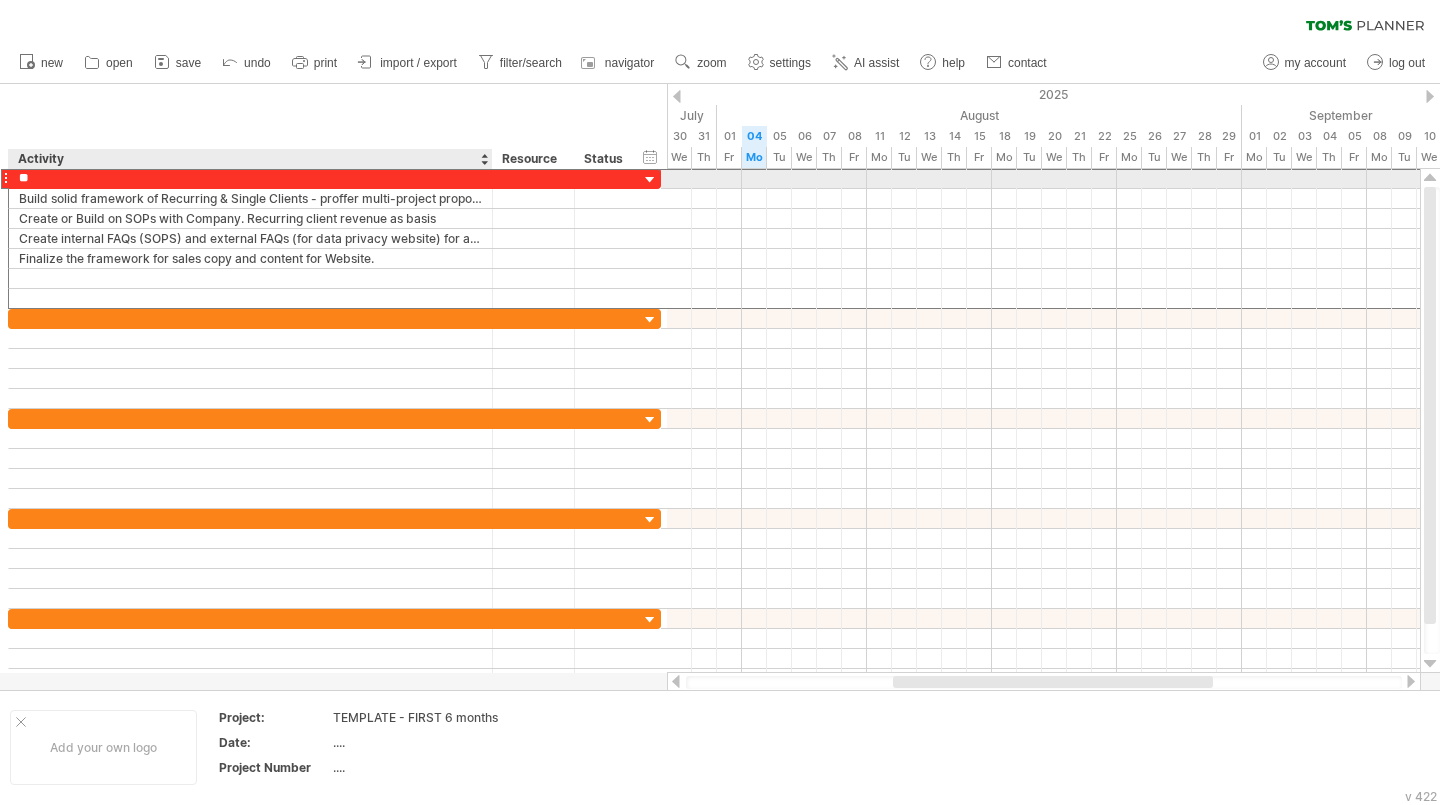 type on "*" 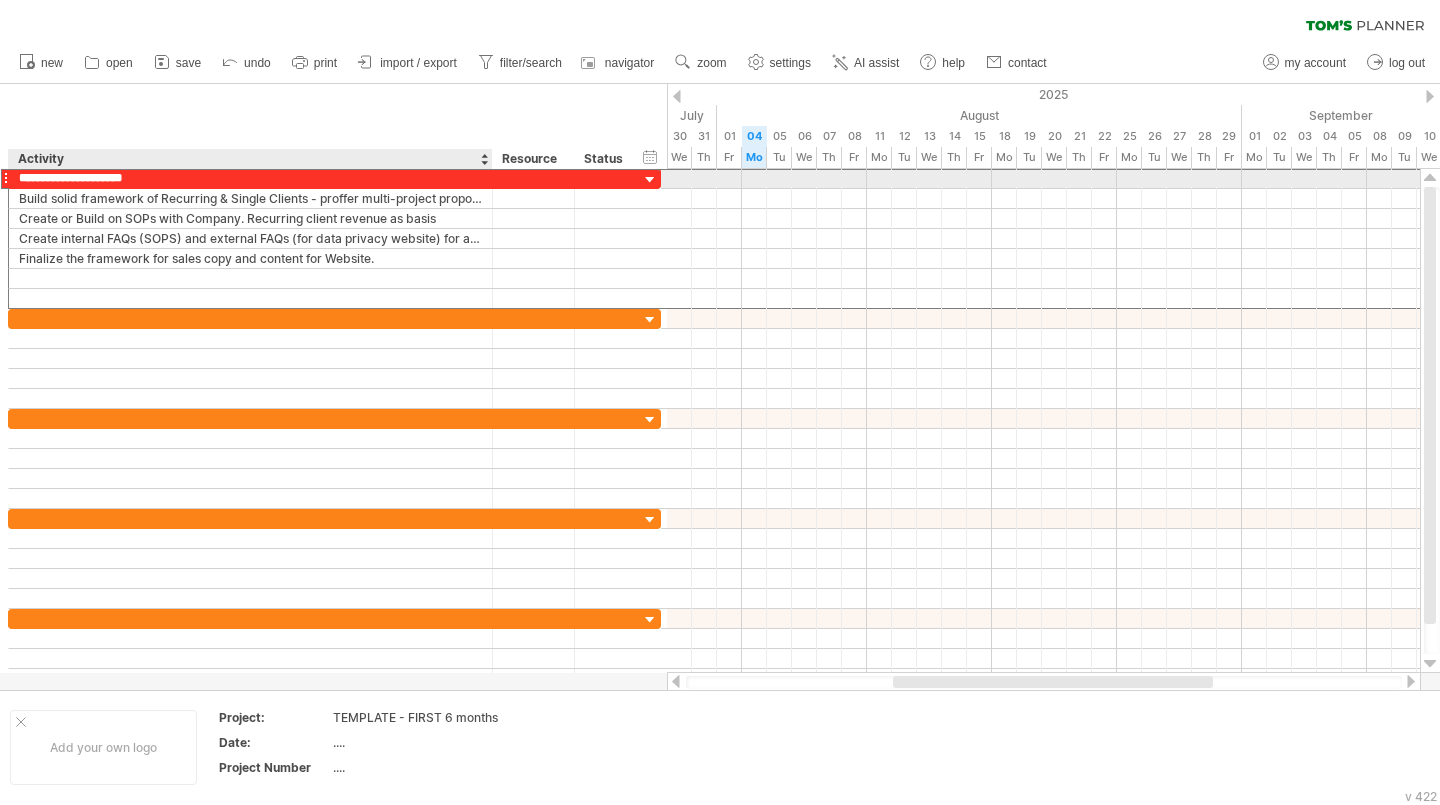 type on "**********" 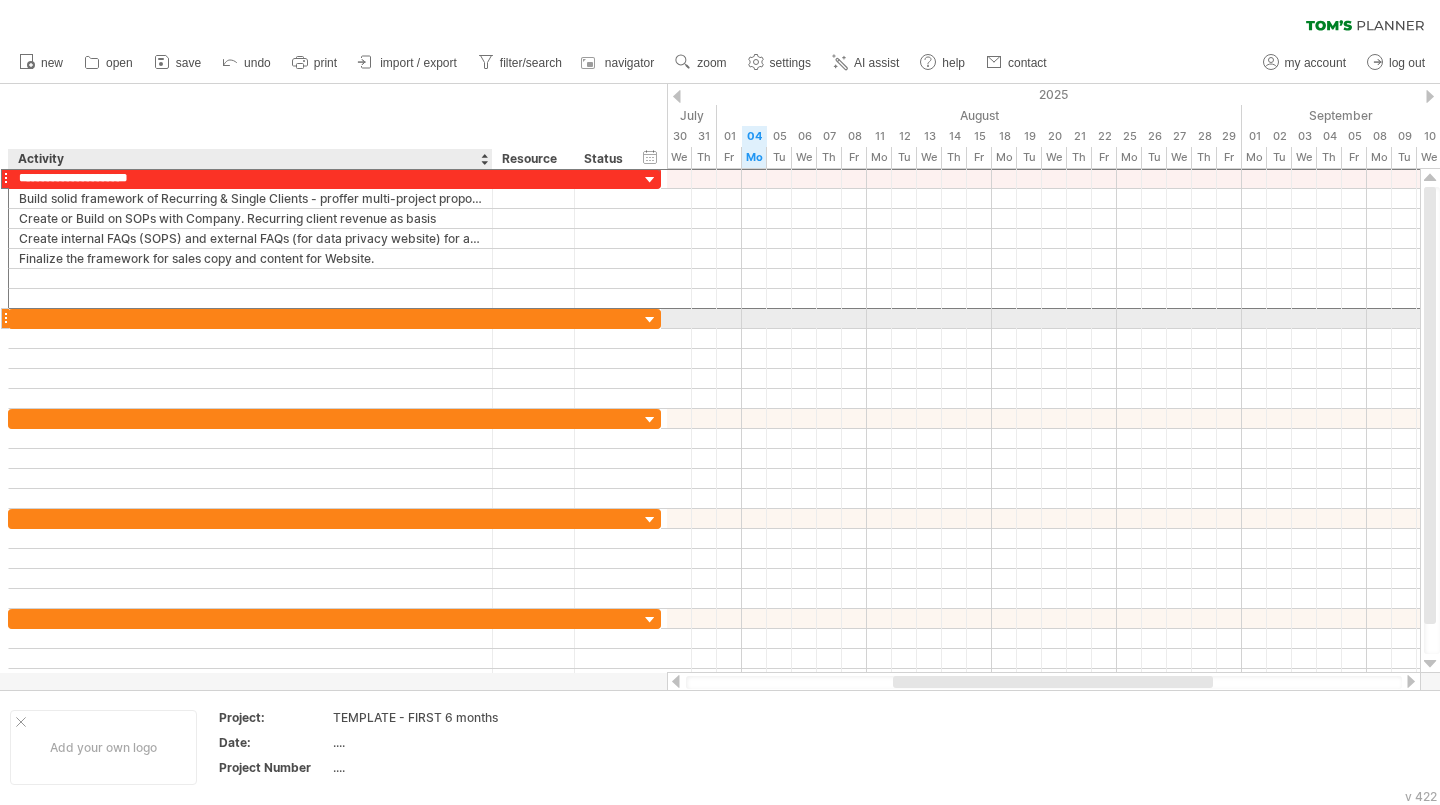 click at bounding box center [250, 318] 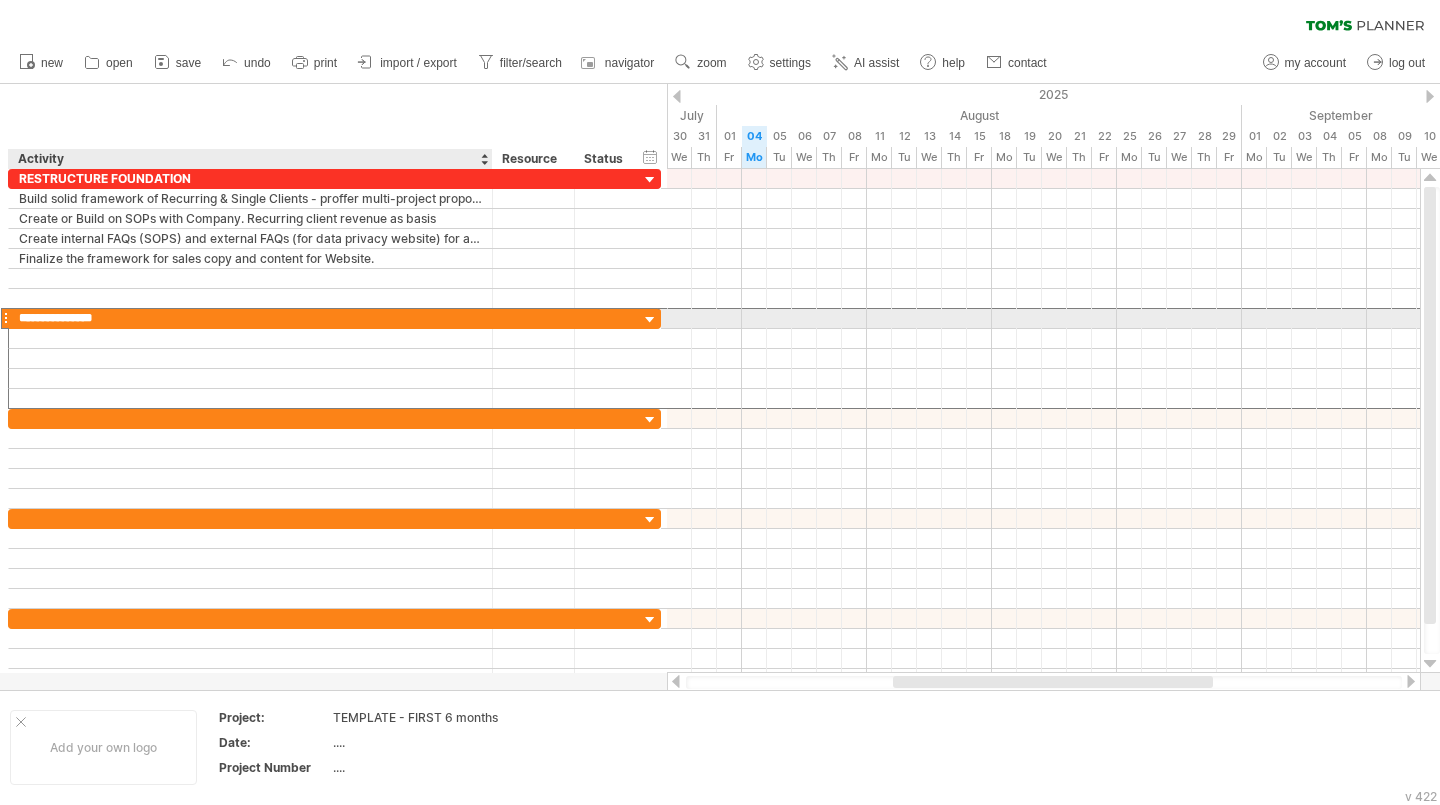 type on "**********" 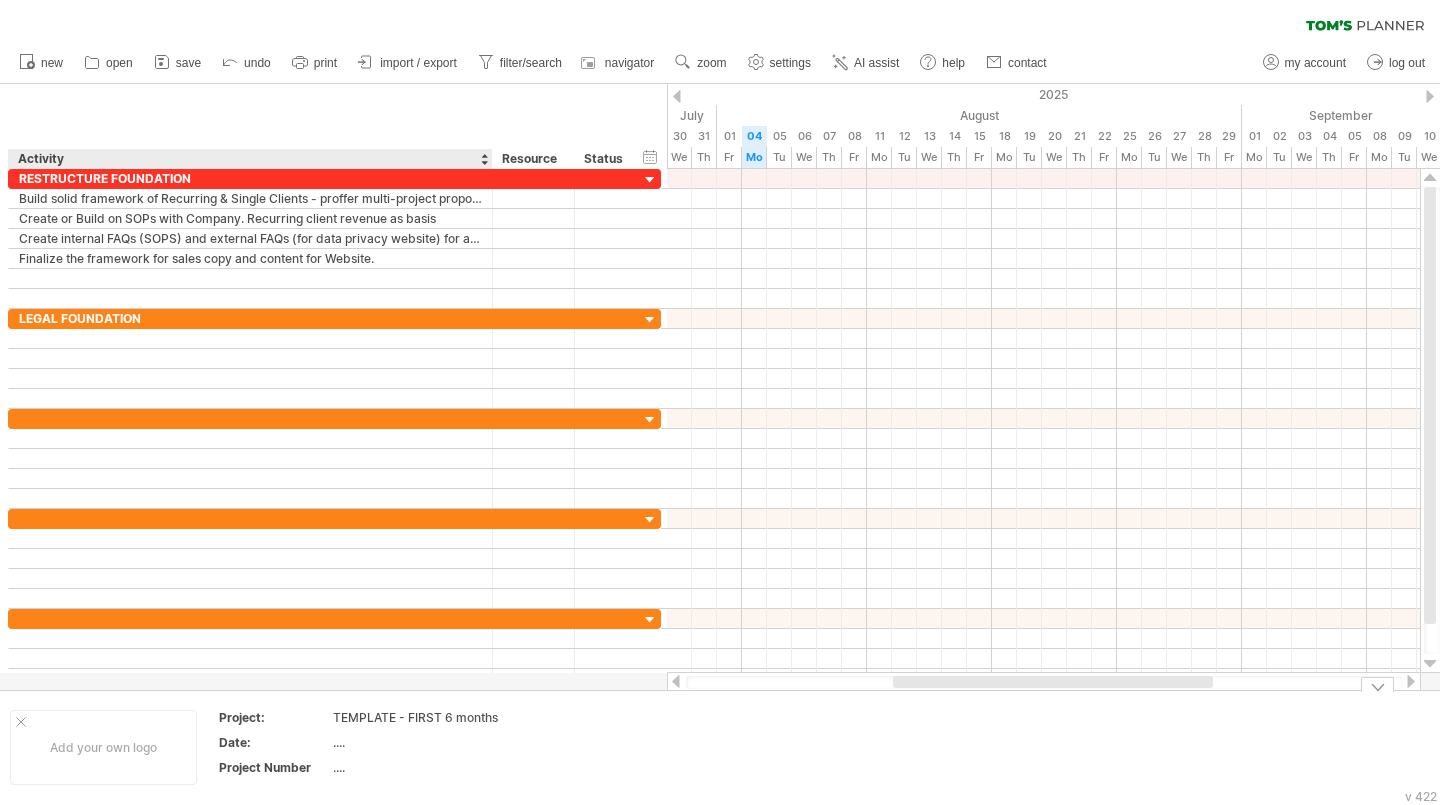 click on "TEMPLATE - FIRST 6 months" at bounding box center (417, 717) 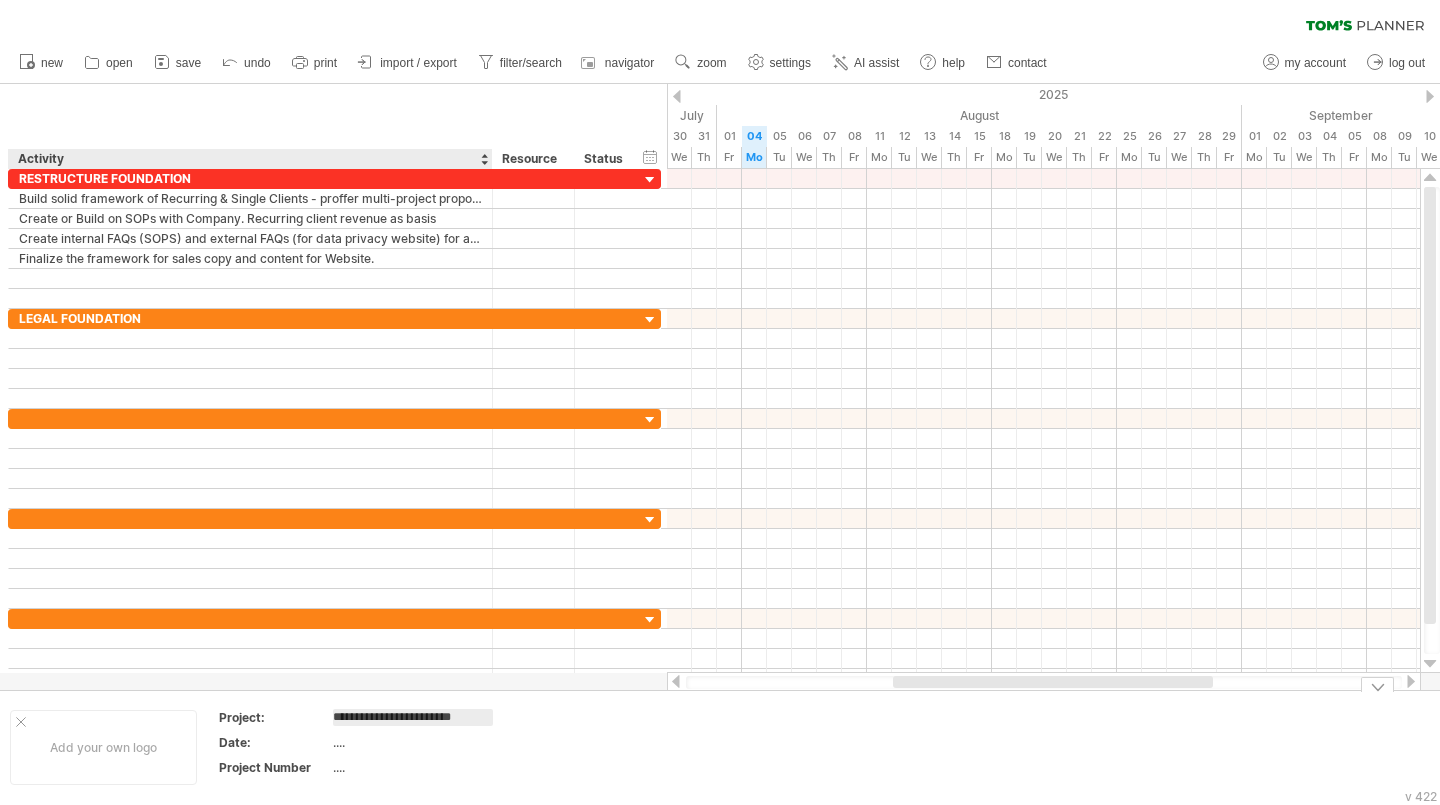 scroll, scrollTop: 0, scrollLeft: 0, axis: both 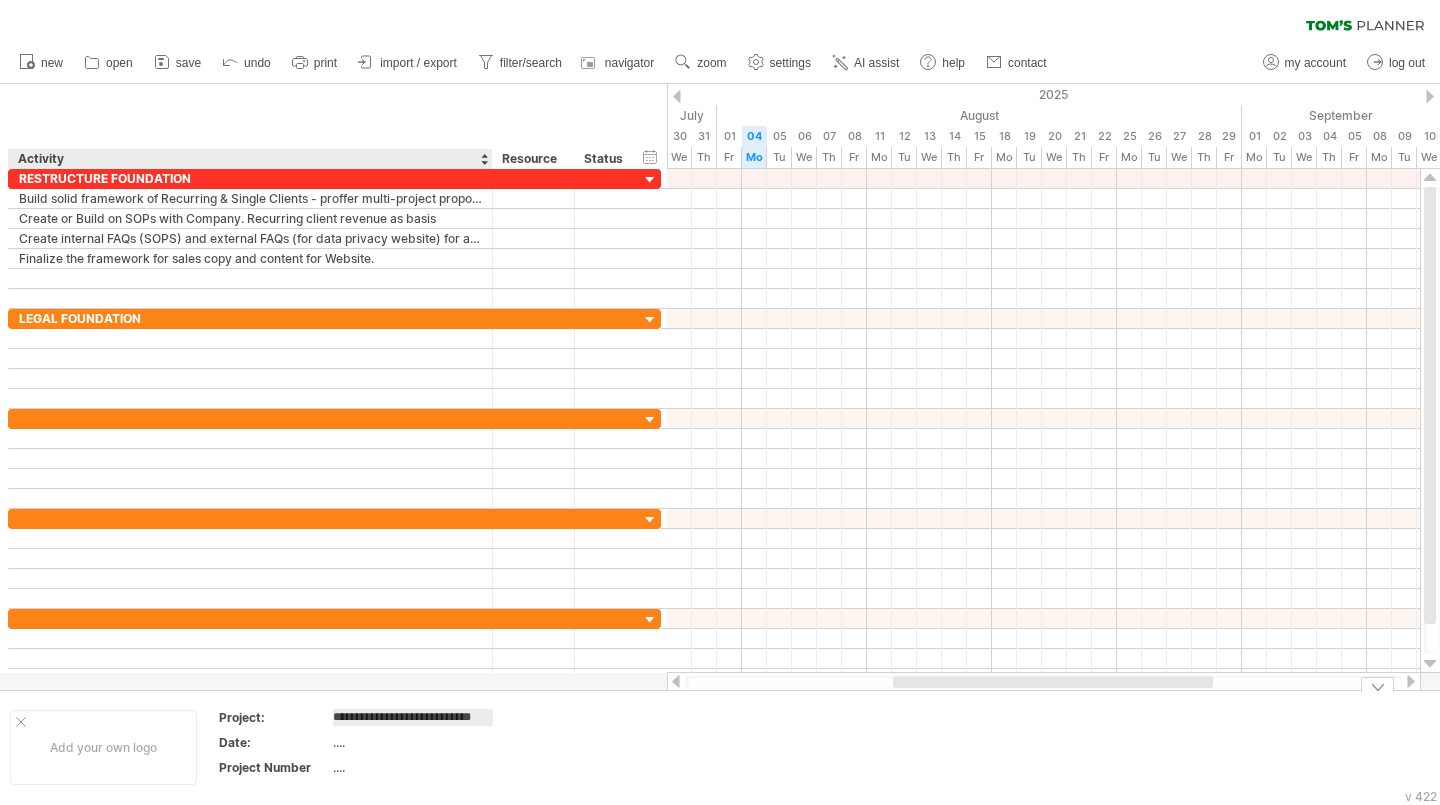 type on "**********" 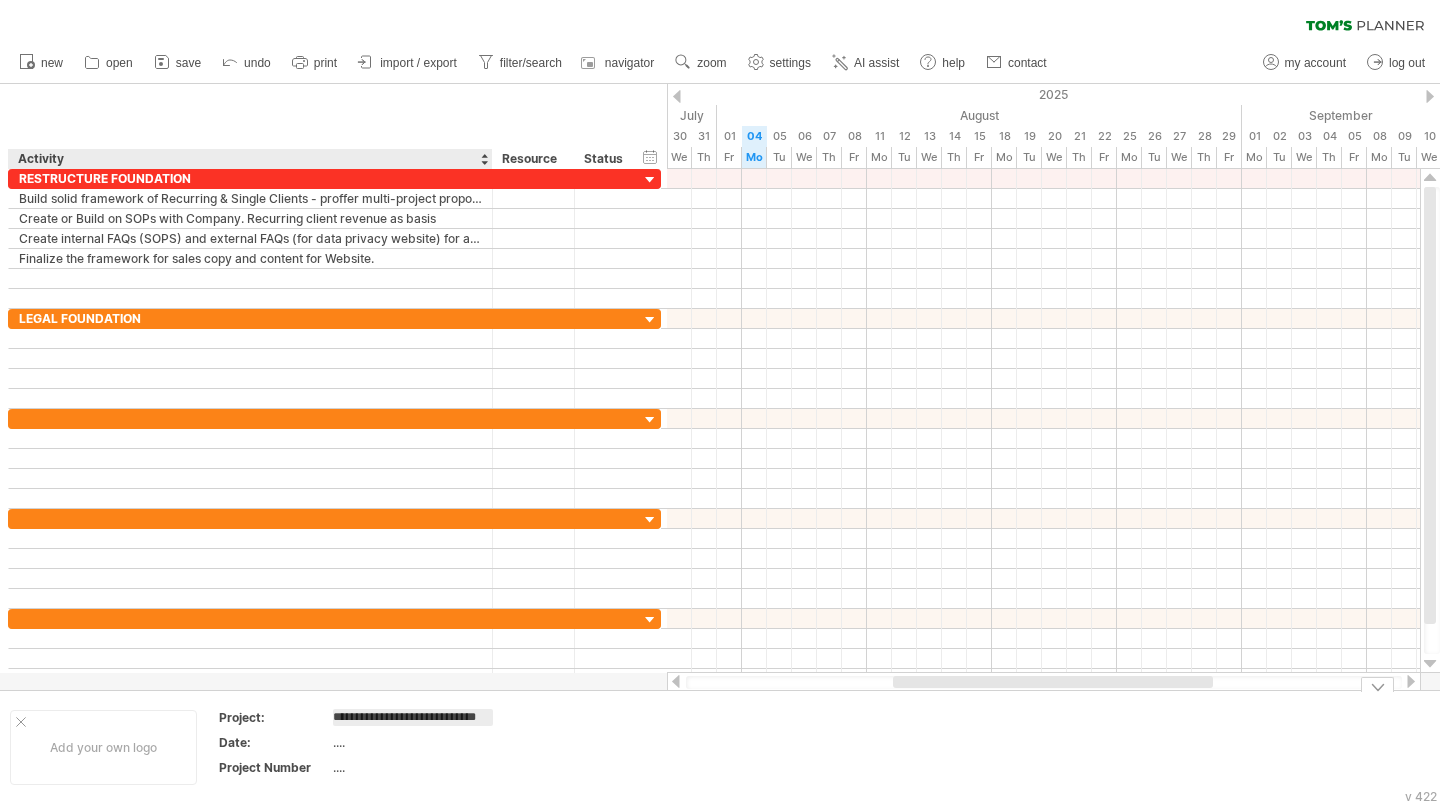 scroll, scrollTop: 0, scrollLeft: 41, axis: horizontal 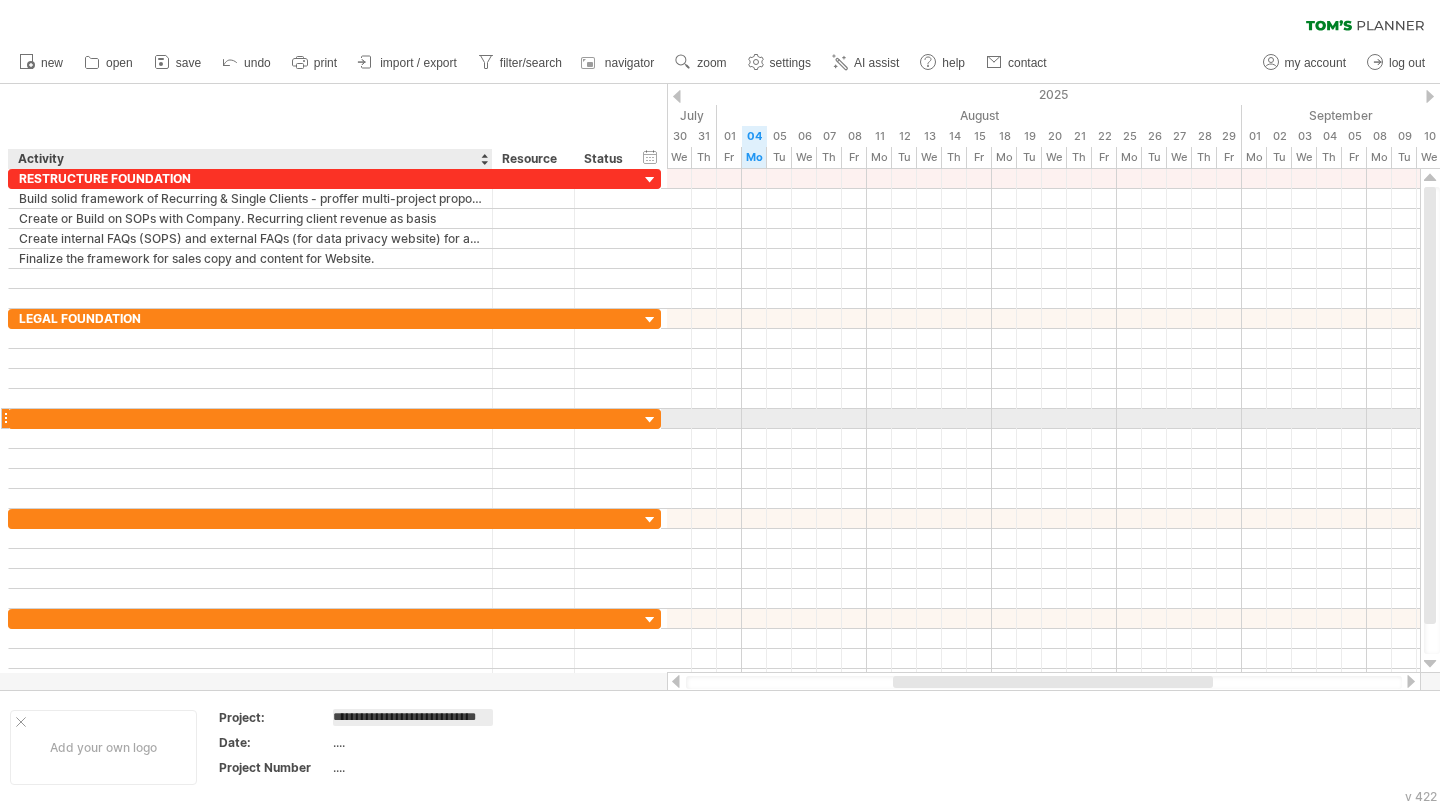 click at bounding box center [250, 418] 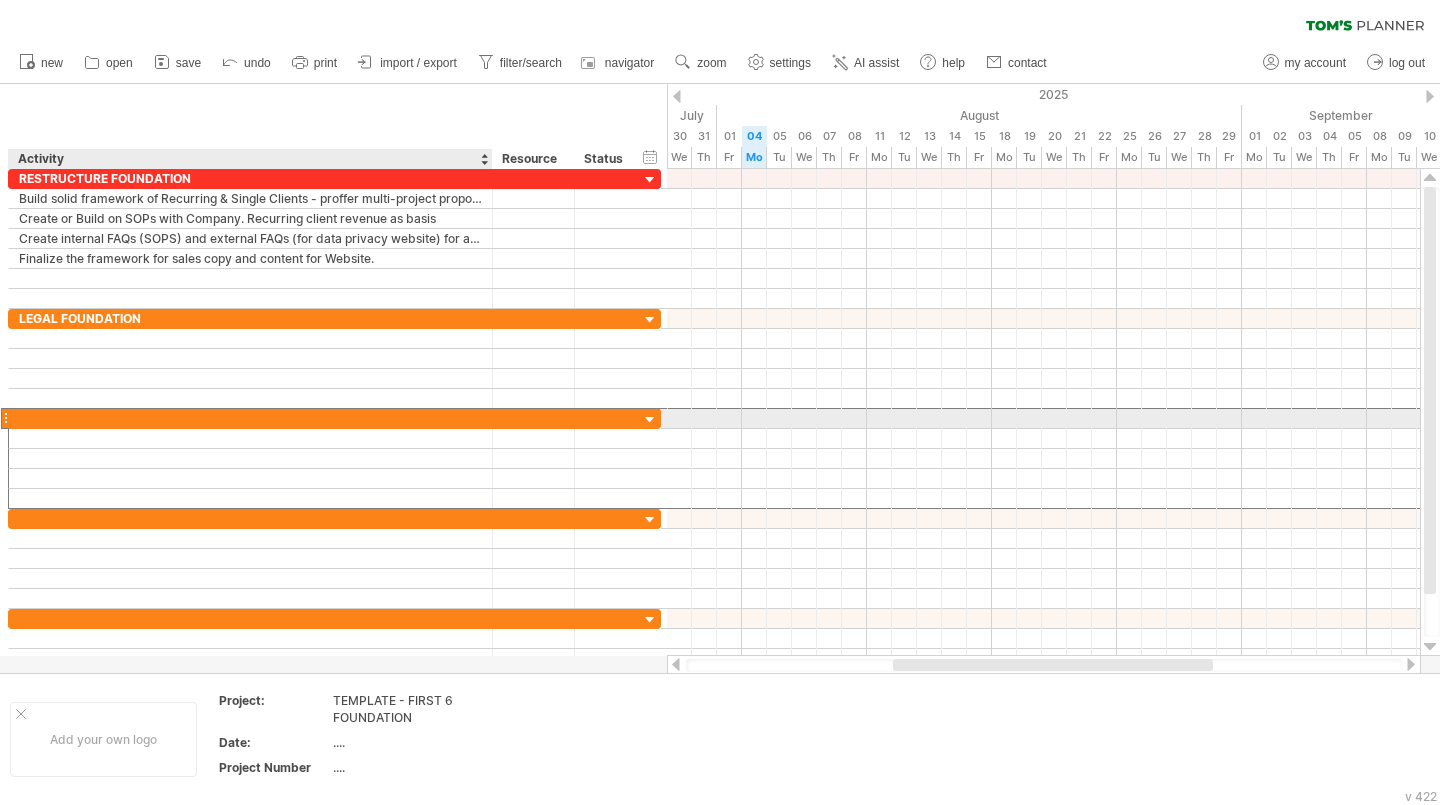 click at bounding box center [250, 418] 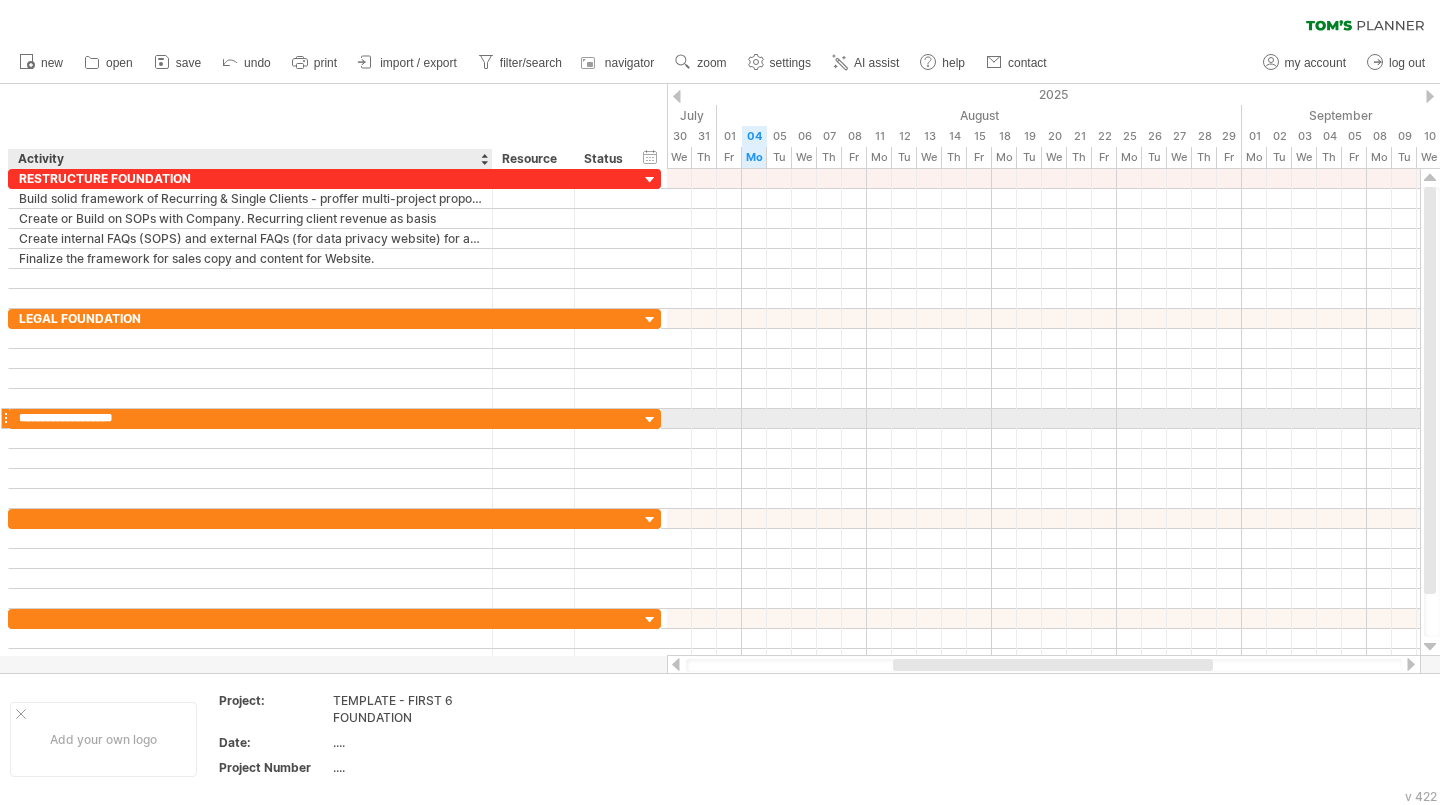 type on "**********" 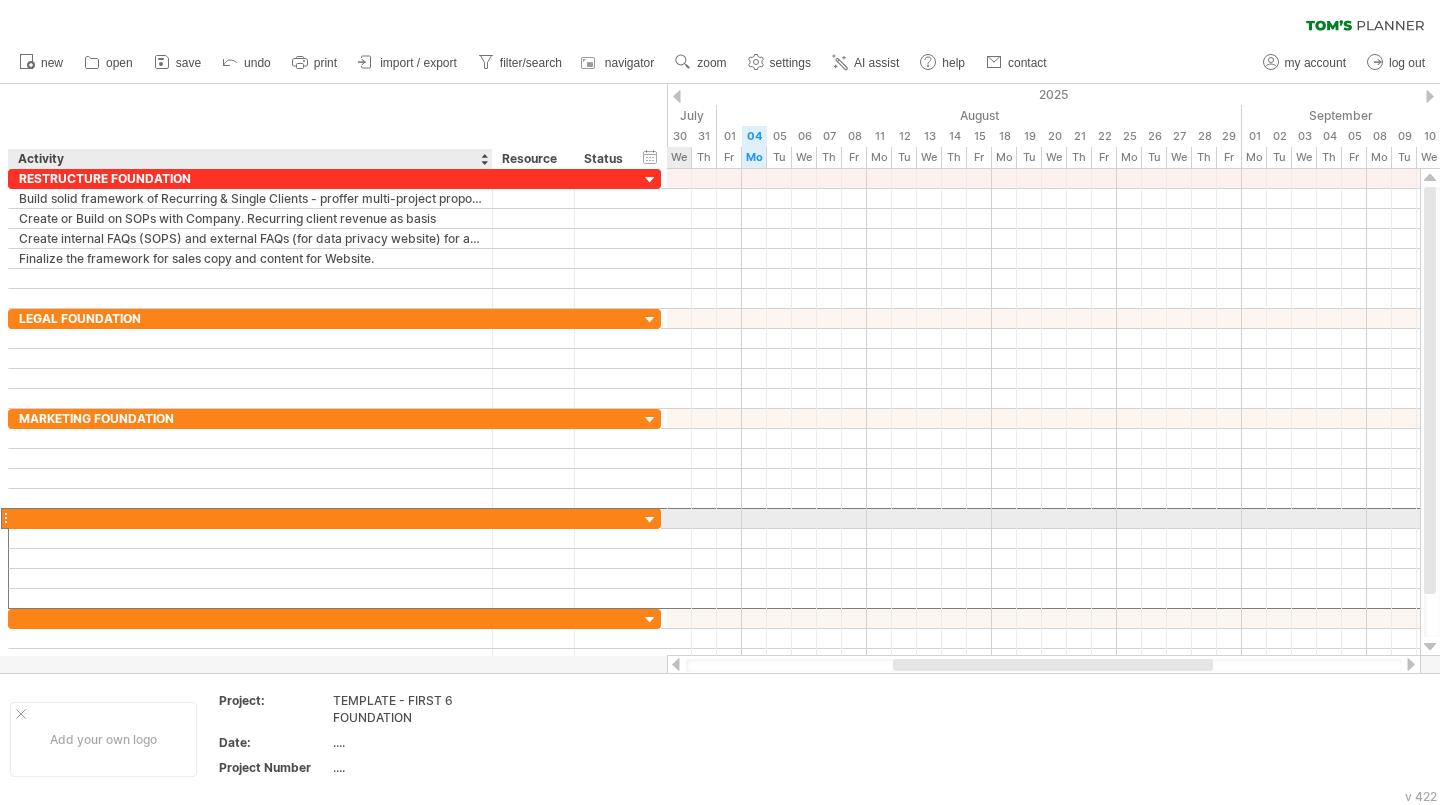 click at bounding box center [250, 518] 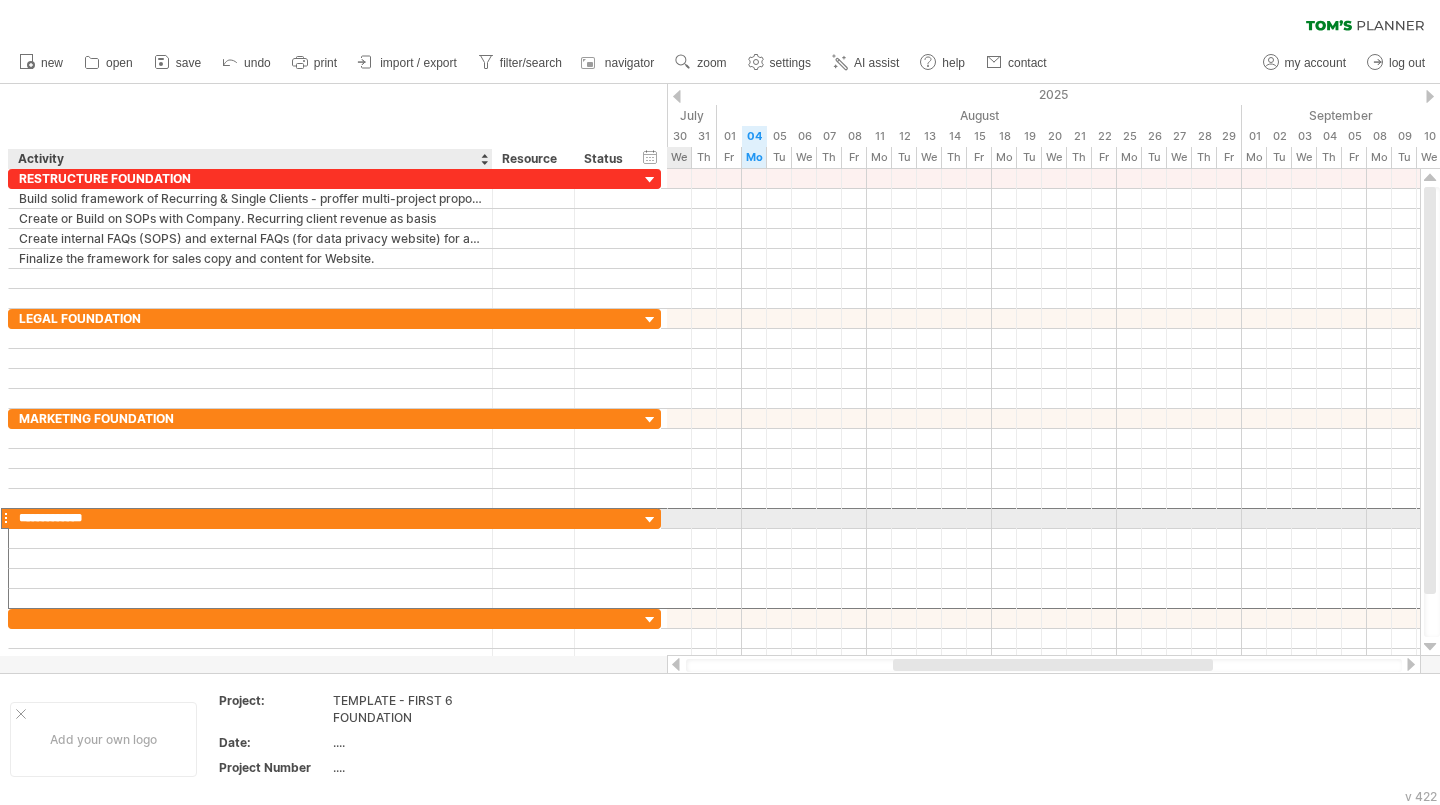 type on "**********" 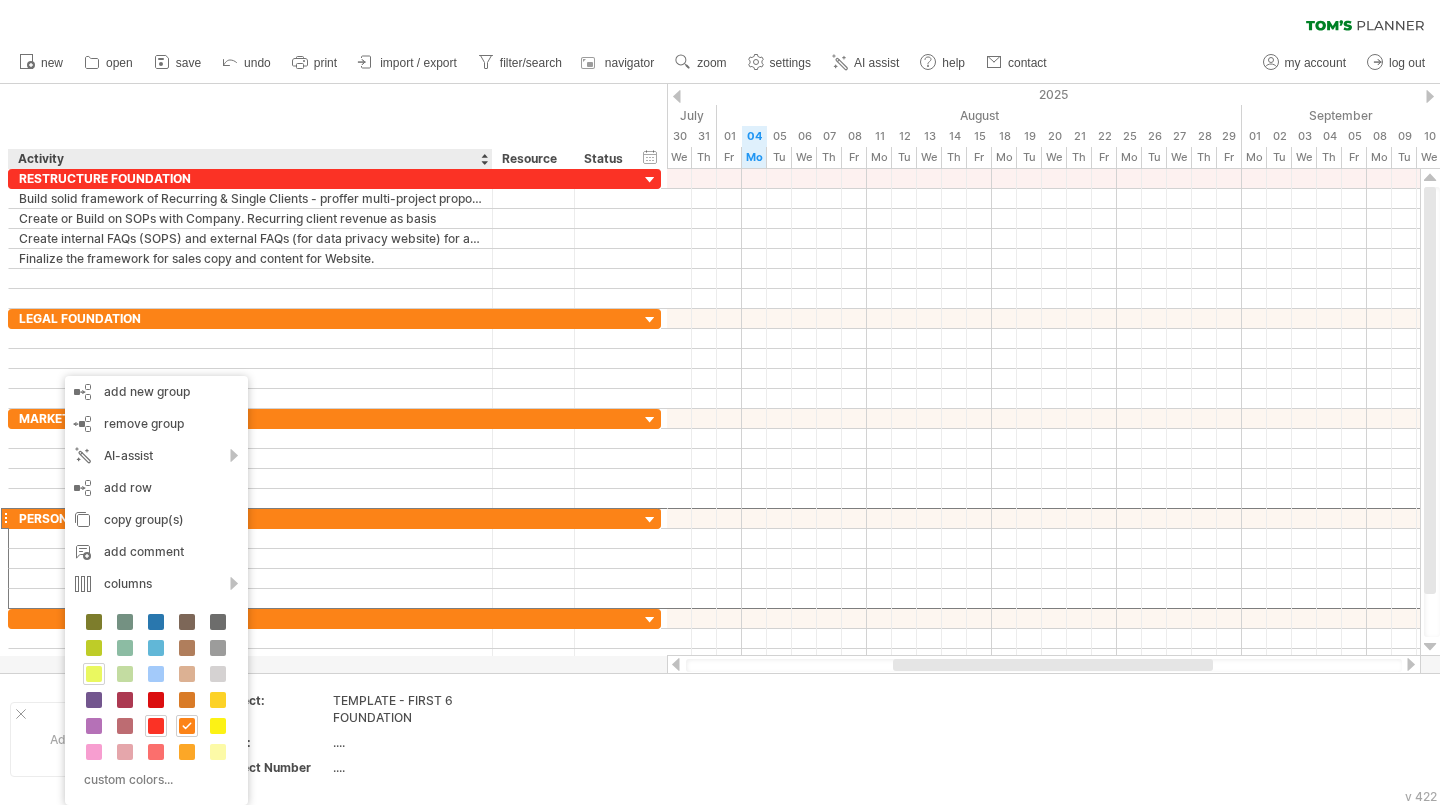 click at bounding box center [94, 674] 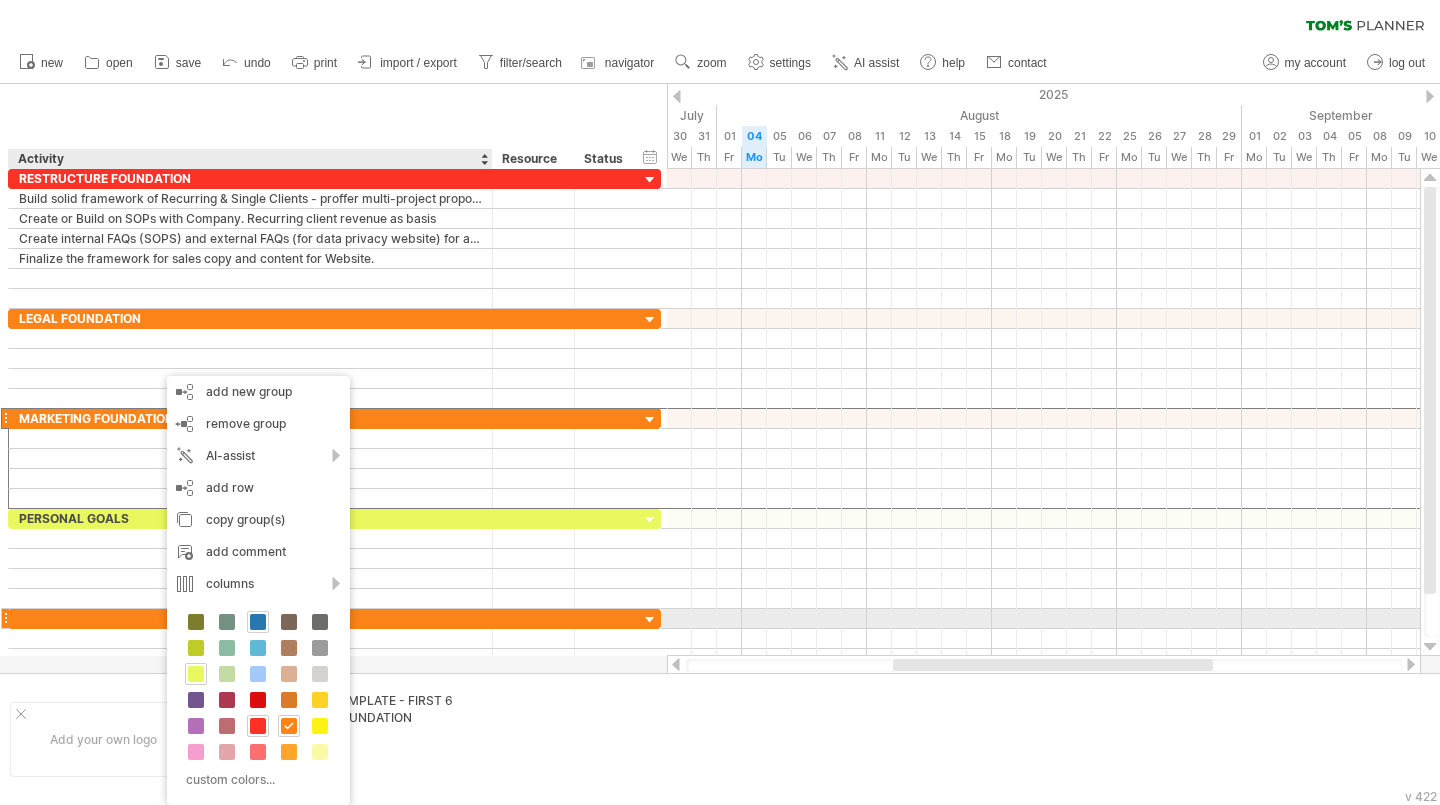 click at bounding box center (258, 622) 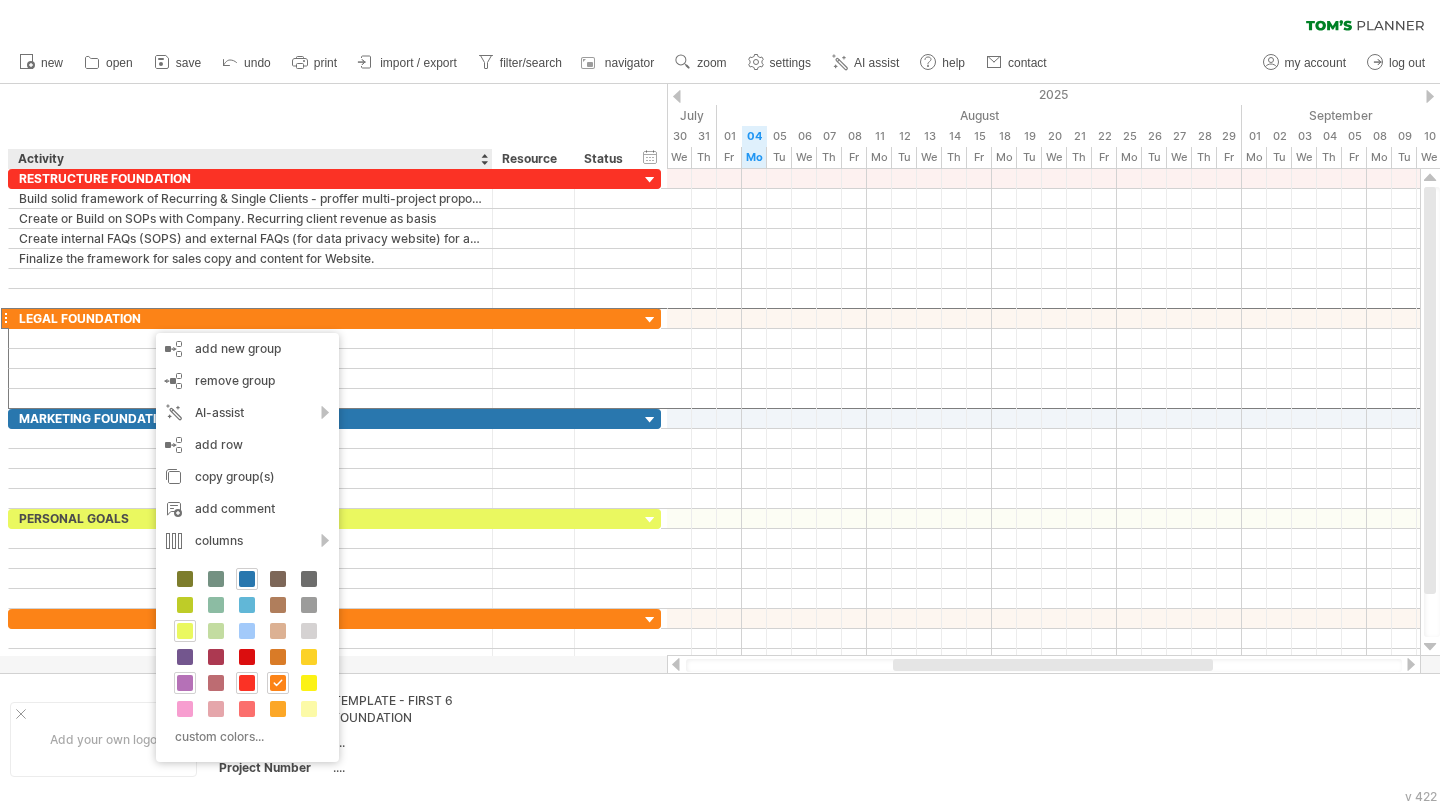 click at bounding box center [185, 683] 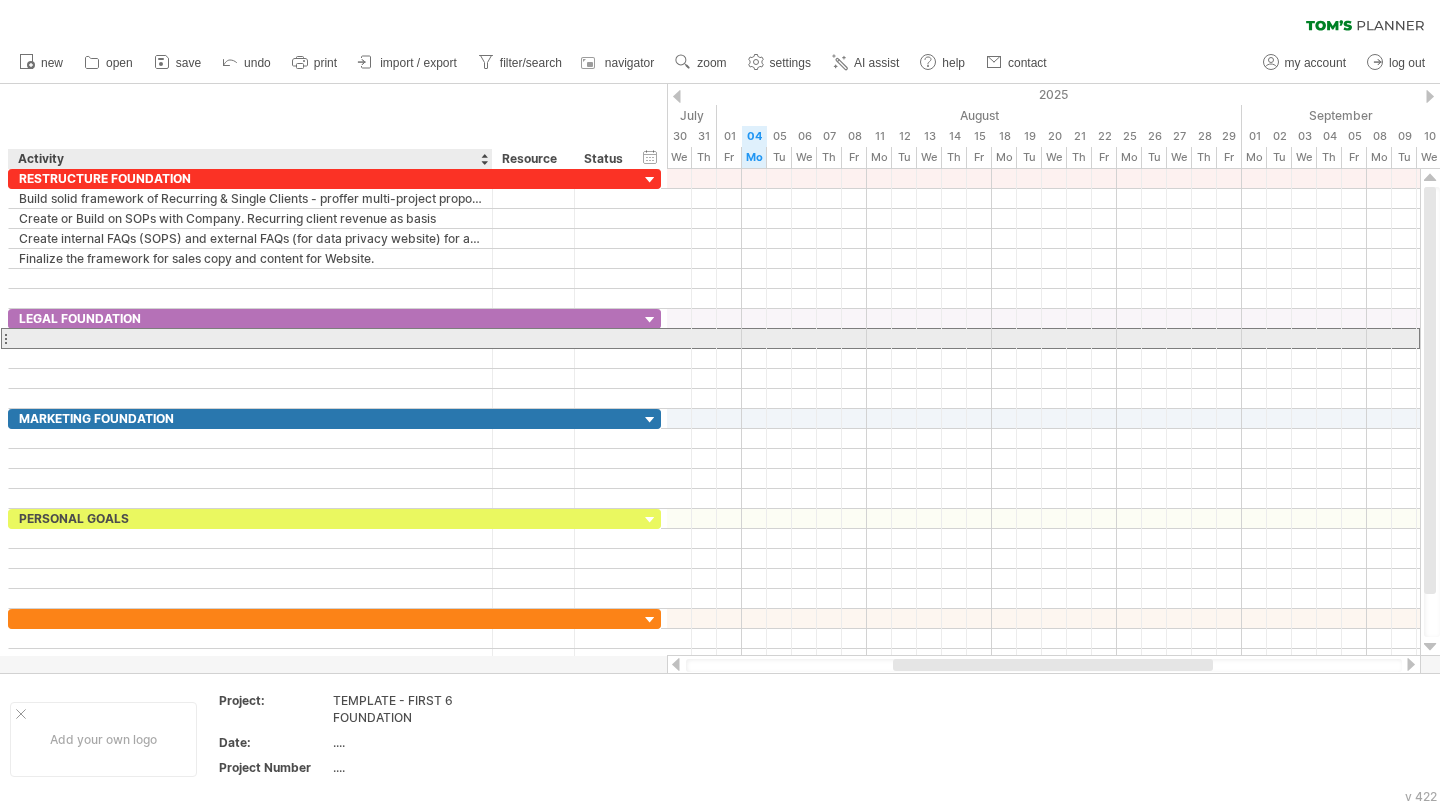 click at bounding box center [250, 338] 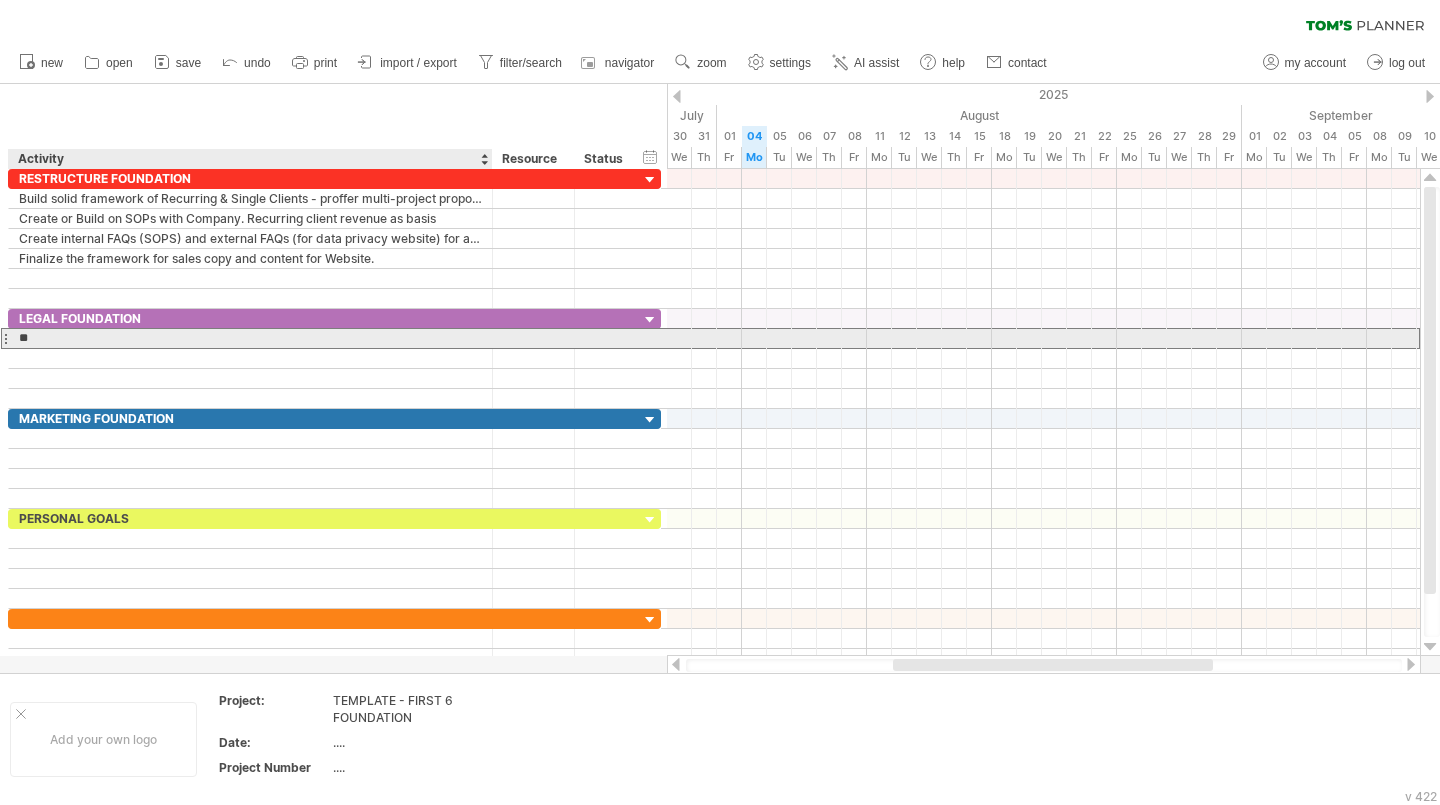 type on "*" 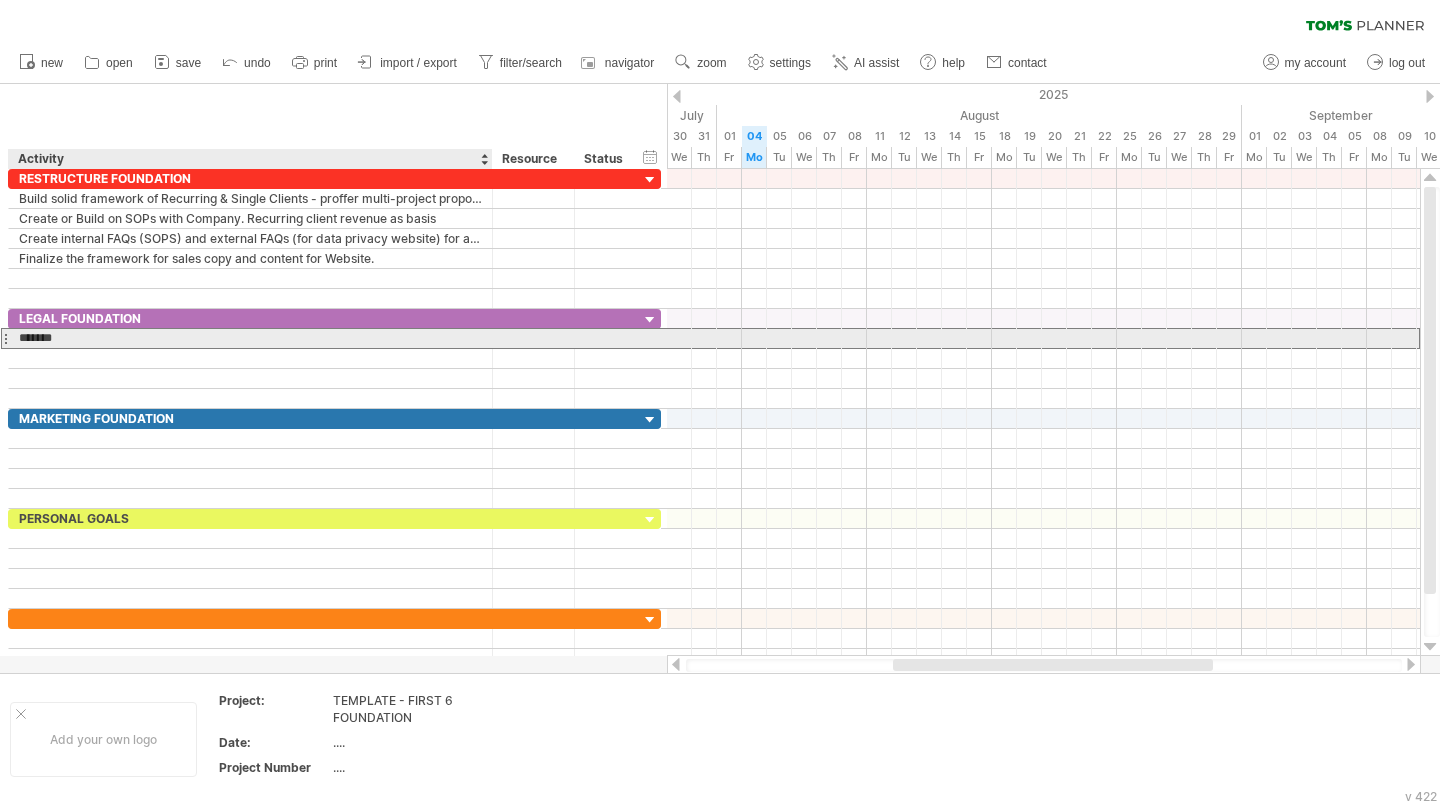 type on "********" 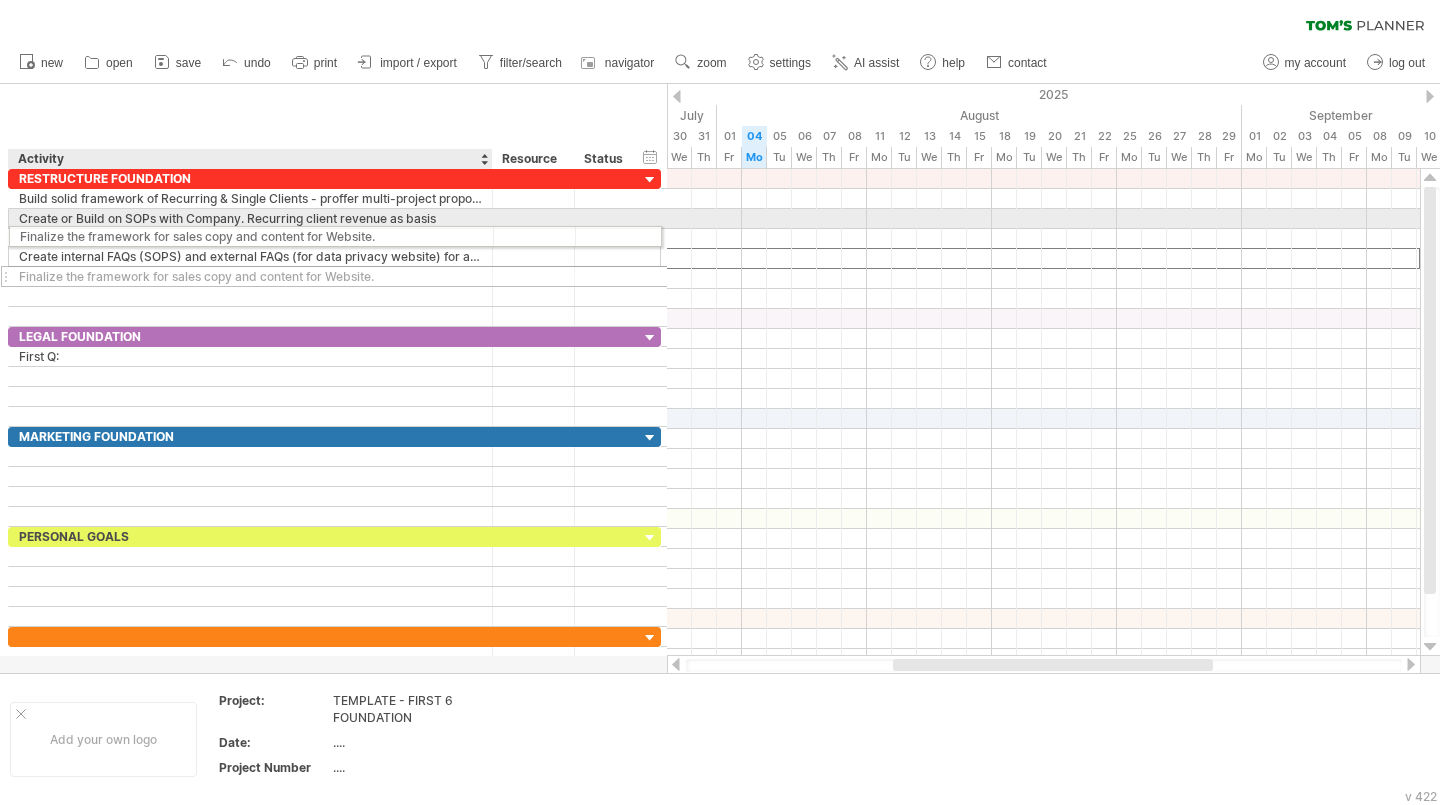 drag, startPoint x: 215, startPoint y: 254, endPoint x: 212, endPoint y: 233, distance: 21.213203 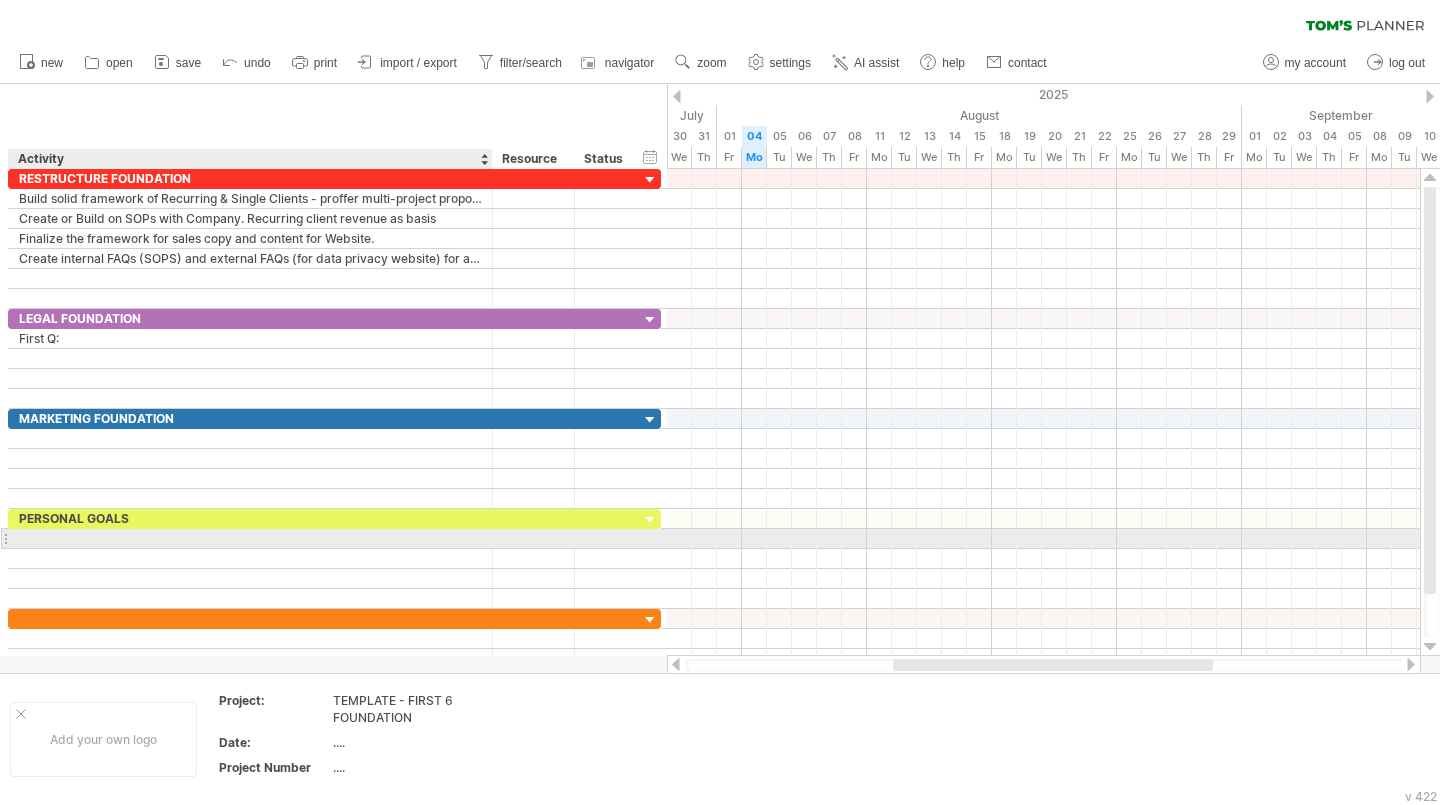 click at bounding box center [250, 538] 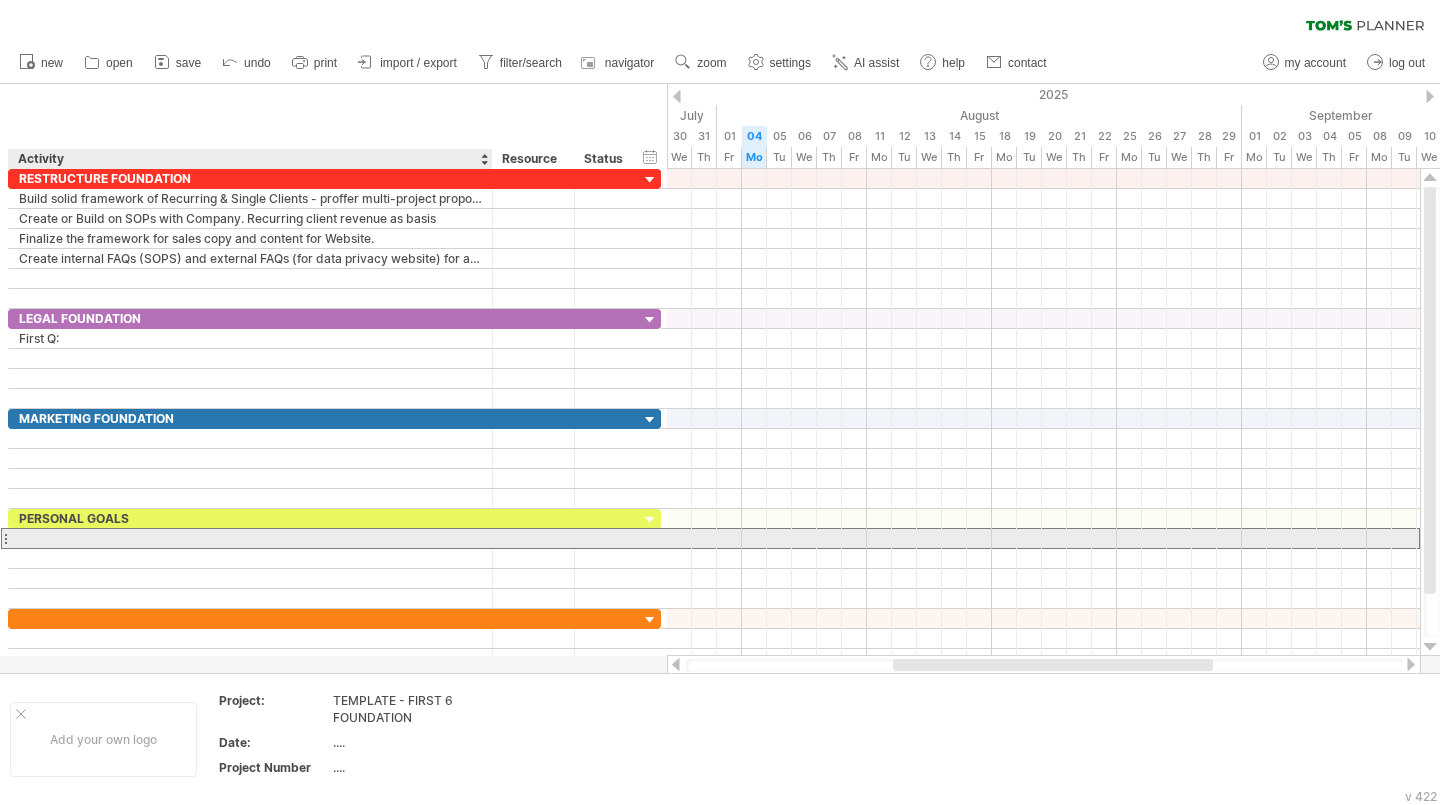 paste on "**********" 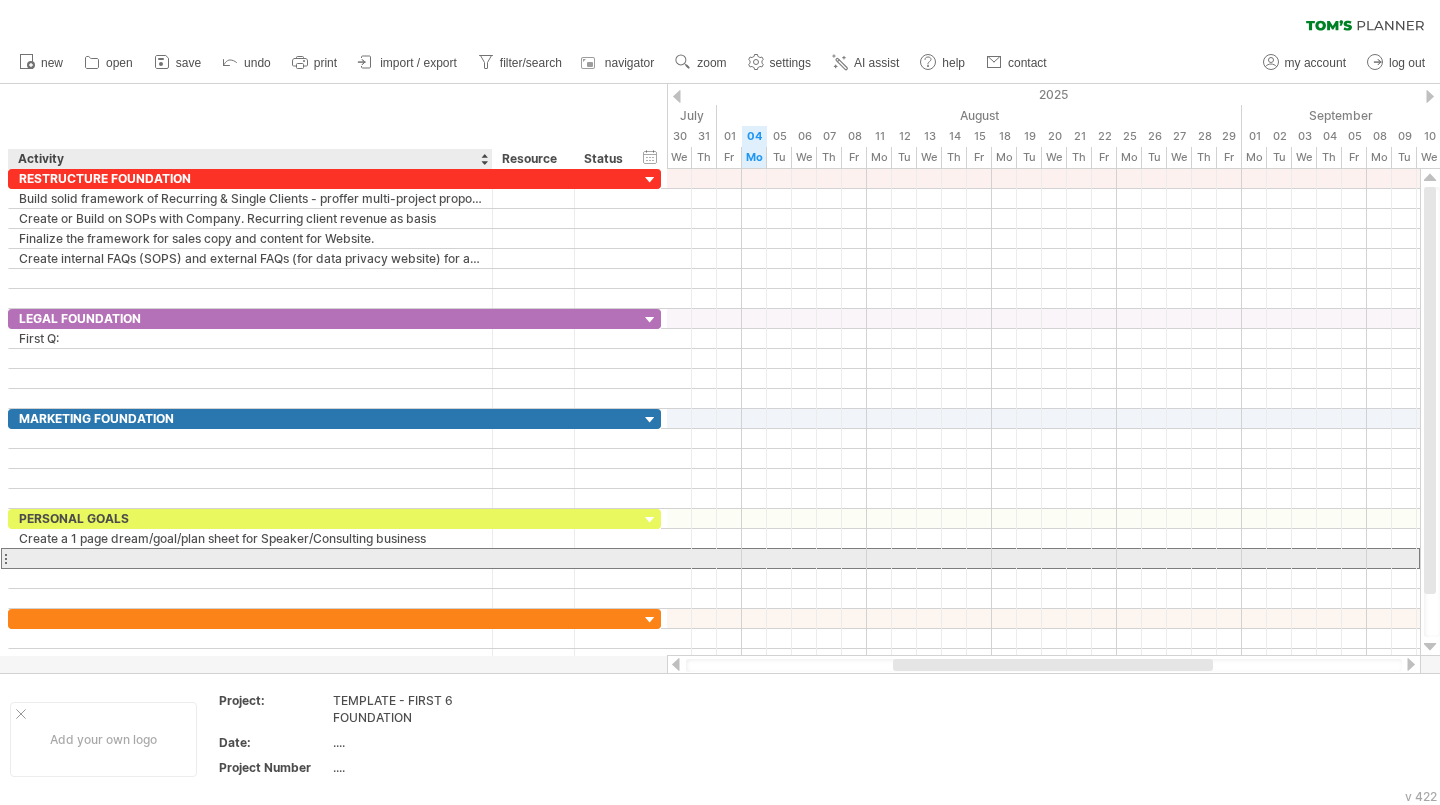 click at bounding box center (250, 558) 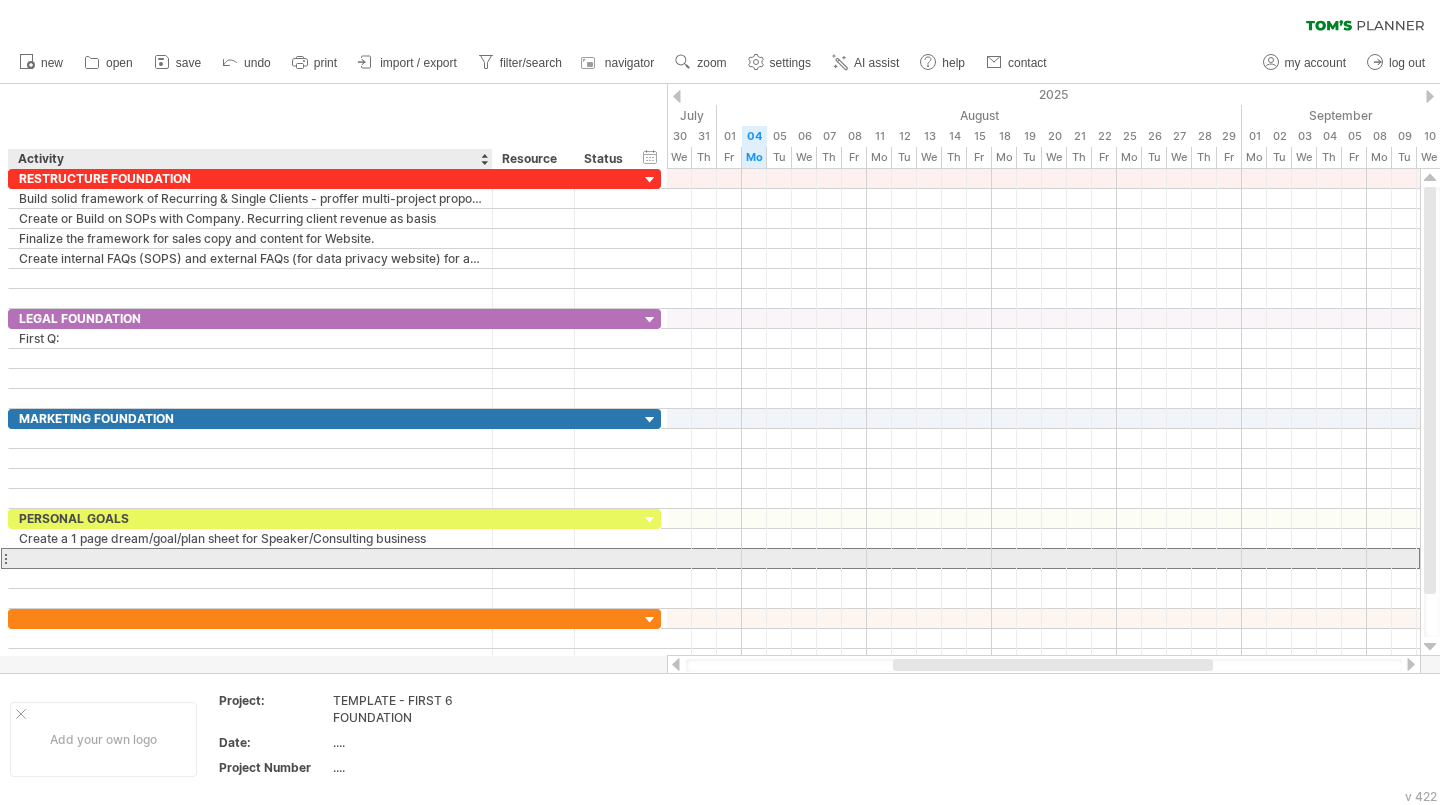 click at bounding box center (250, 558) 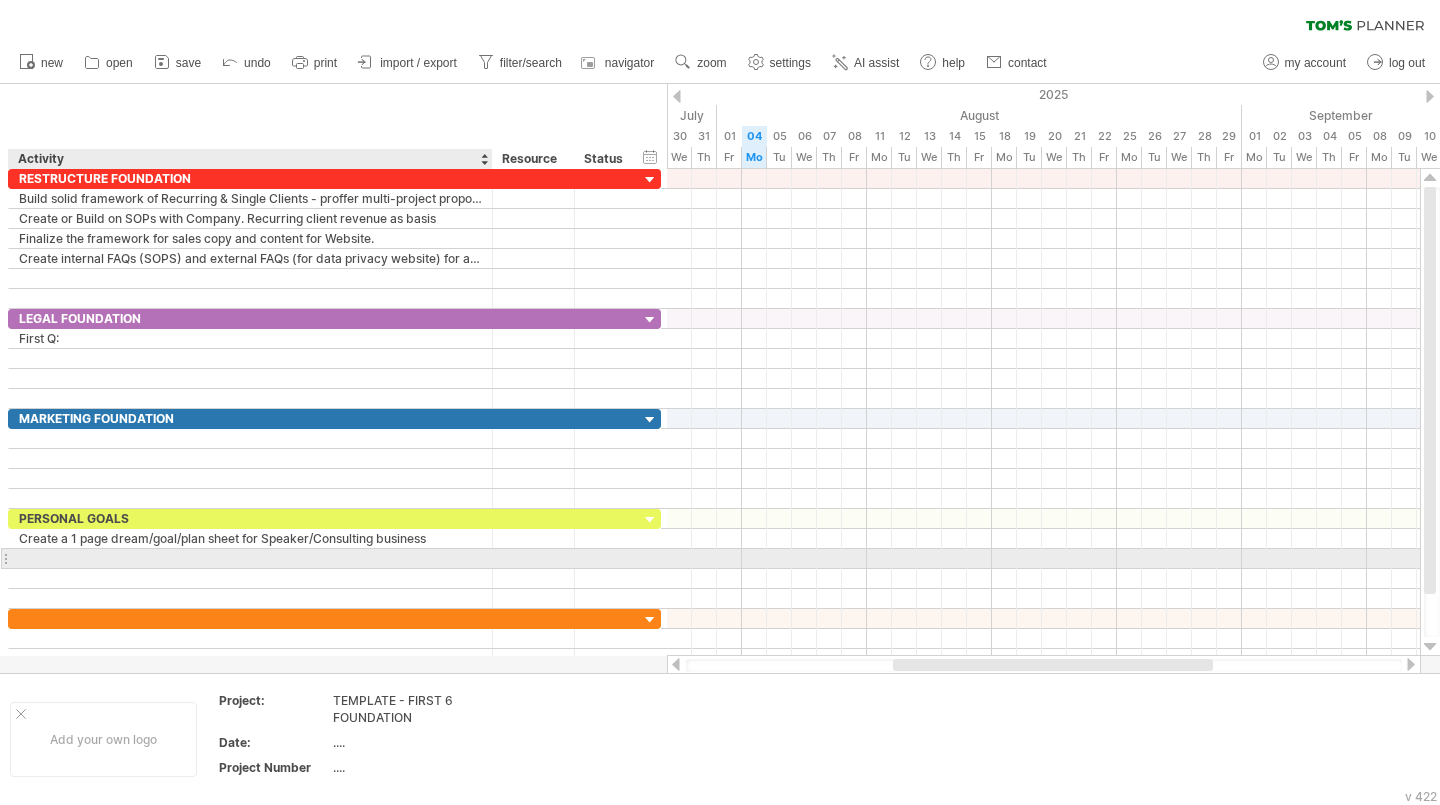 paste on "**********" 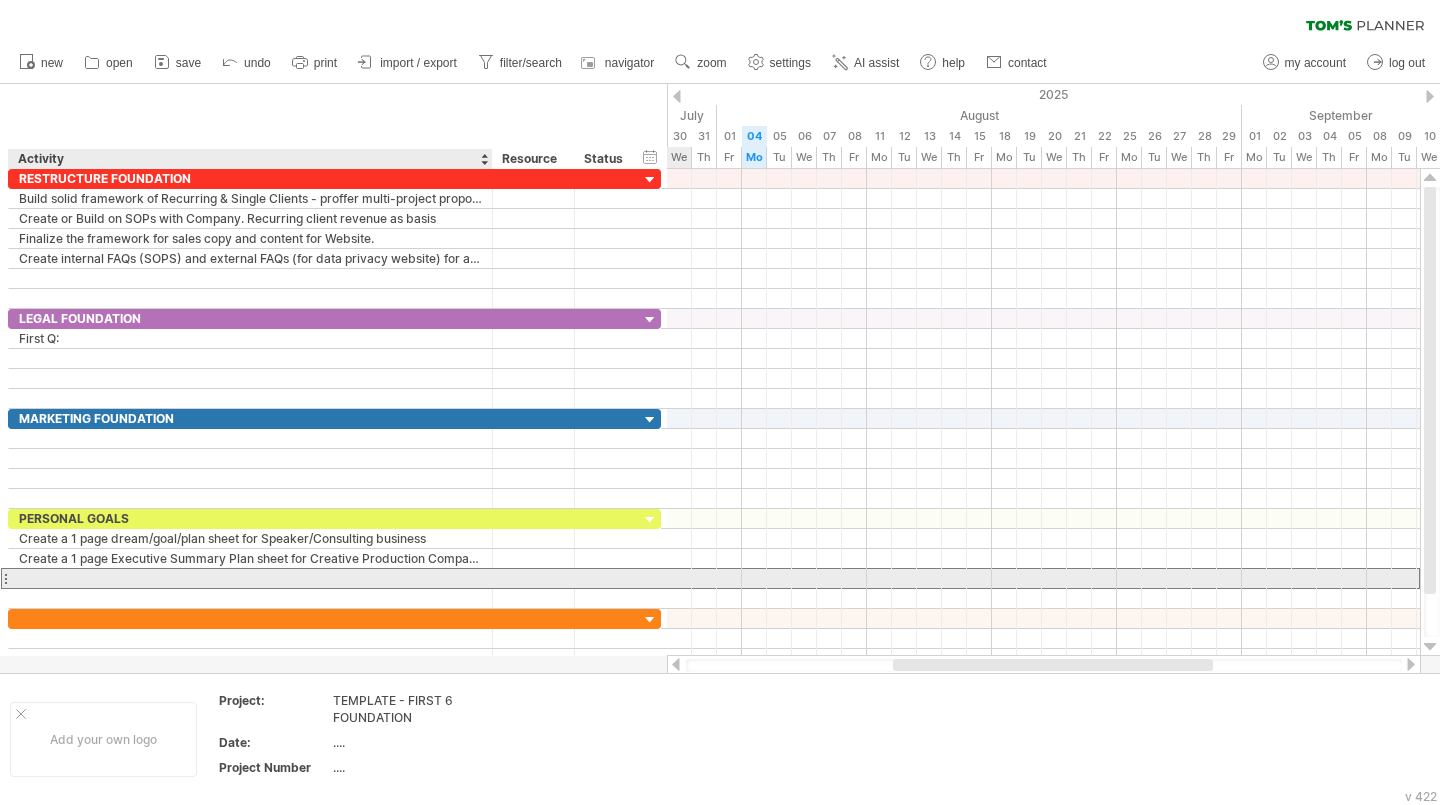 click at bounding box center (250, 578) 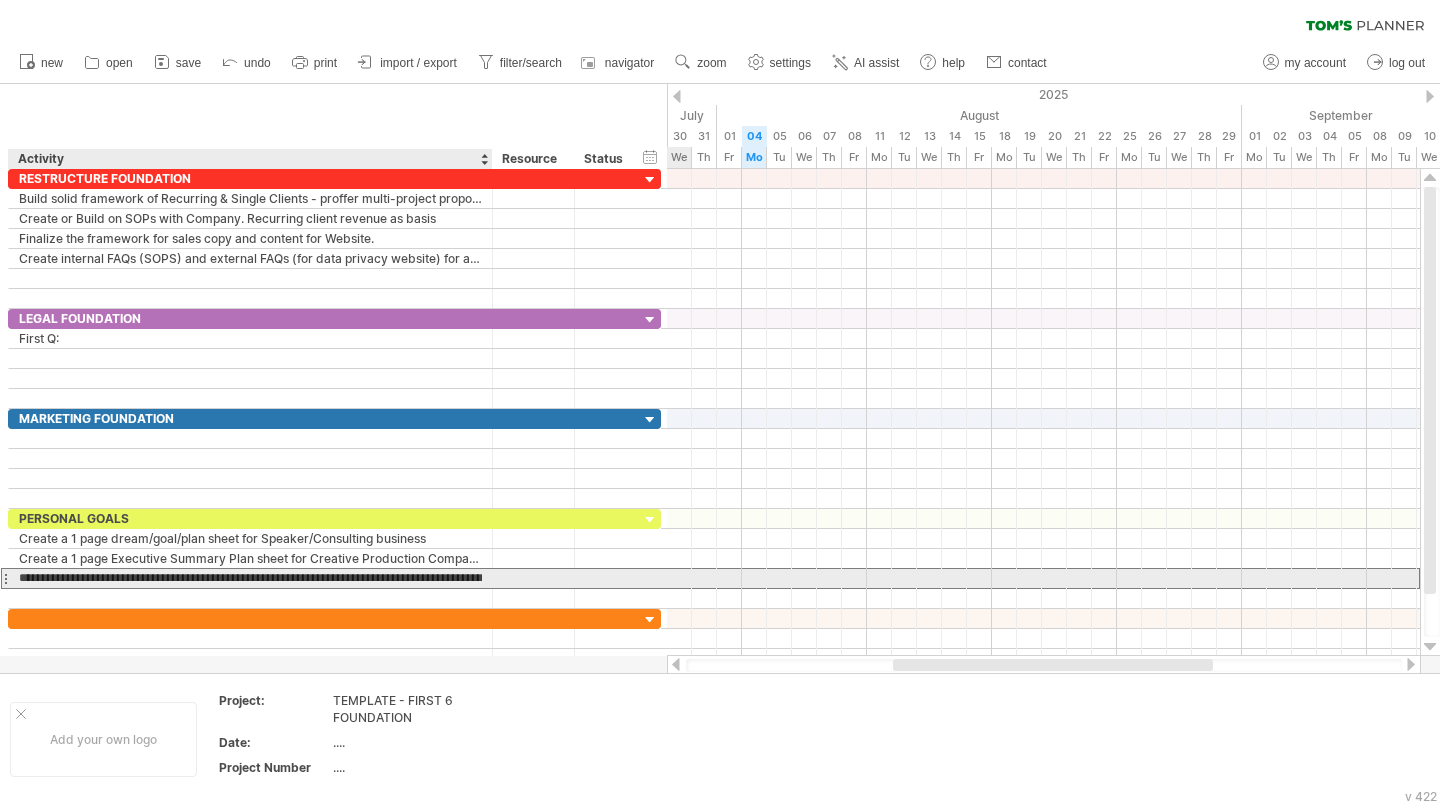 scroll, scrollTop: 0, scrollLeft: 132, axis: horizontal 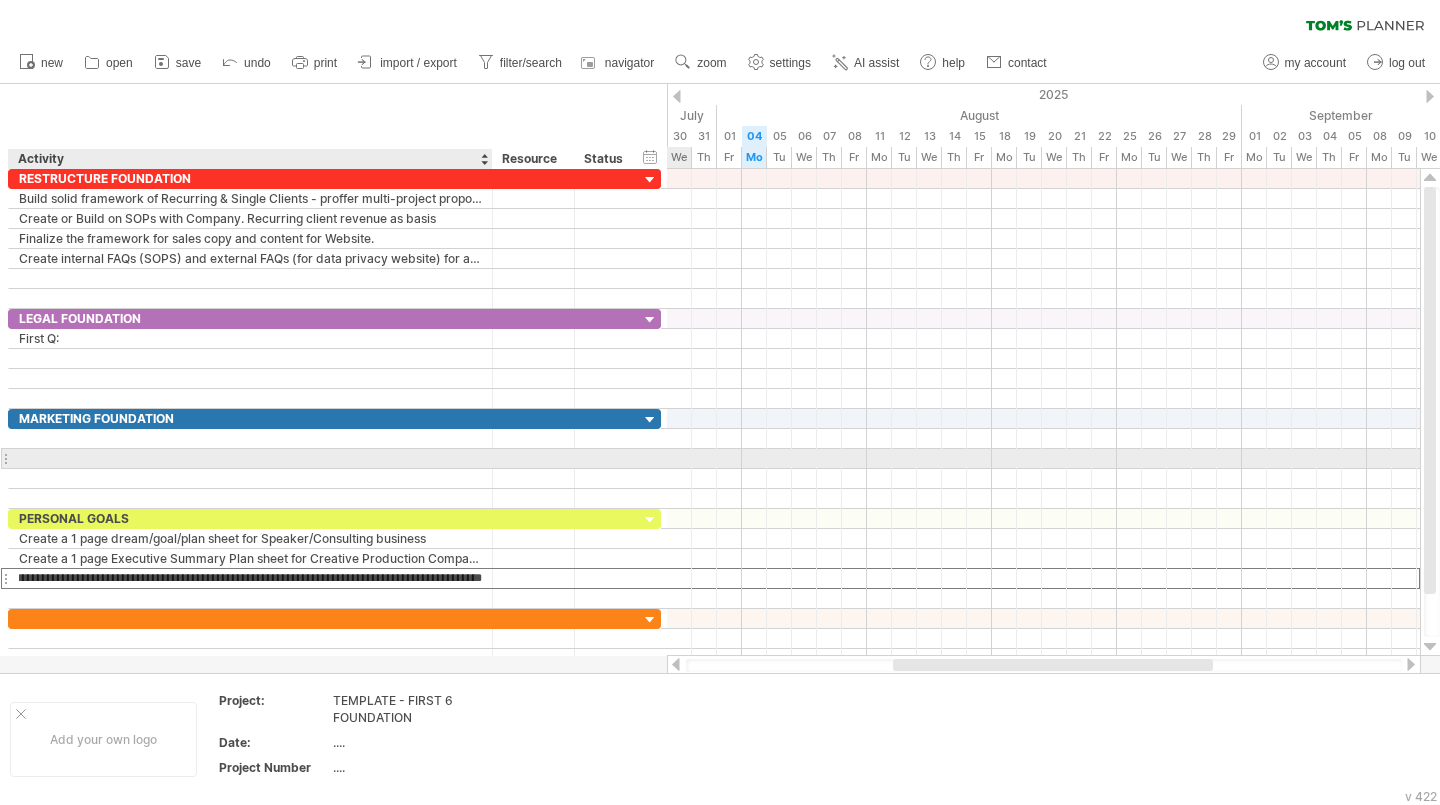 click at bounding box center [250, 458] 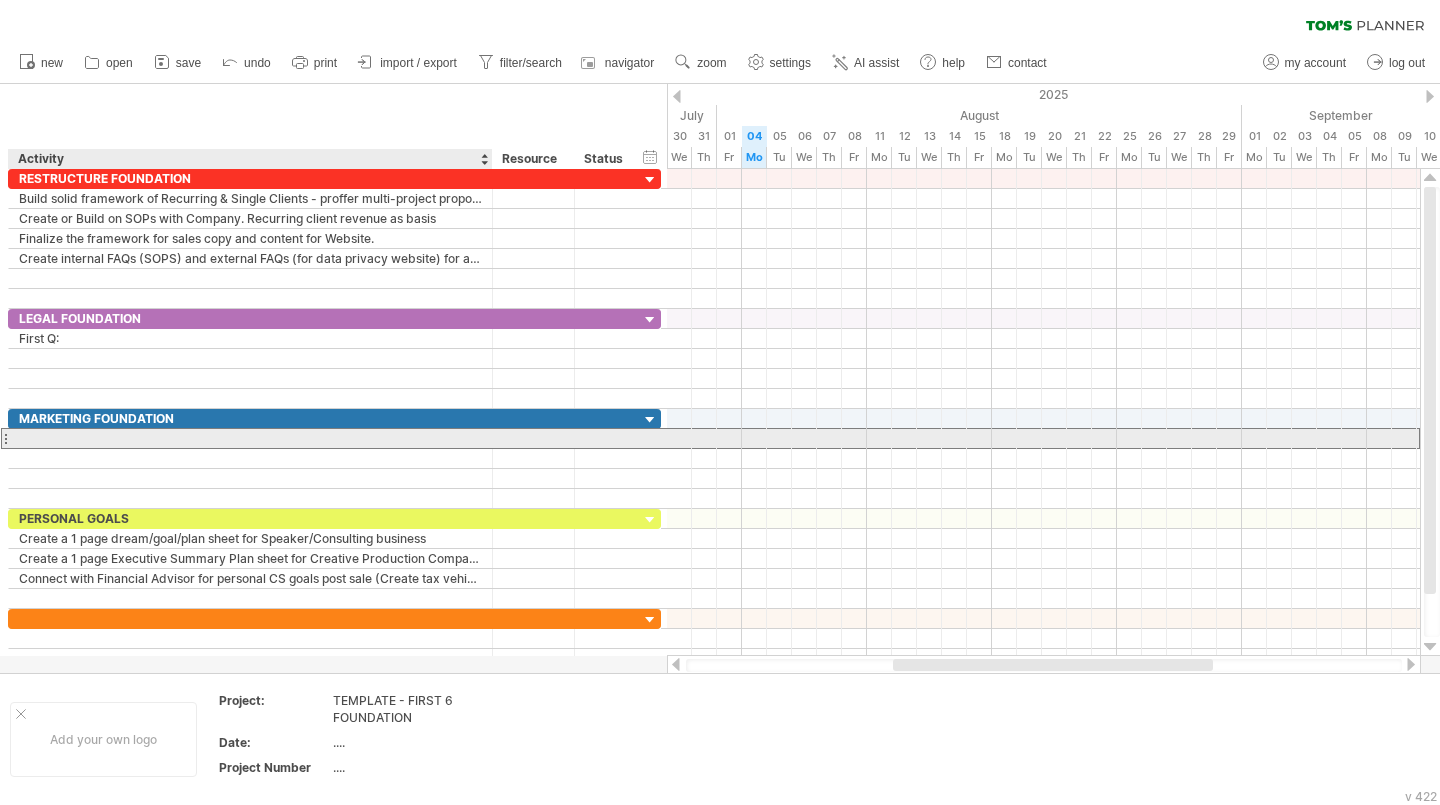 click at bounding box center [250, 438] 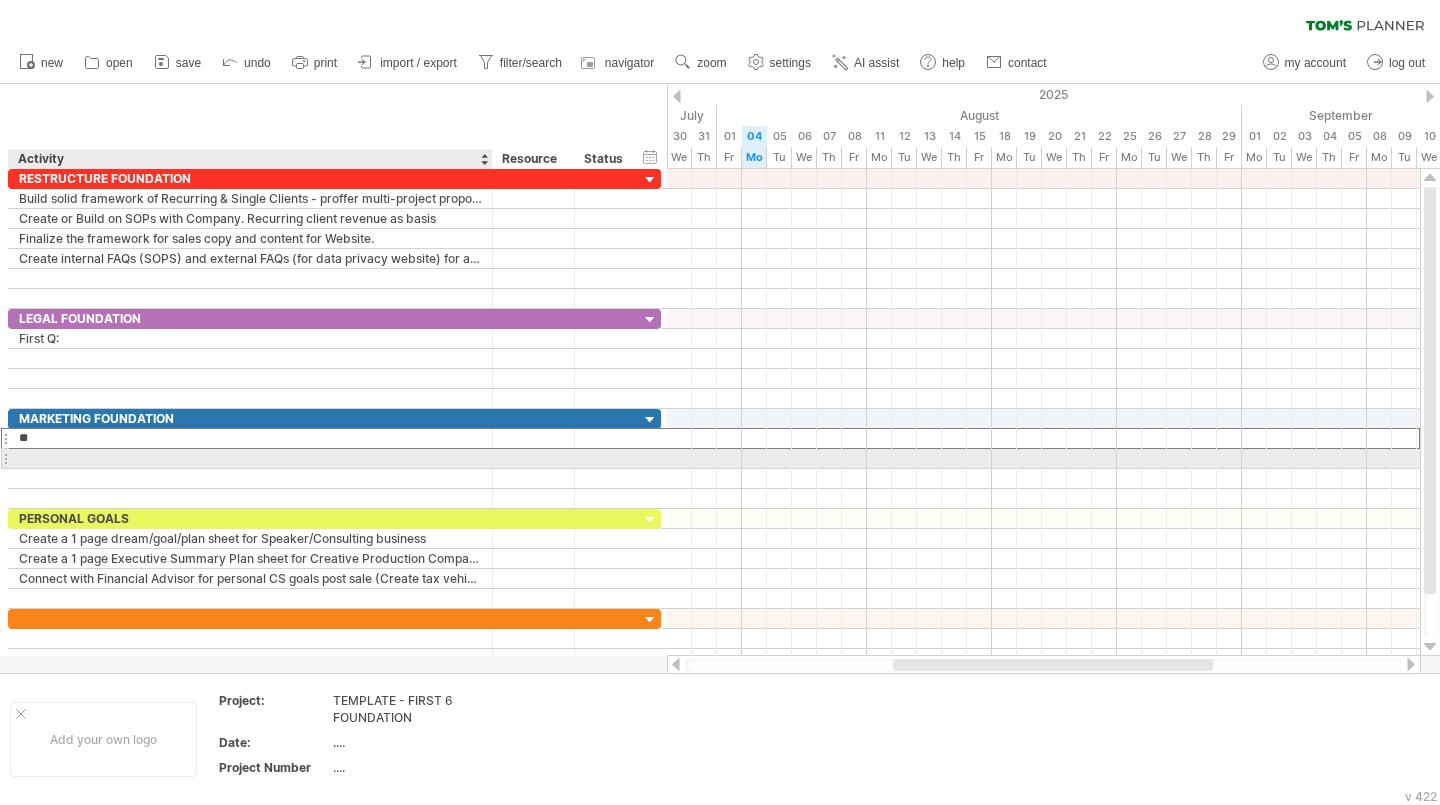 type on "*" 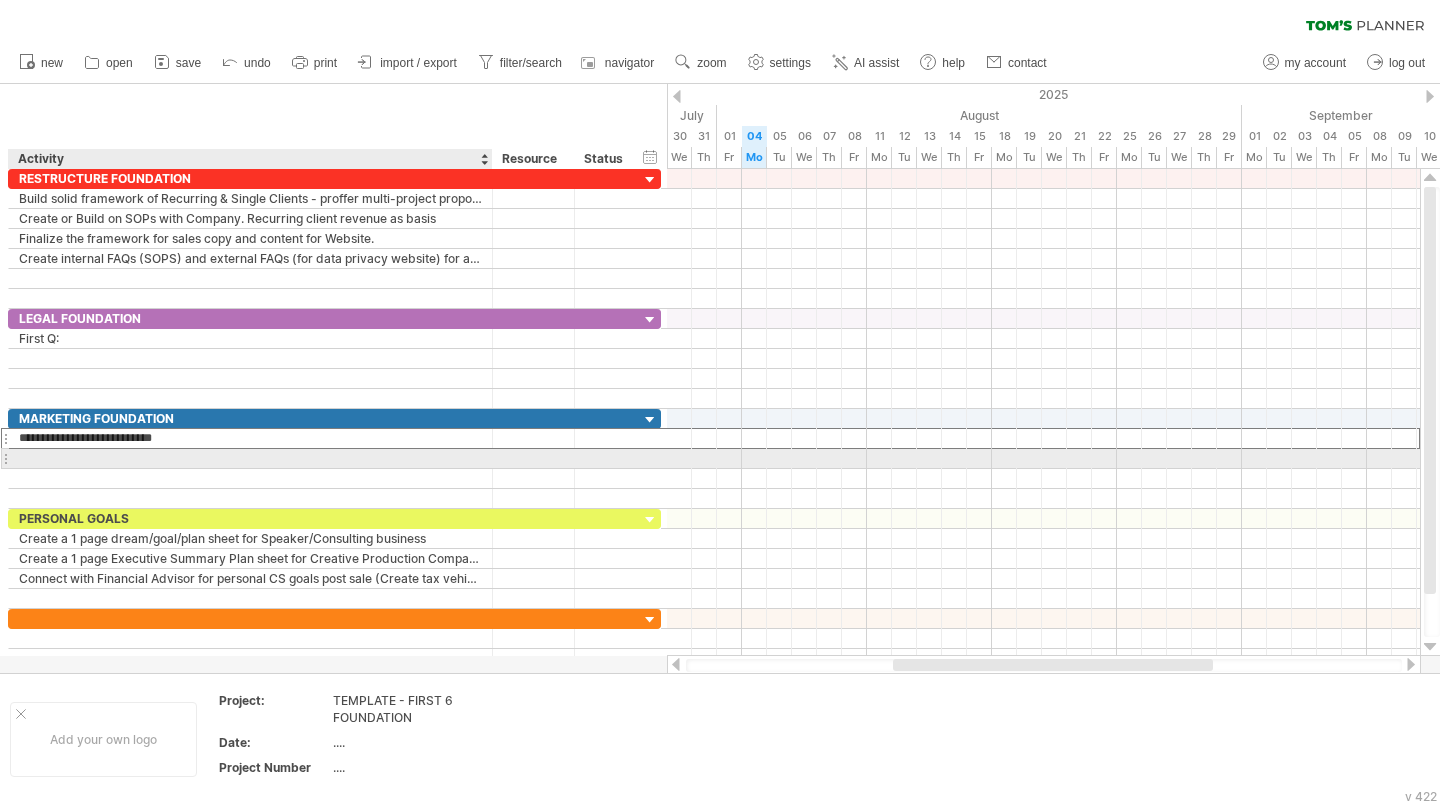 type on "**********" 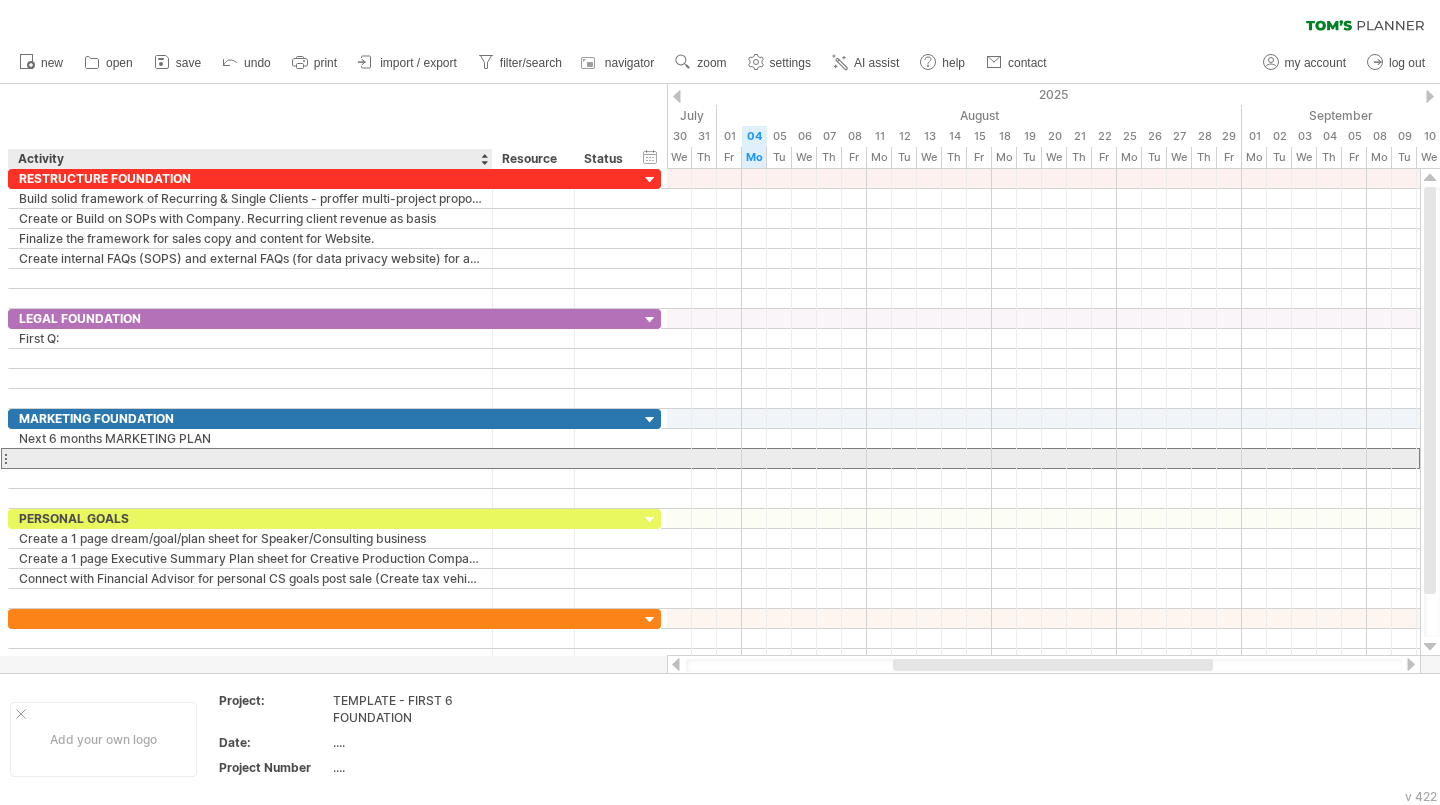 click at bounding box center [250, 458] 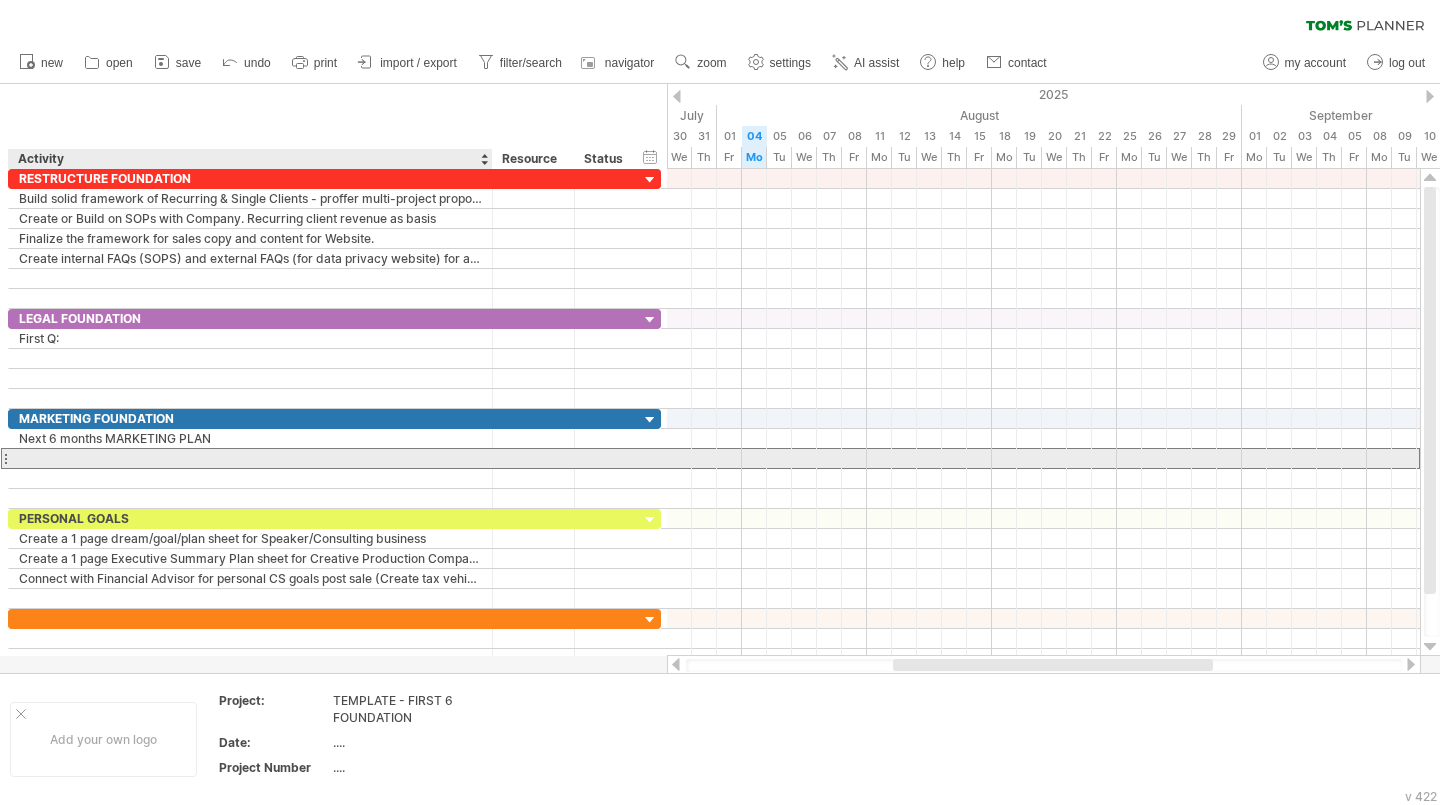 click at bounding box center (250, 458) 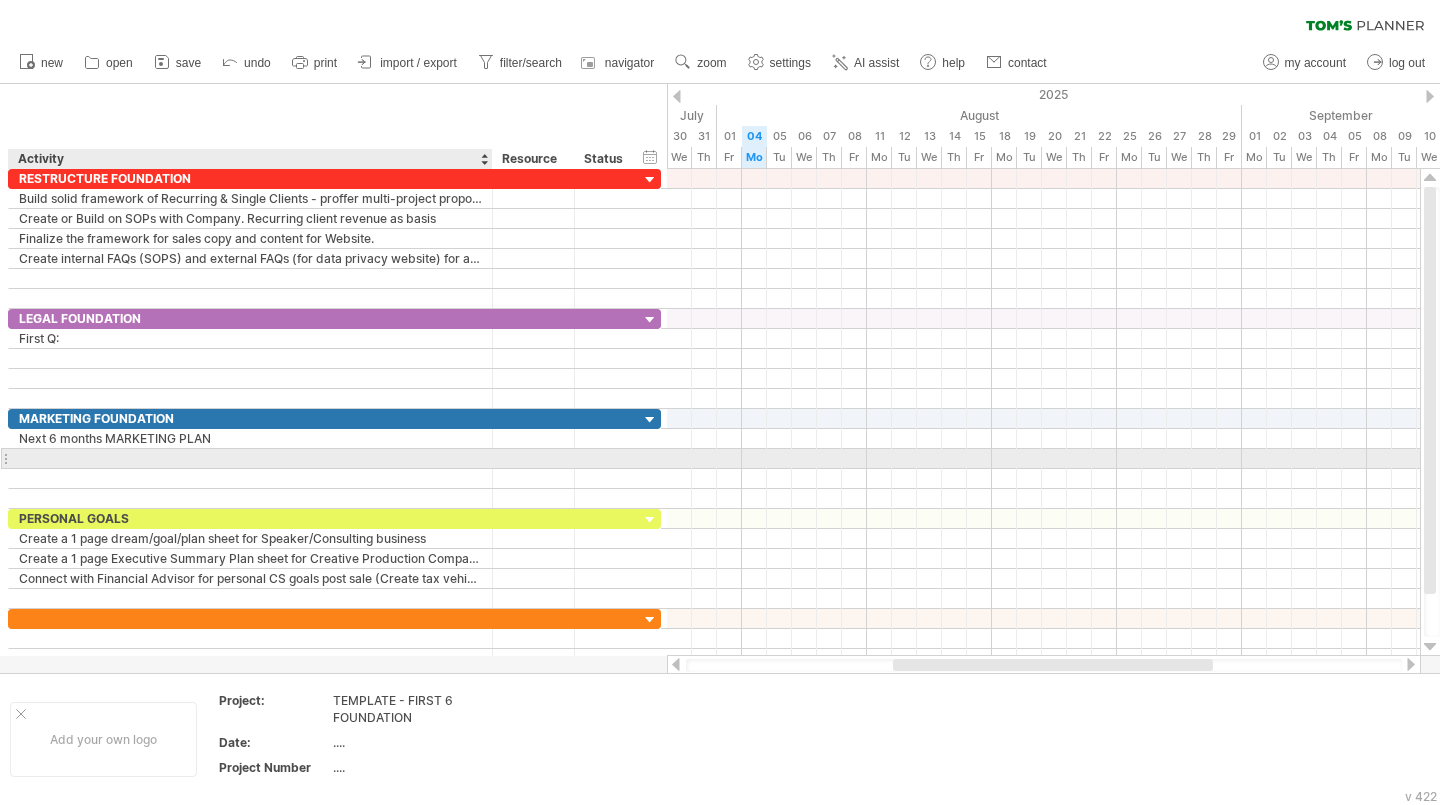 paste on "**********" 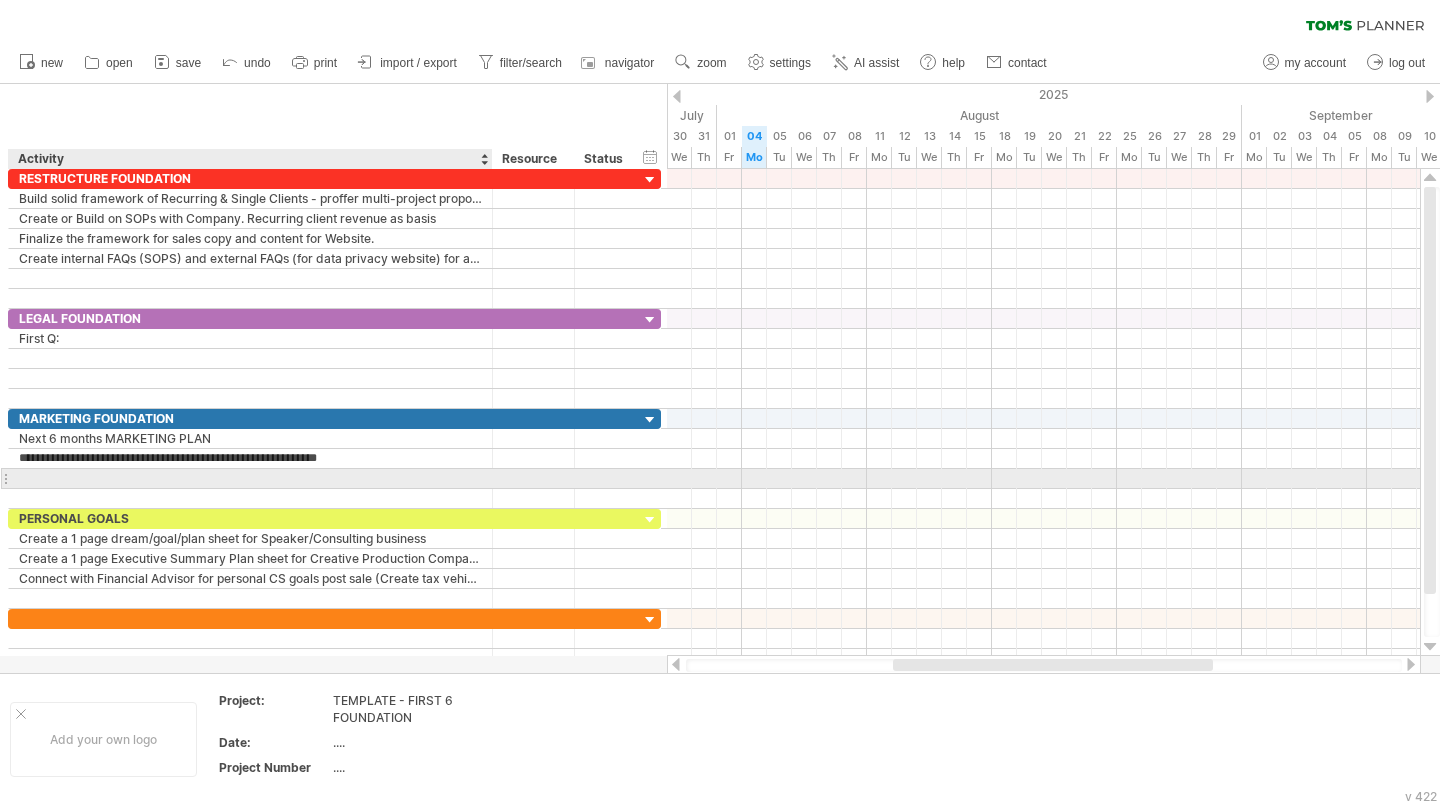 click at bounding box center [250, 478] 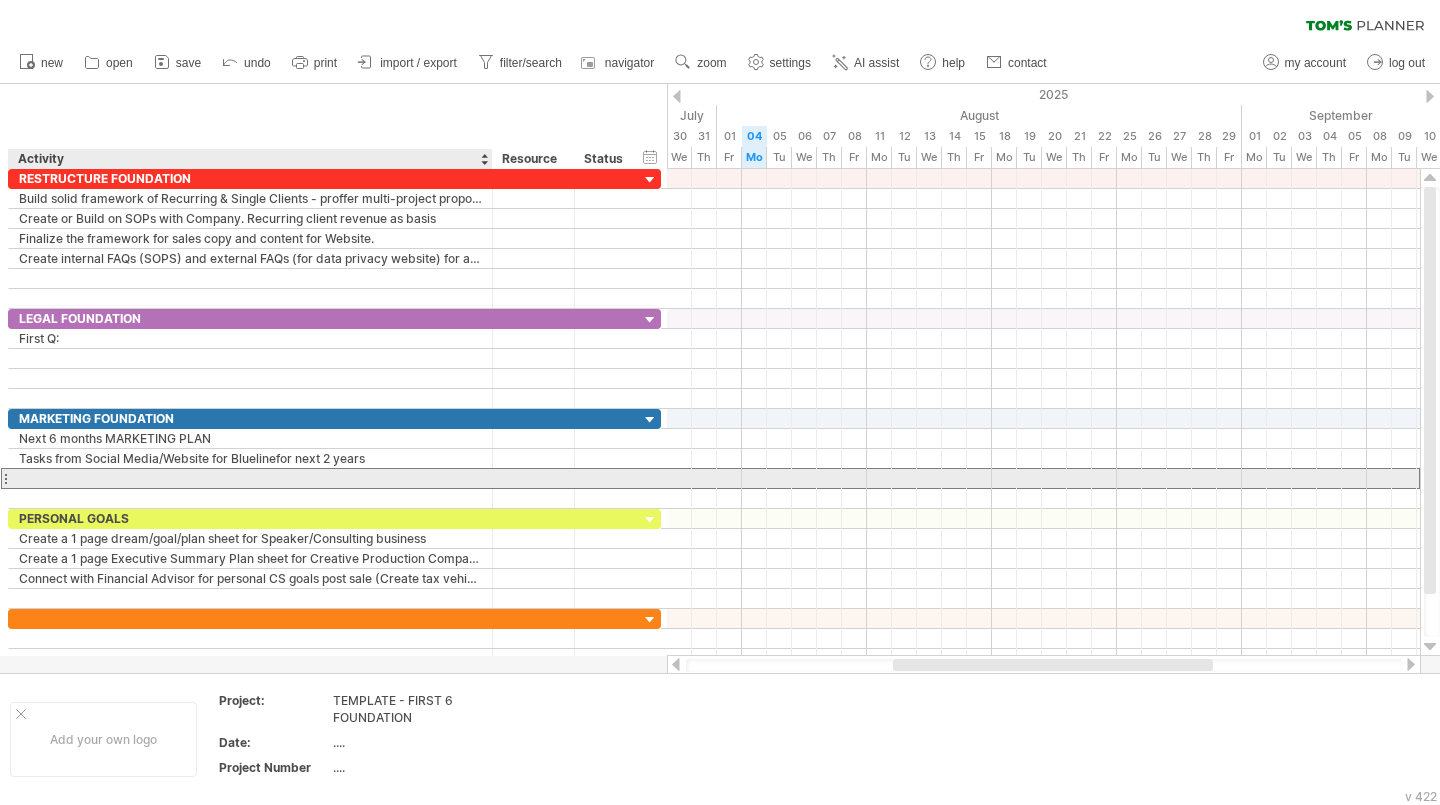 click at bounding box center [250, 478] 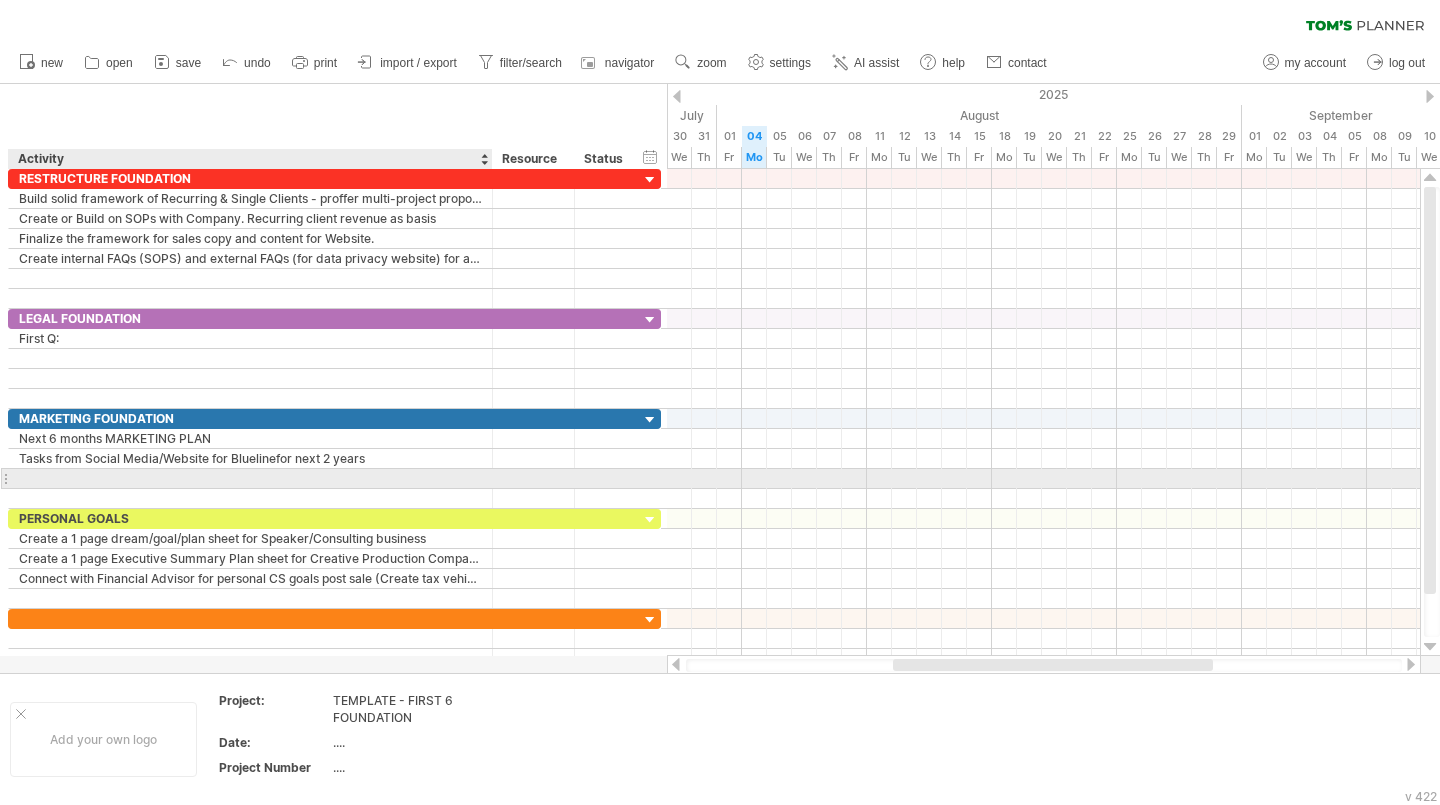 paste on "**********" 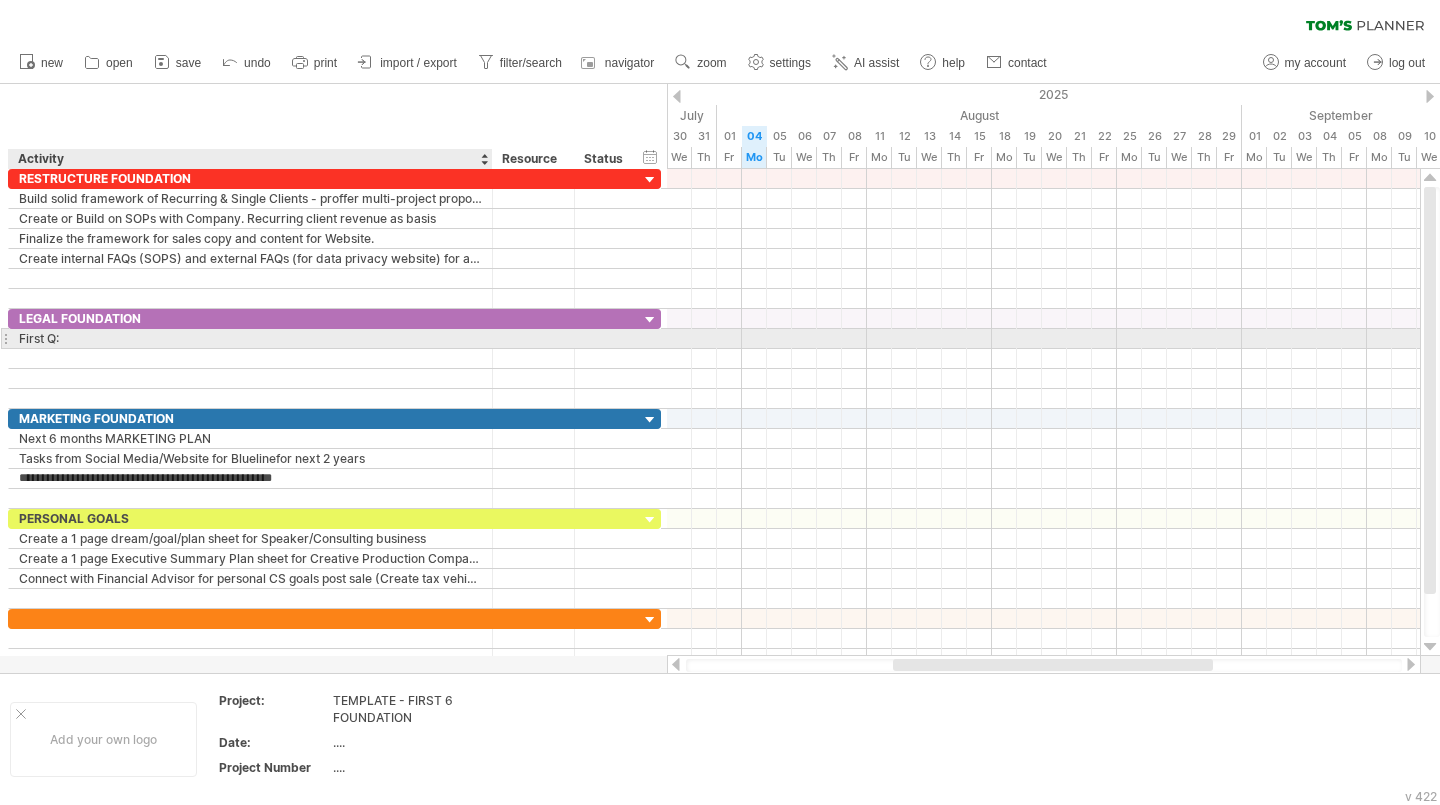 click on "First Q:" at bounding box center [250, 338] 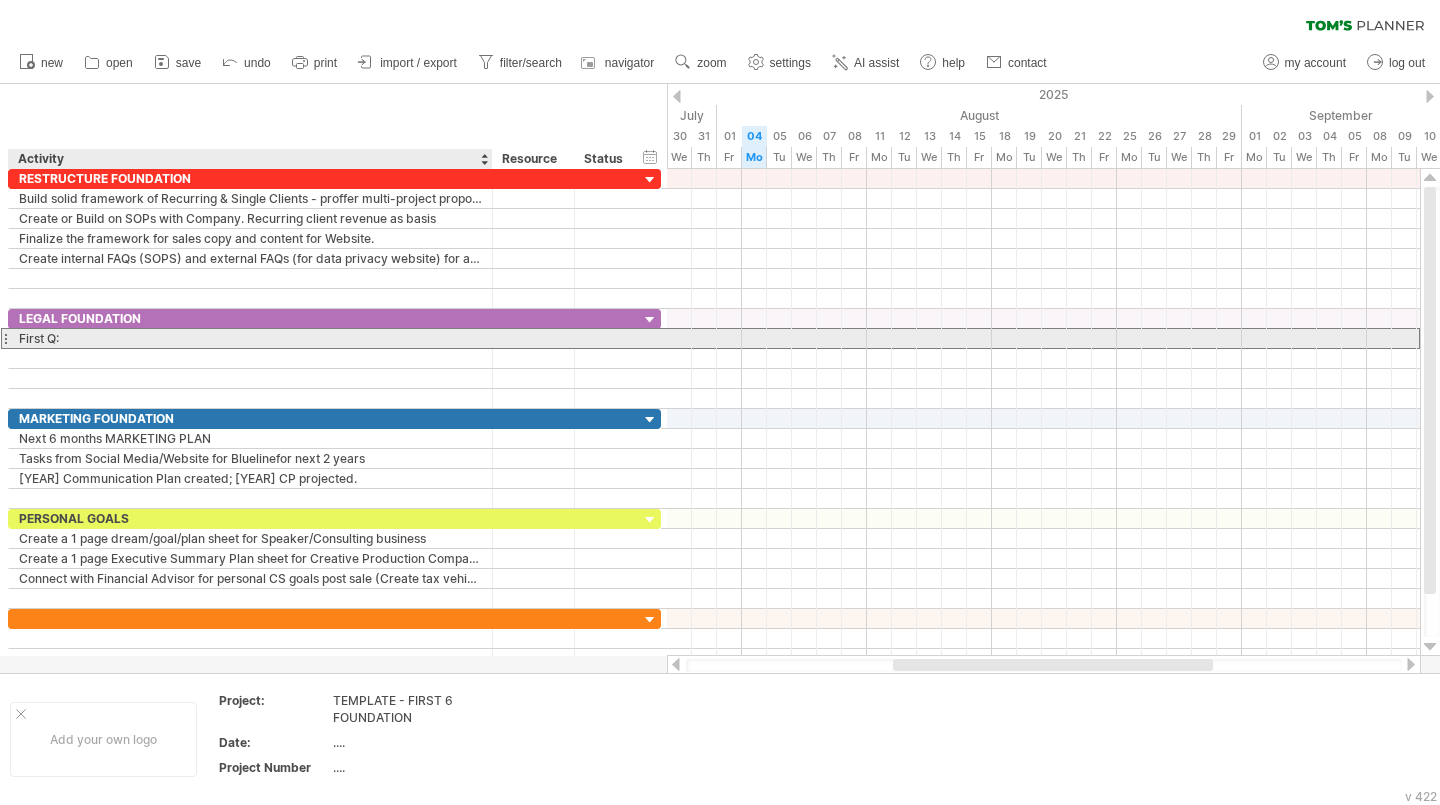 click on "First Q:" at bounding box center [250, 338] 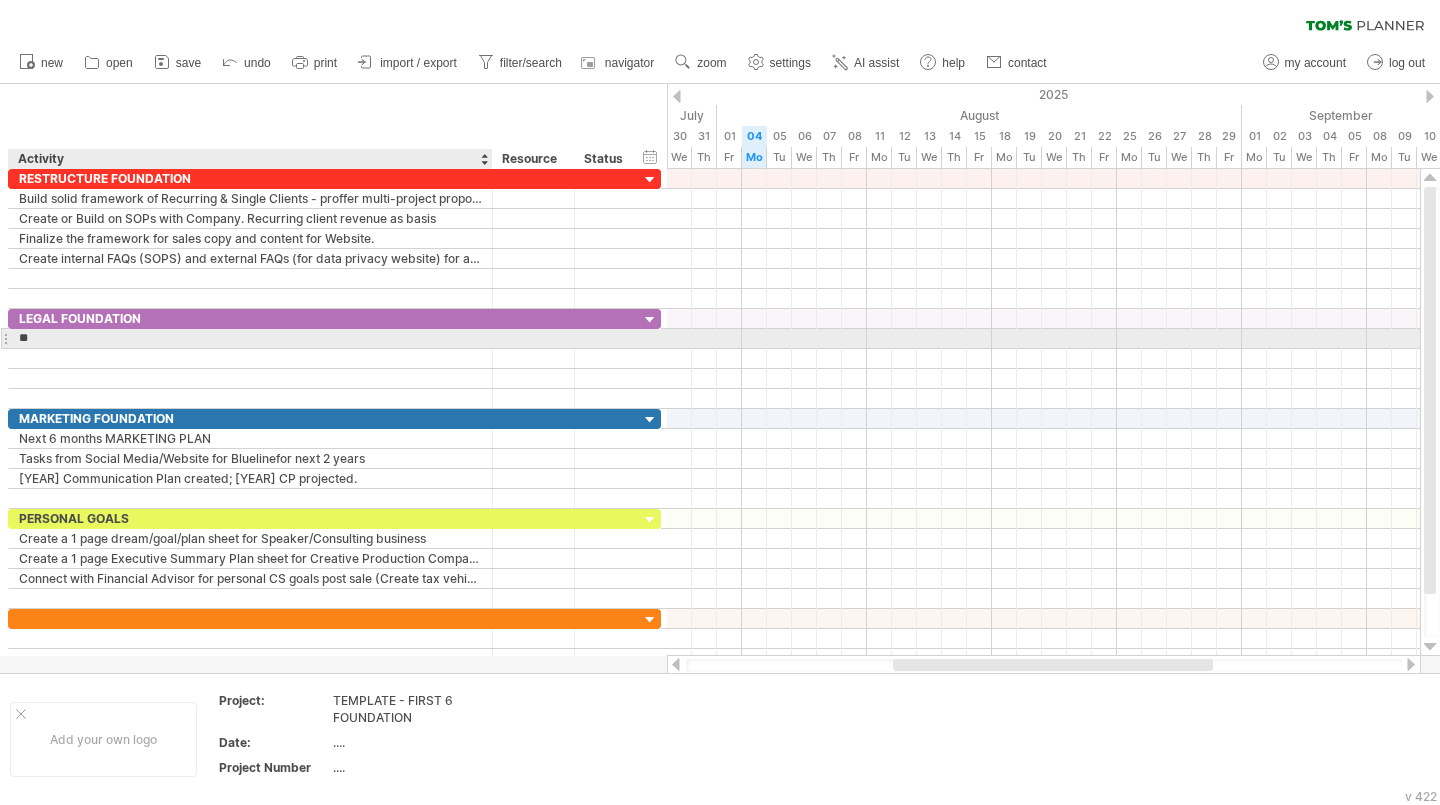 type on "*" 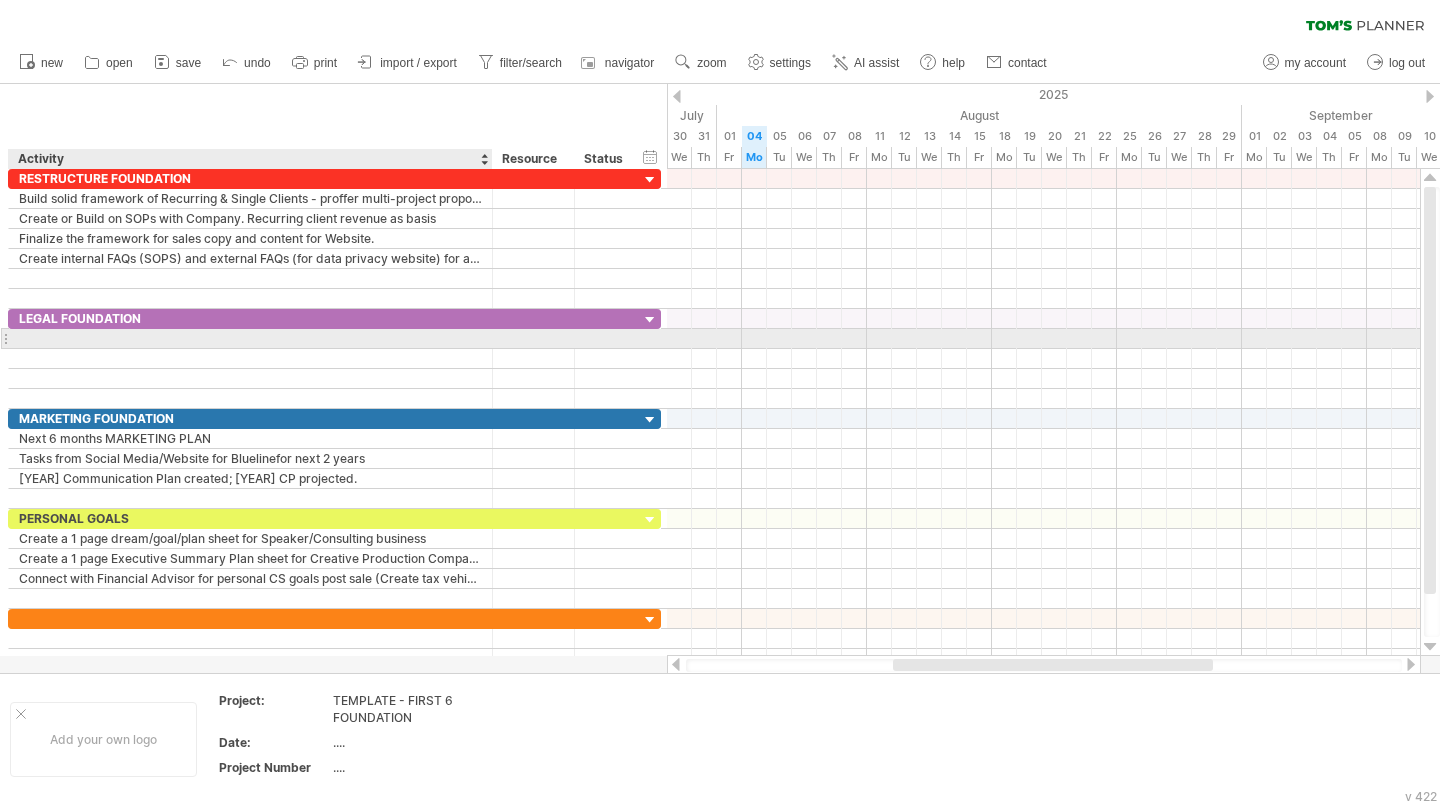 paste on "**********" 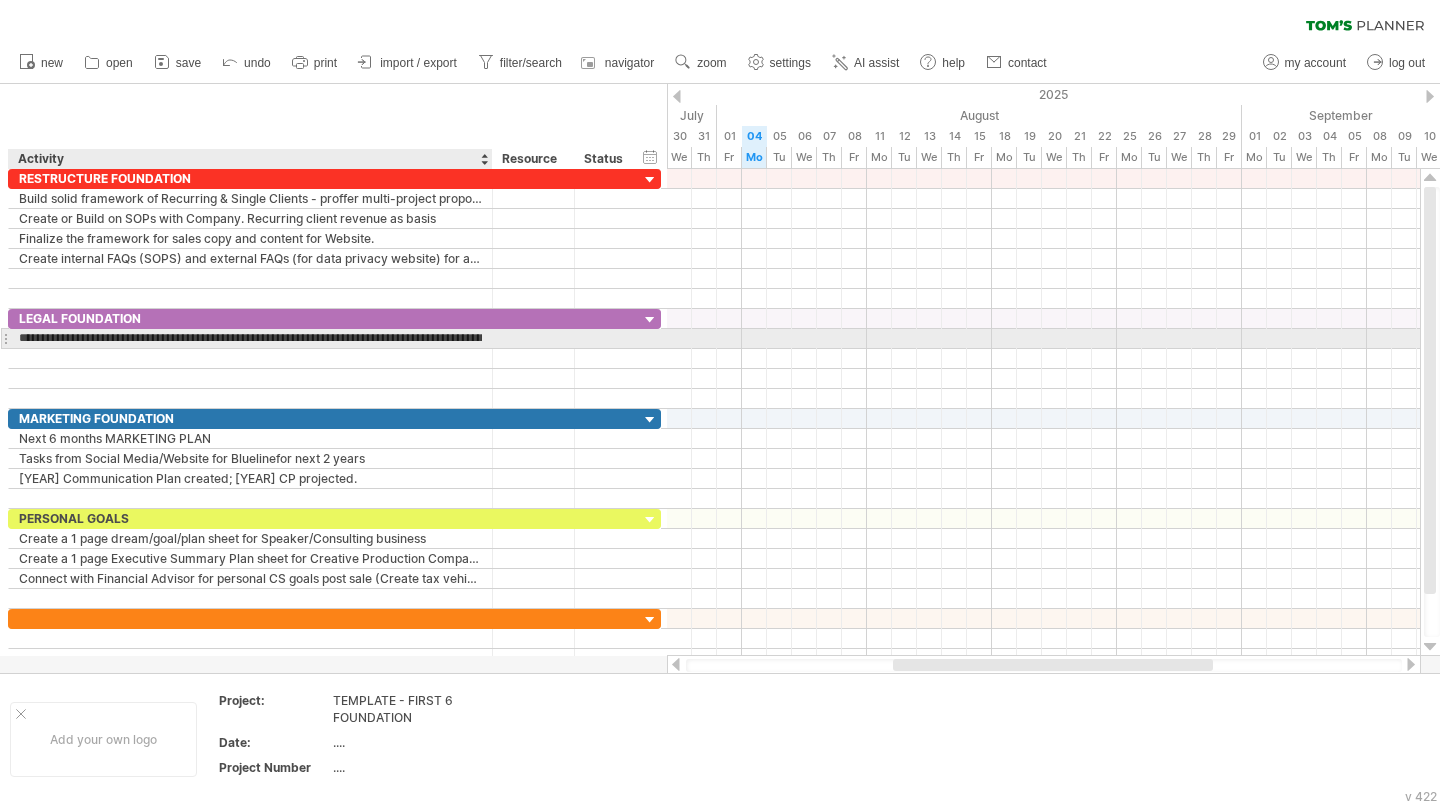 scroll, scrollTop: 0, scrollLeft: 261, axis: horizontal 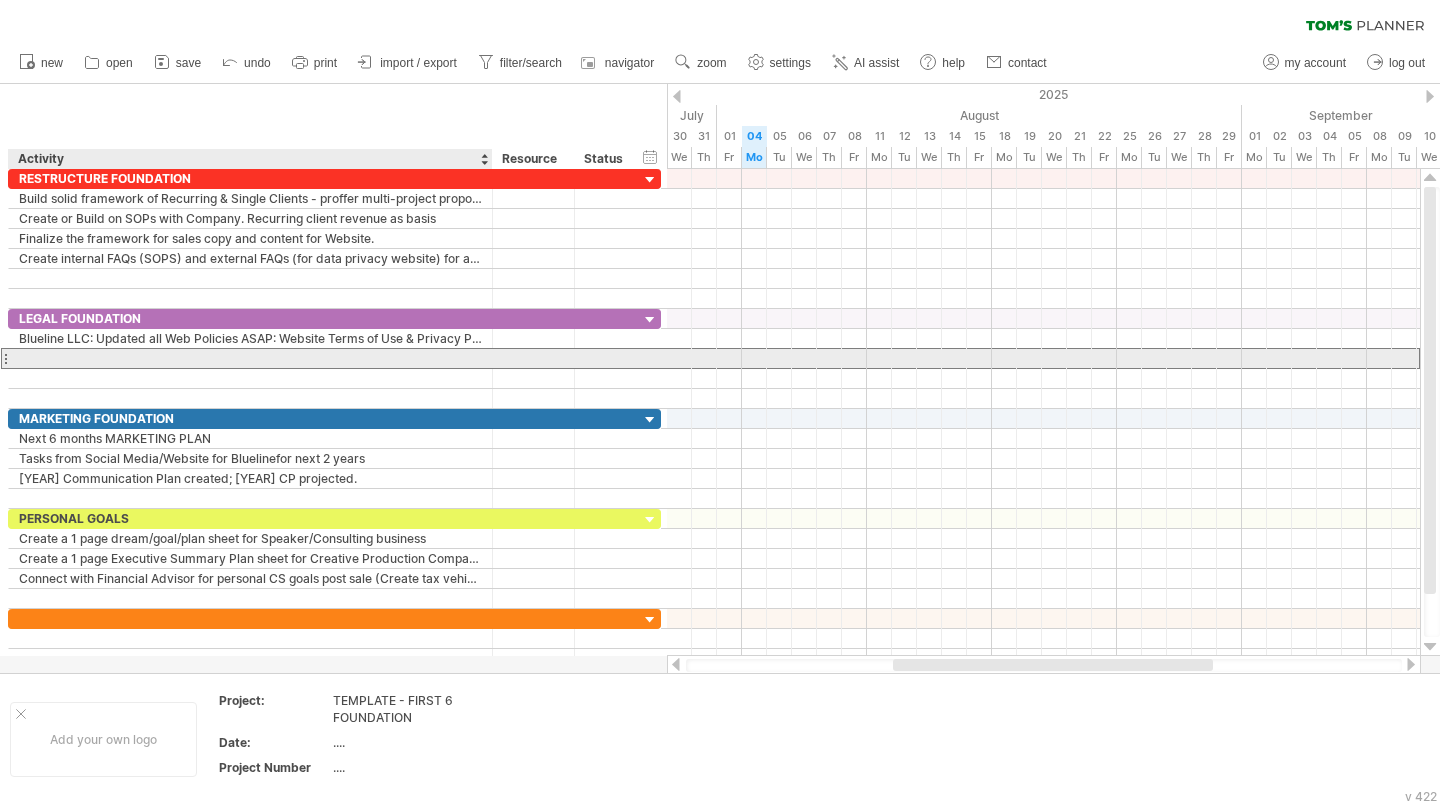 click at bounding box center [250, 358] 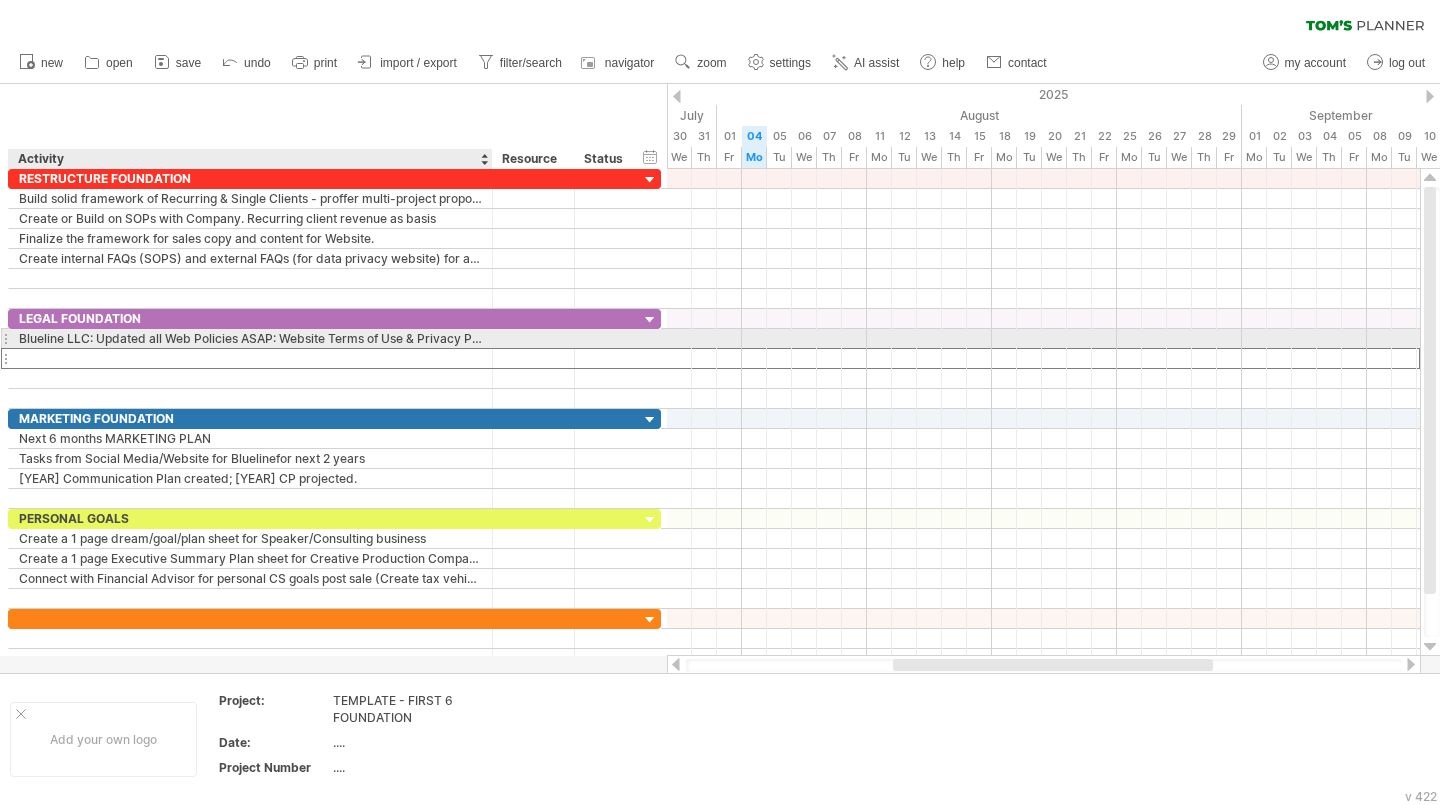 click on "Trying to reach plan.tomsplanner.com
Connected again...
0%
clear filter
new" at bounding box center [720, 402] 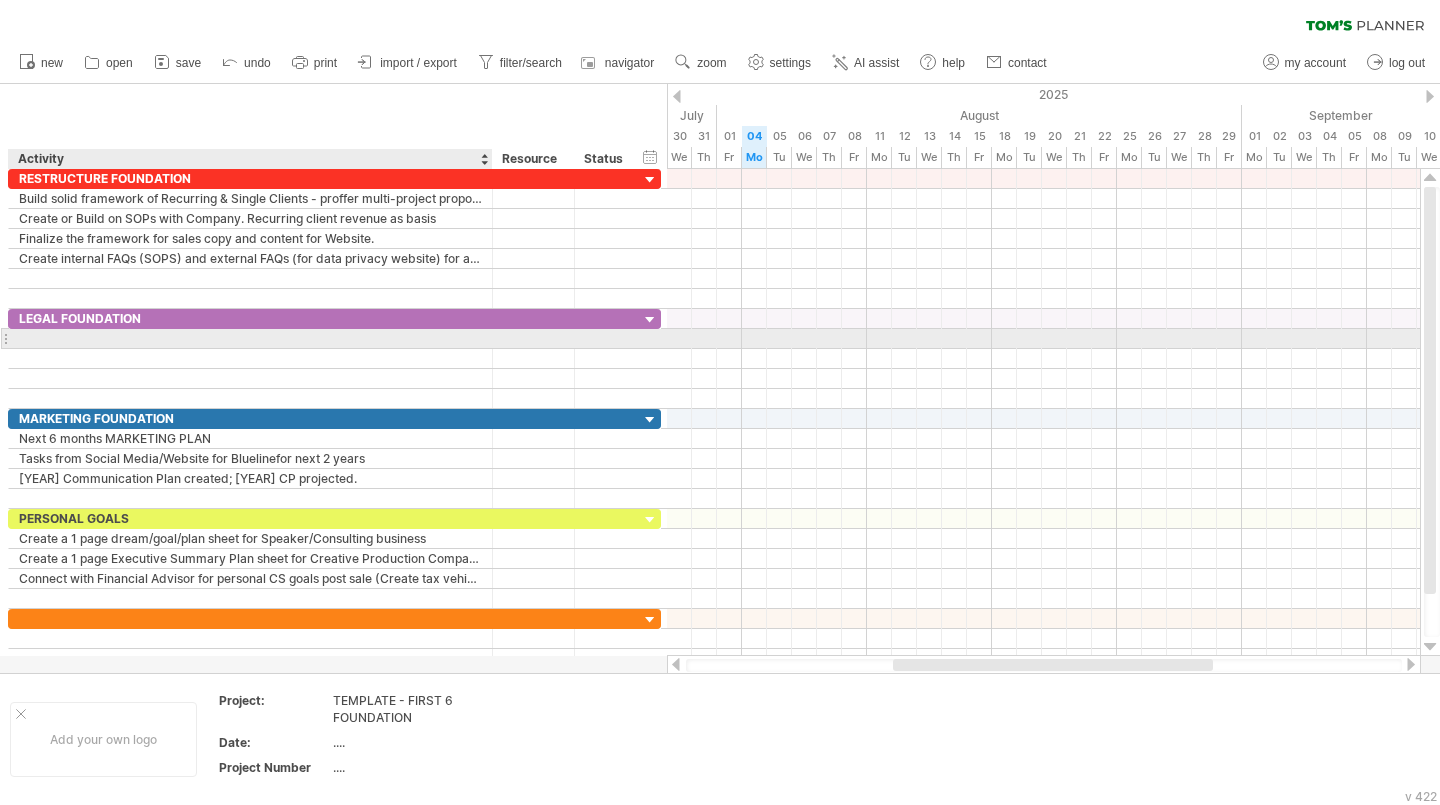 scroll, scrollTop: 0, scrollLeft: 0, axis: both 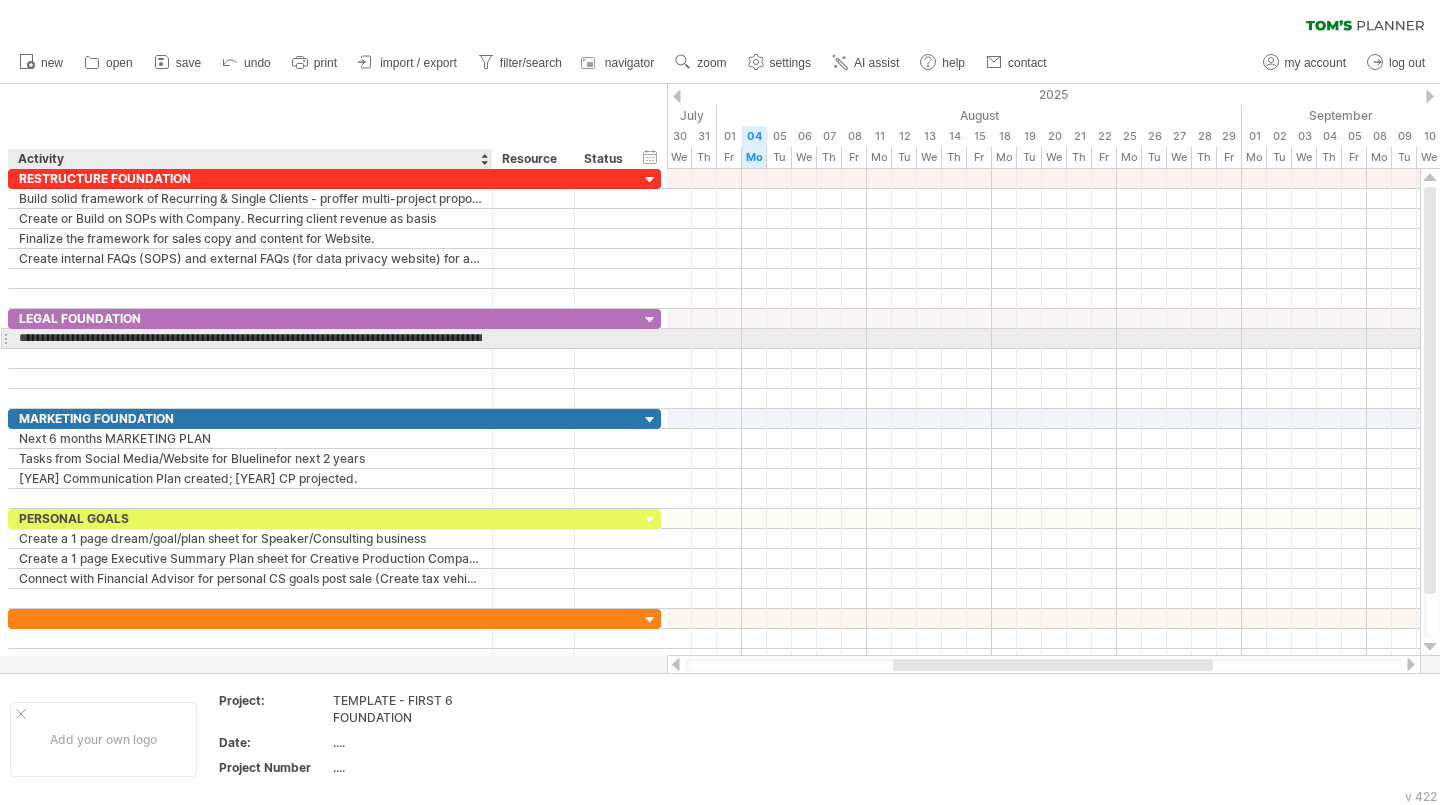 click on "**********" at bounding box center [250, 338] 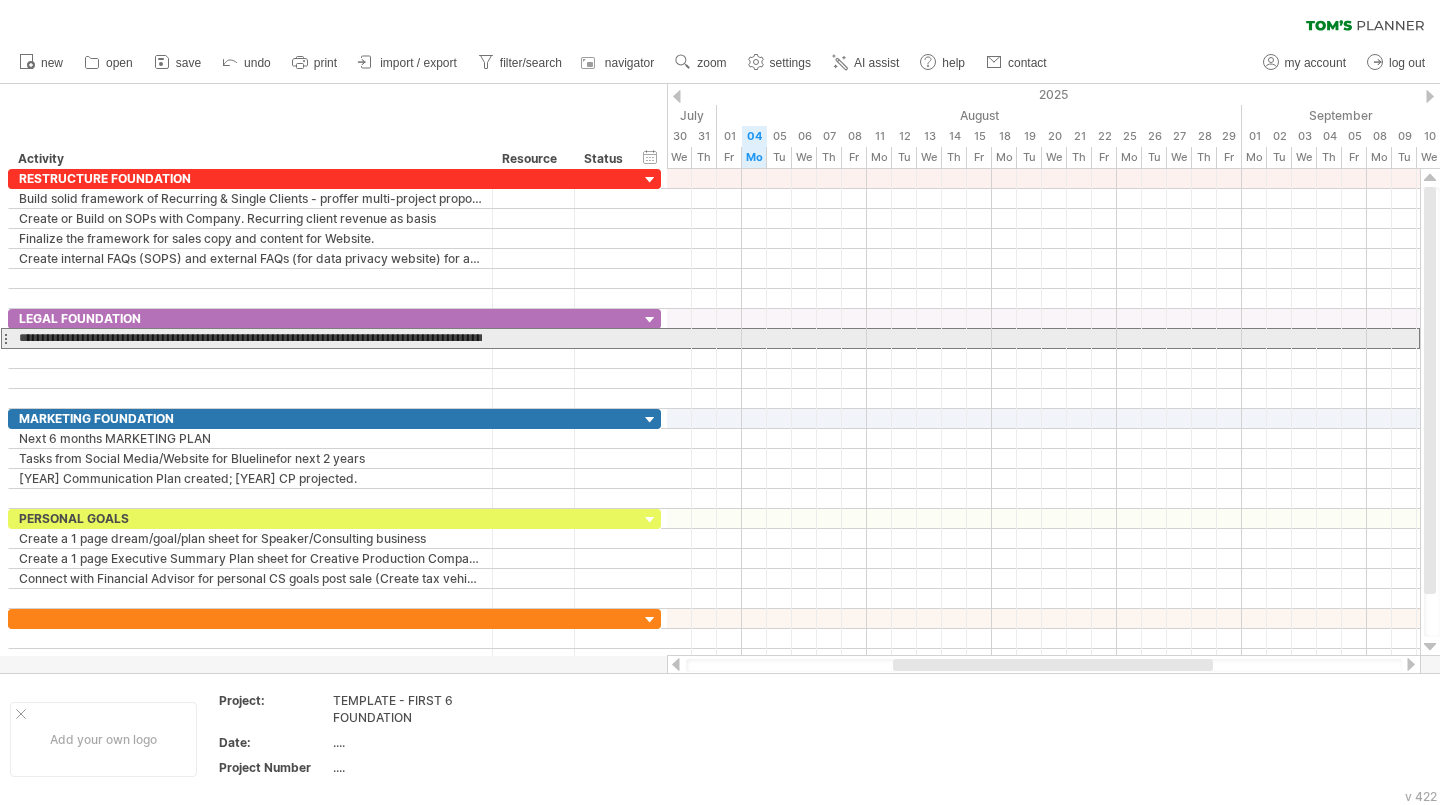 drag, startPoint x: 91, startPoint y: 339, endPoint x: 0, endPoint y: 340, distance: 91.00549 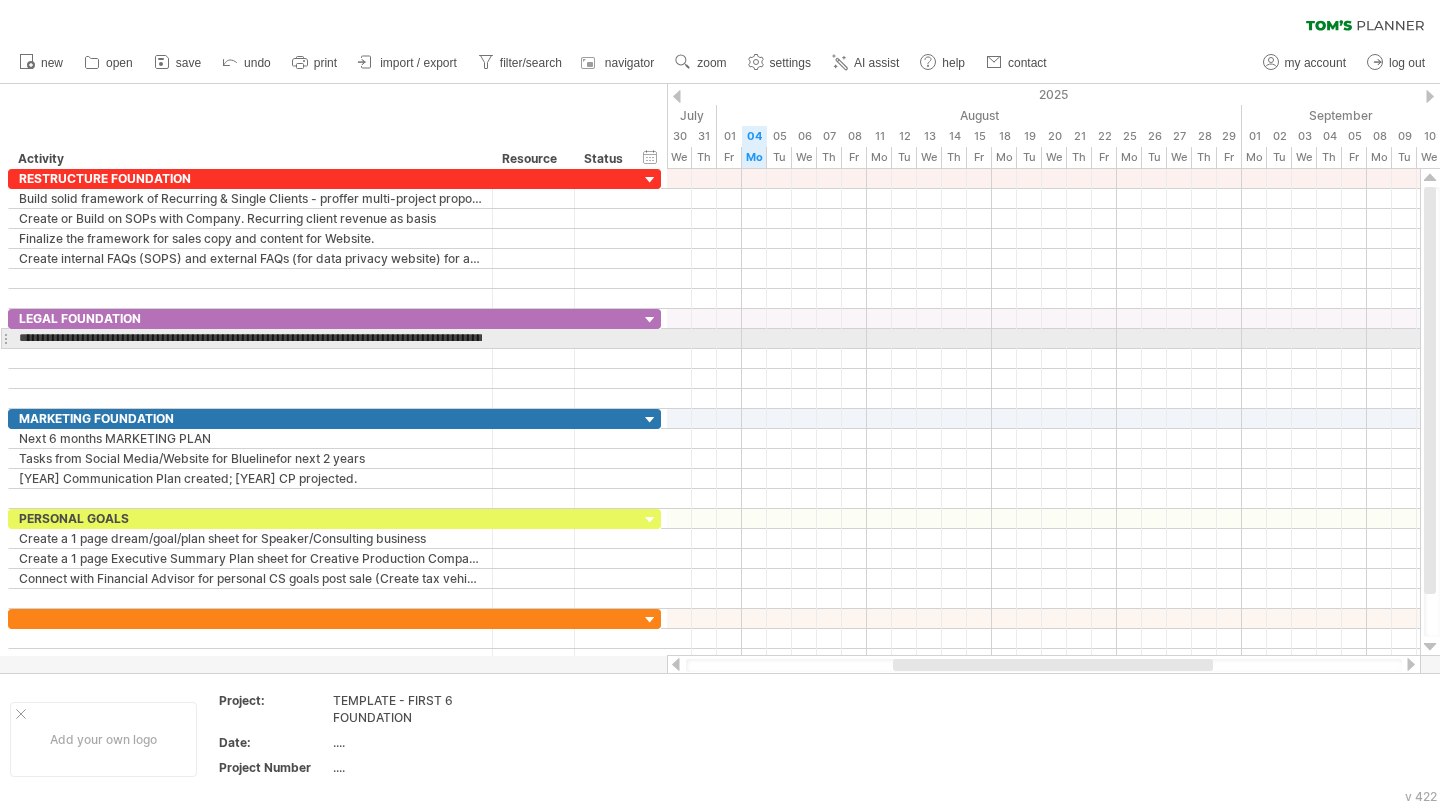 type on "**********" 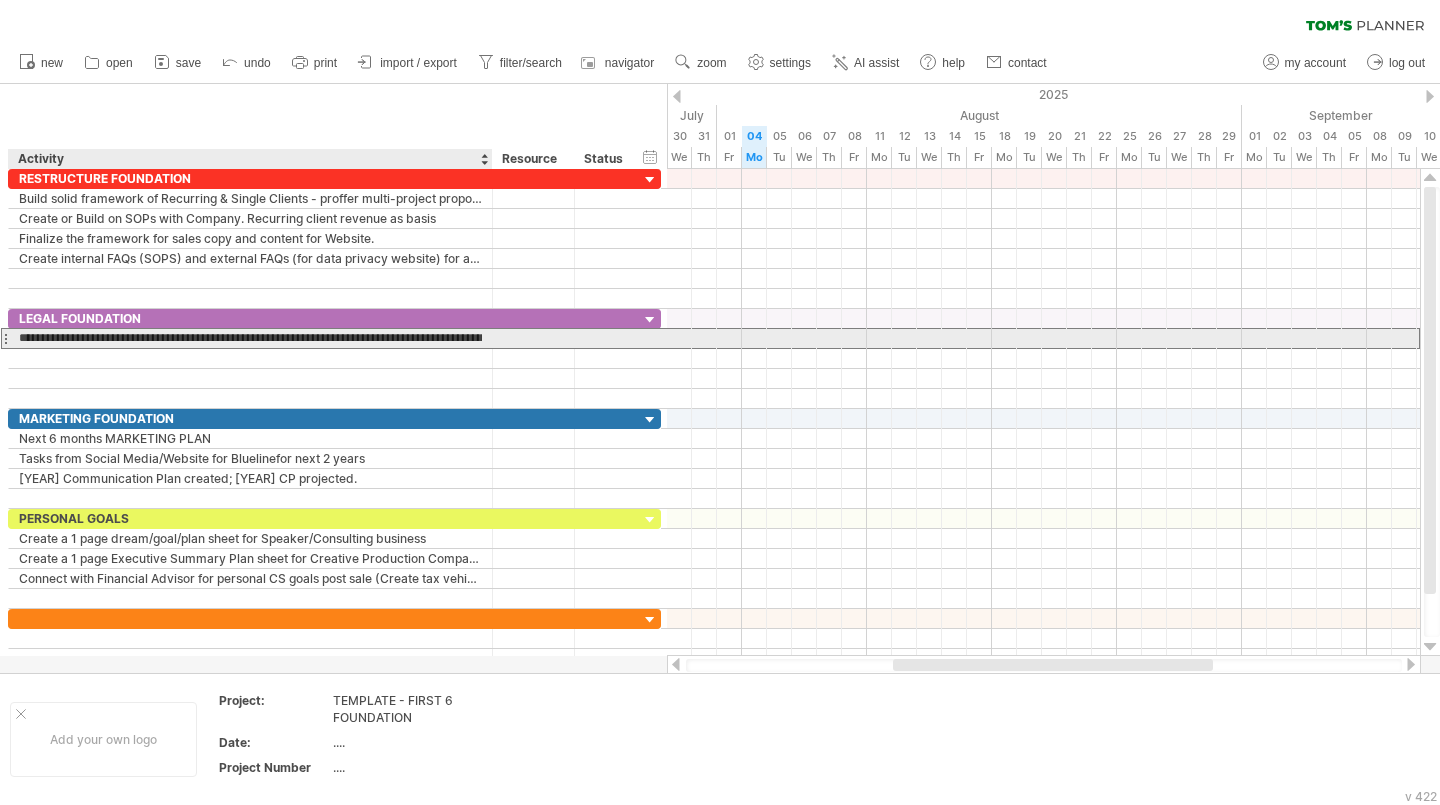 click on "**********" at bounding box center [250, 338] 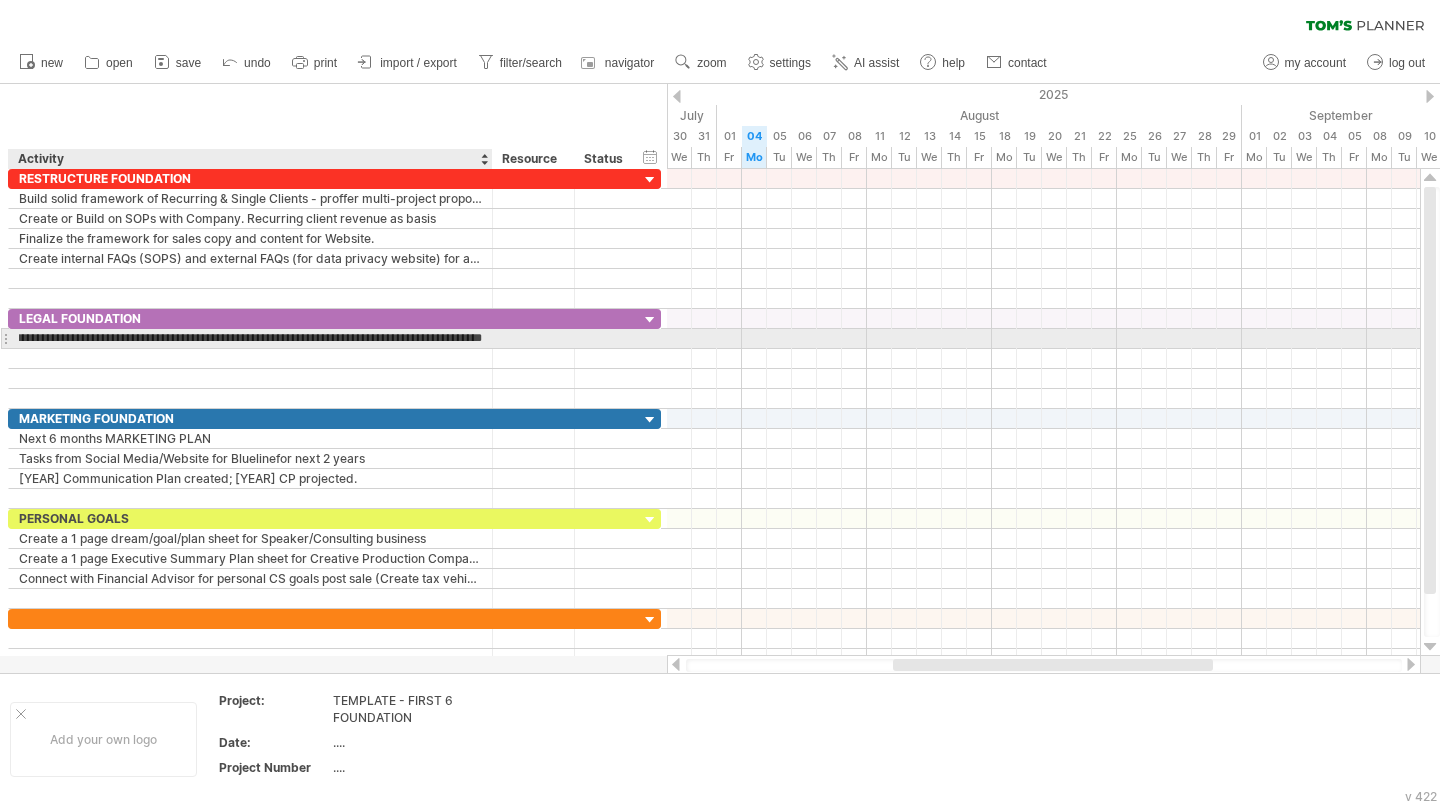 scroll, scrollTop: 0, scrollLeft: 244, axis: horizontal 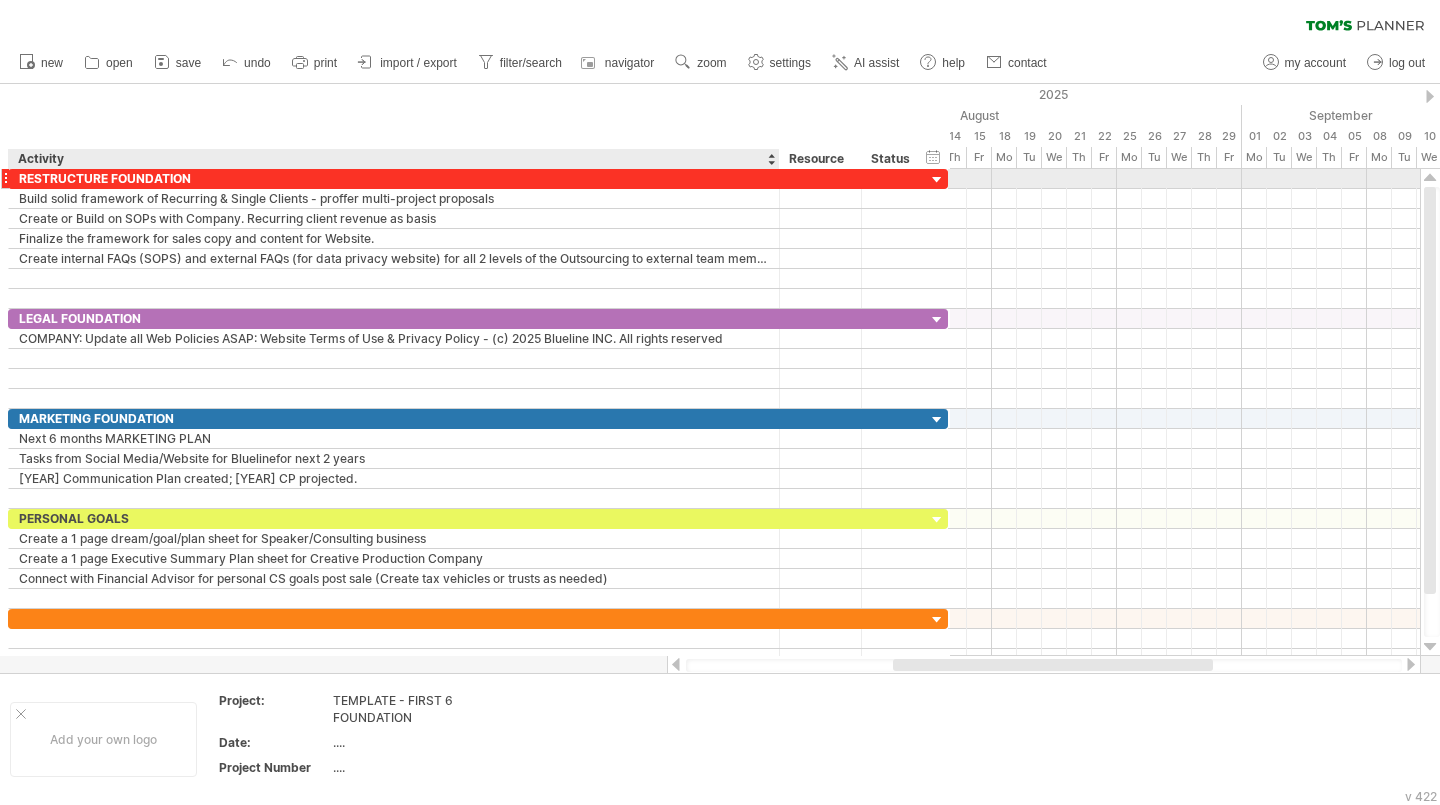 drag, startPoint x: 491, startPoint y: 176, endPoint x: 778, endPoint y: 167, distance: 287.14108 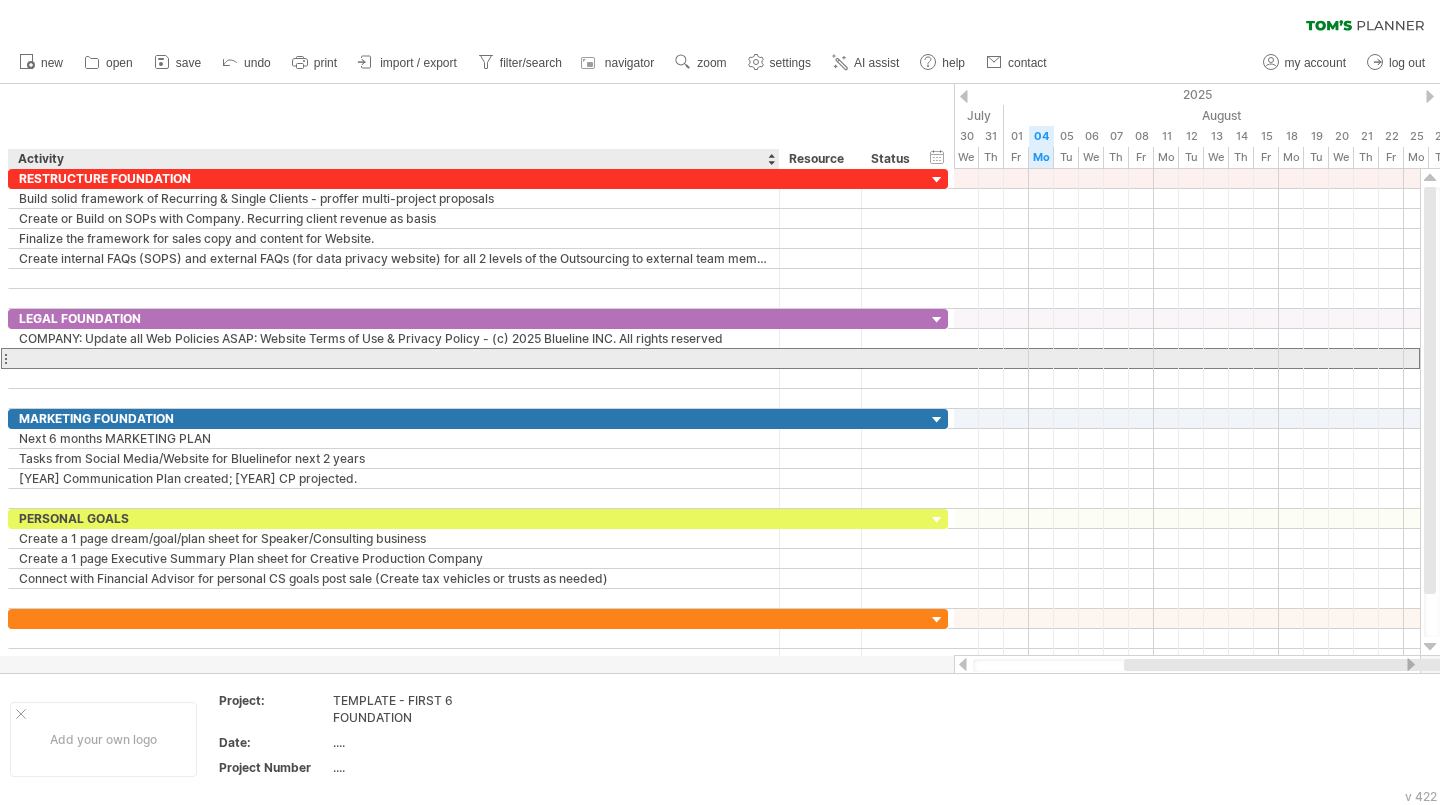 click at bounding box center [394, 358] 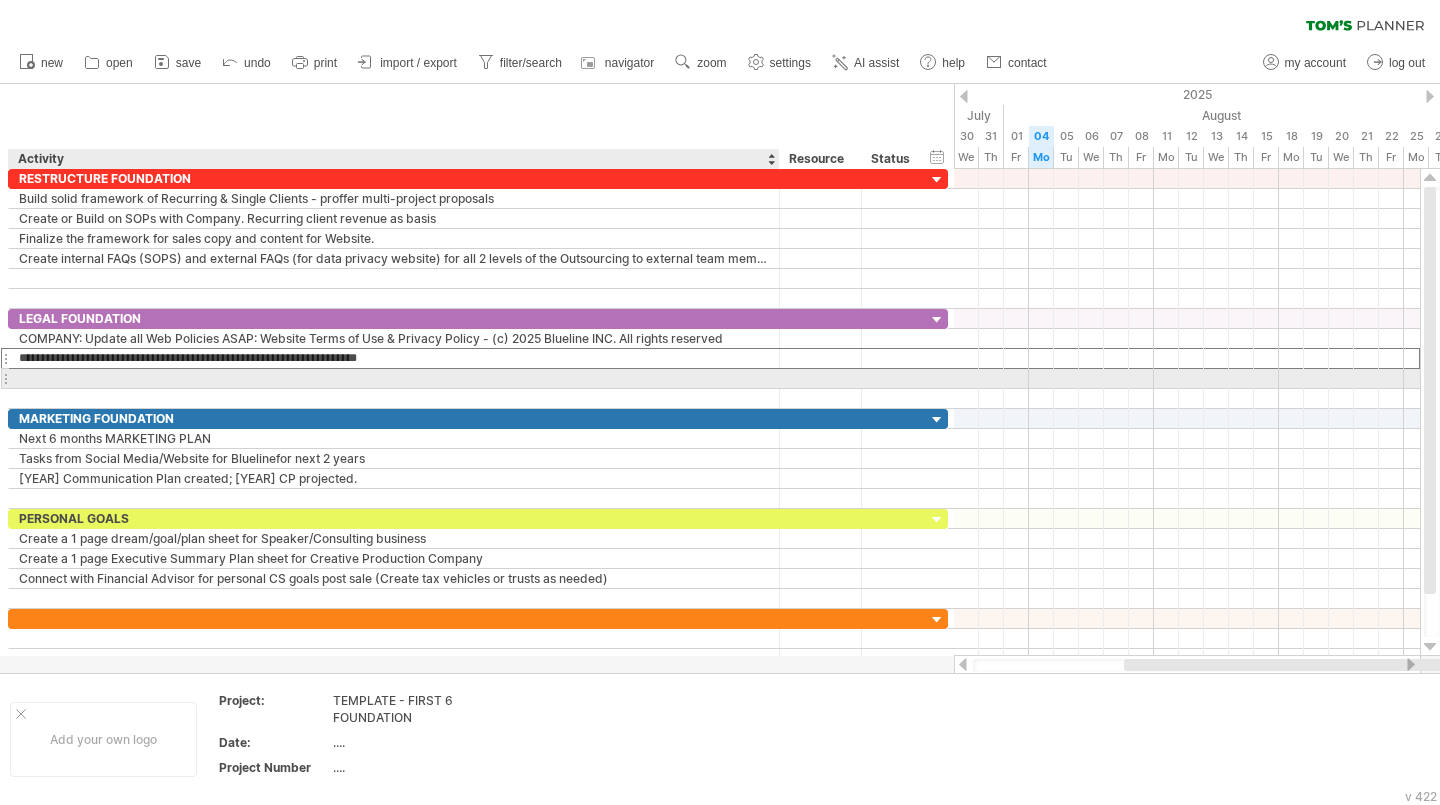 type on "**********" 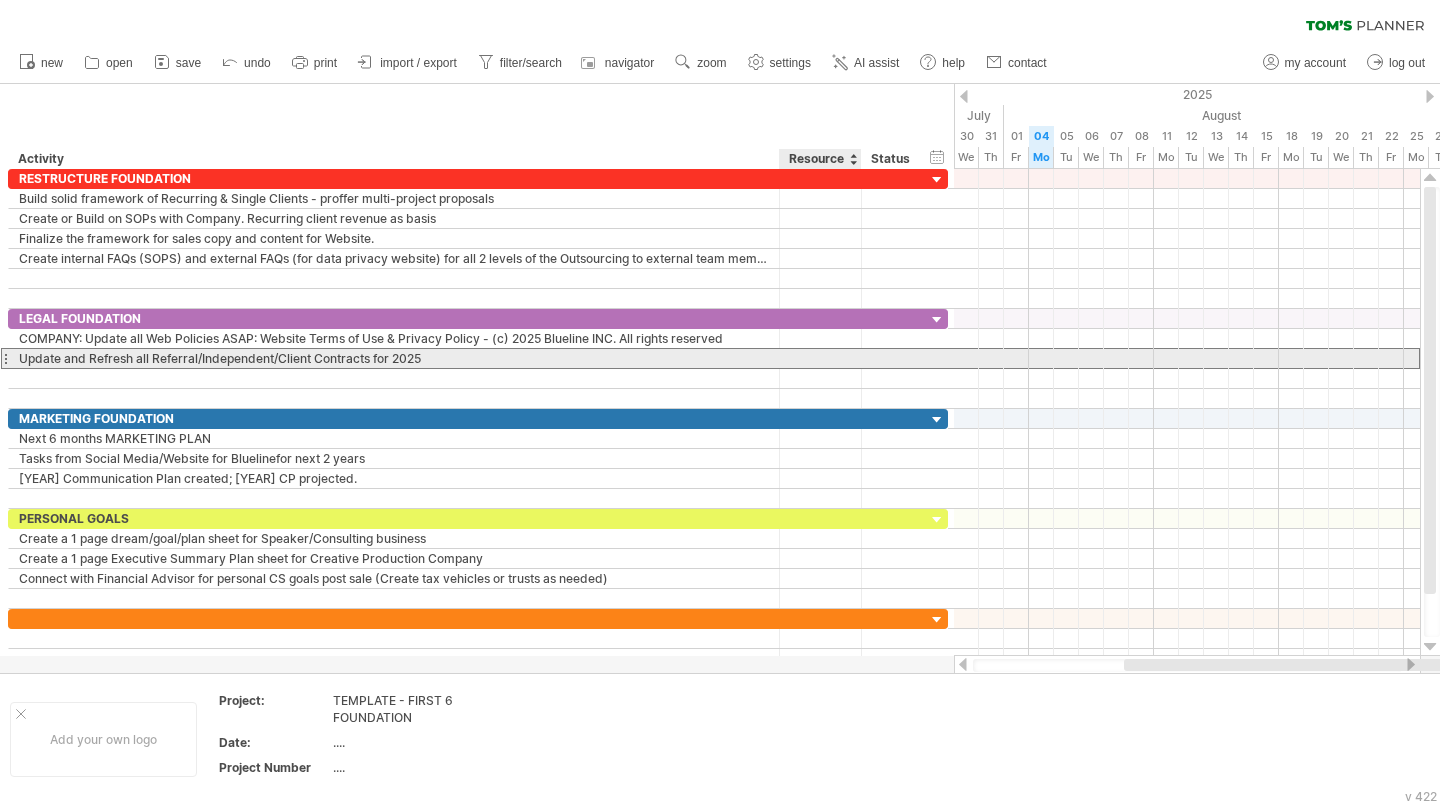 click at bounding box center (820, 358) 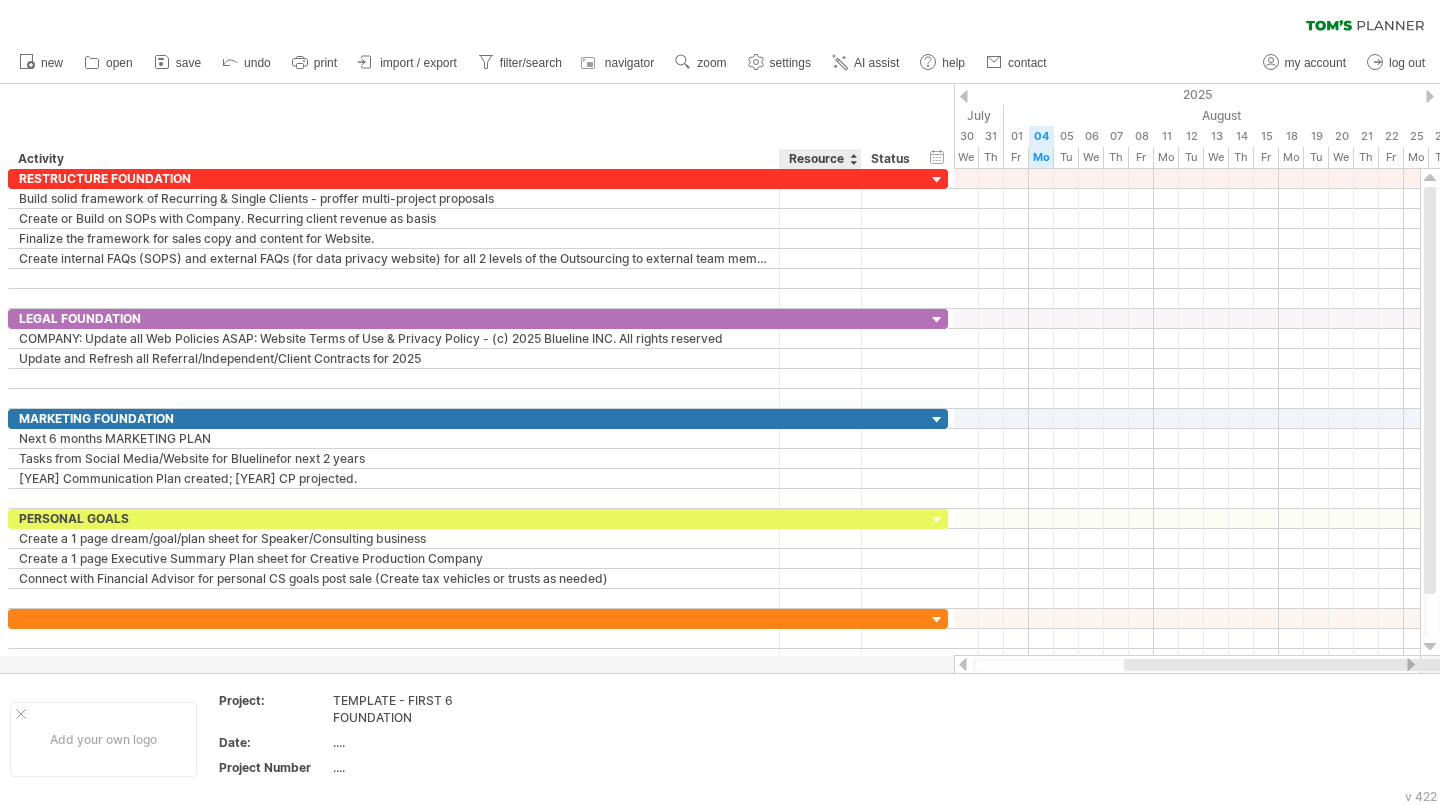 click on "Resource" at bounding box center (819, 159) 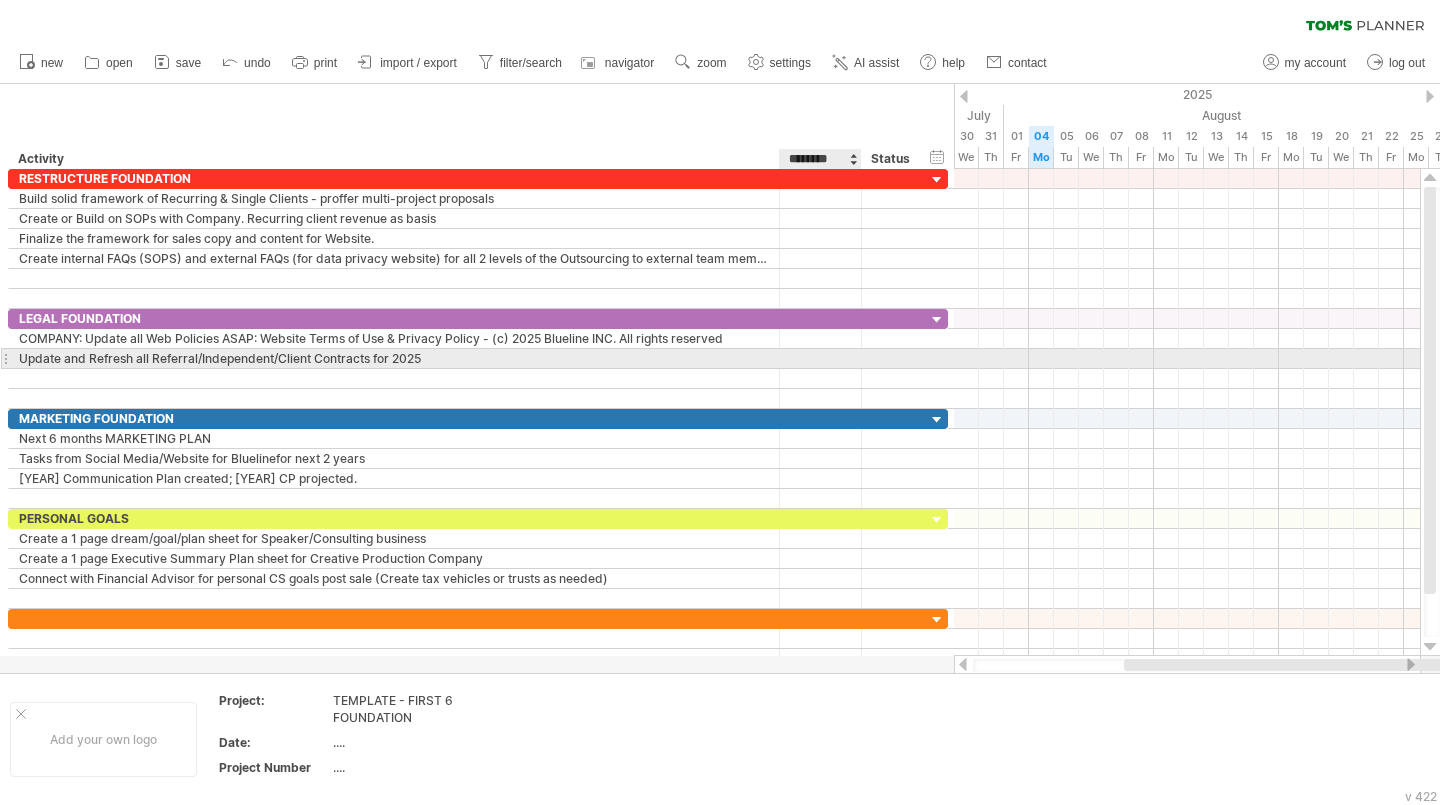 click at bounding box center (820, 358) 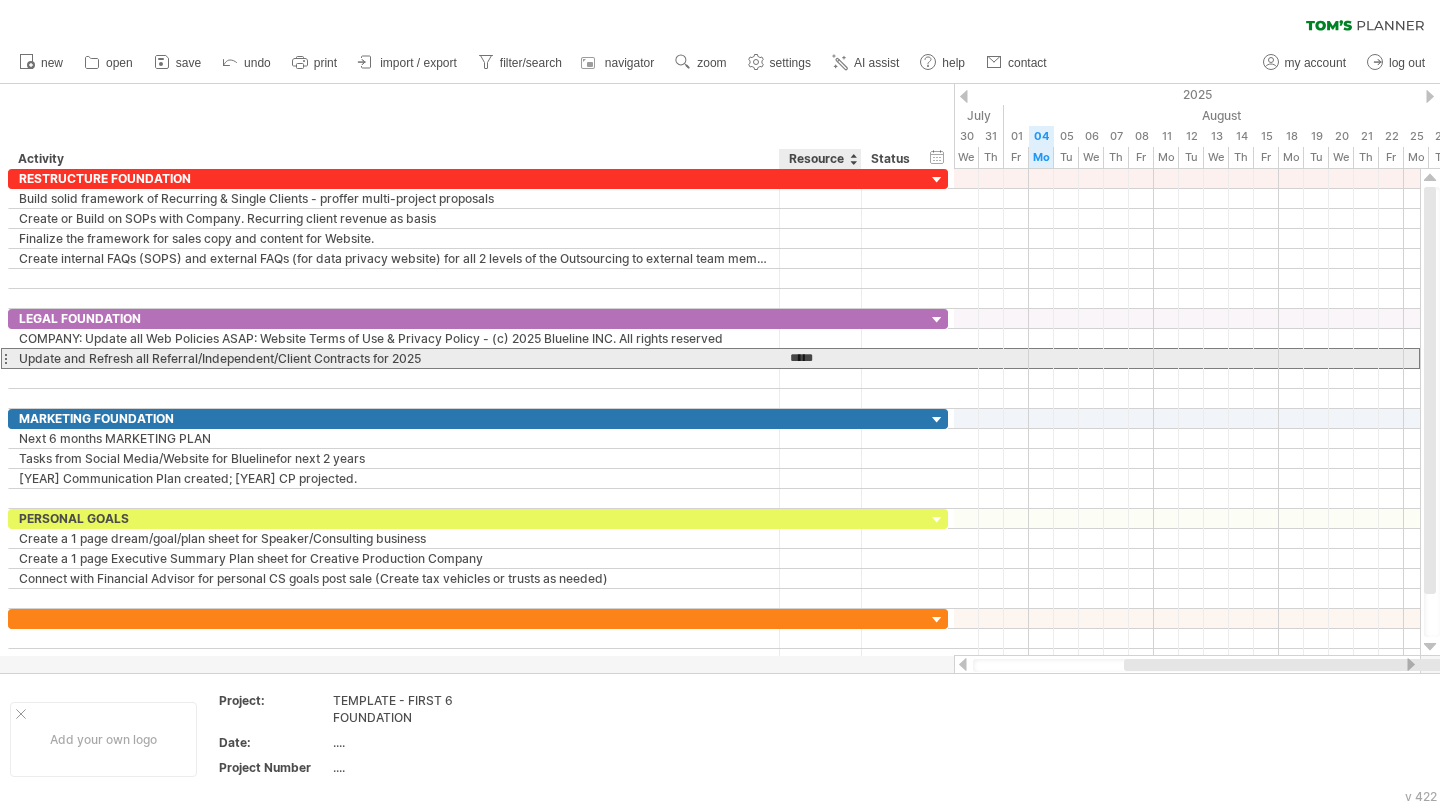 type on "******" 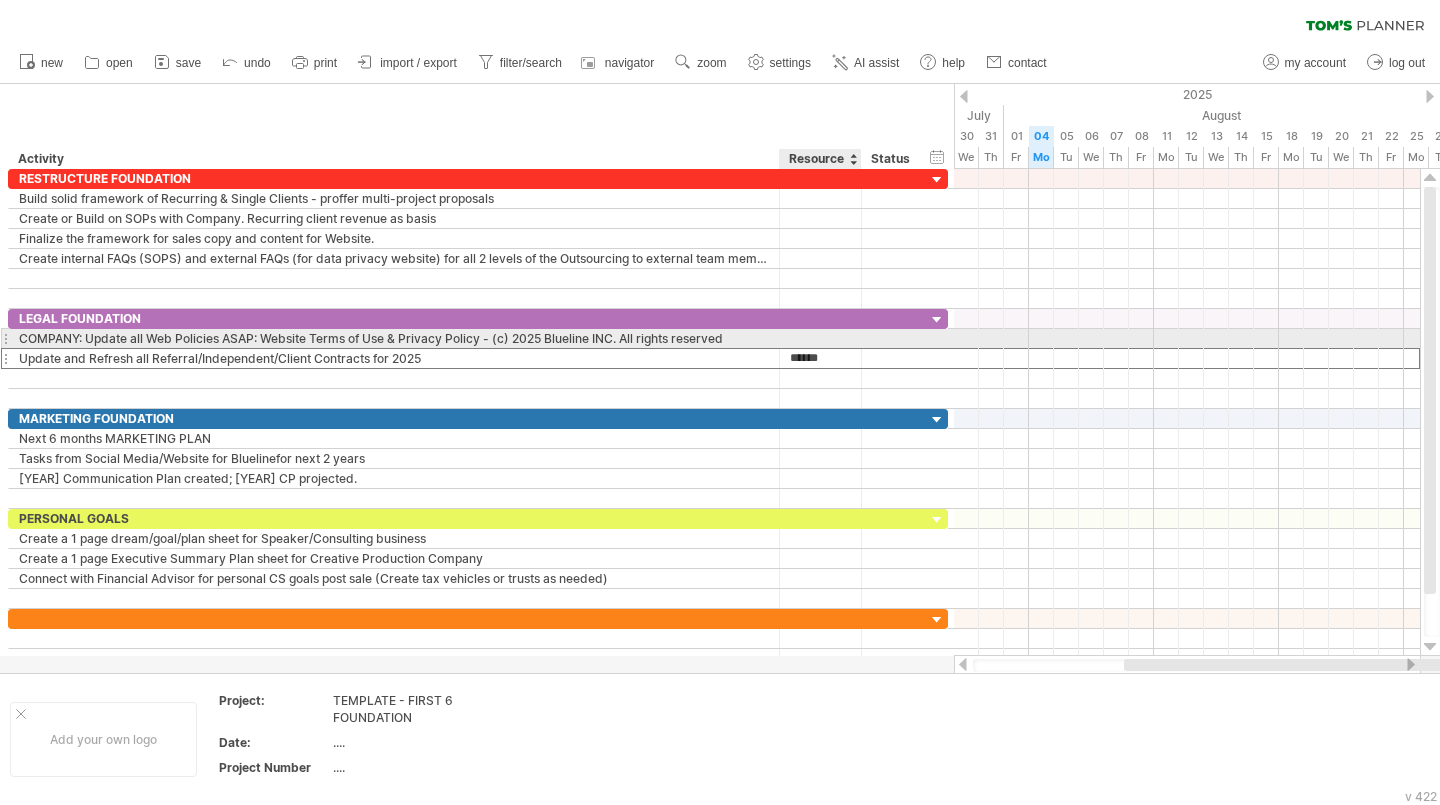 click at bounding box center (820, 338) 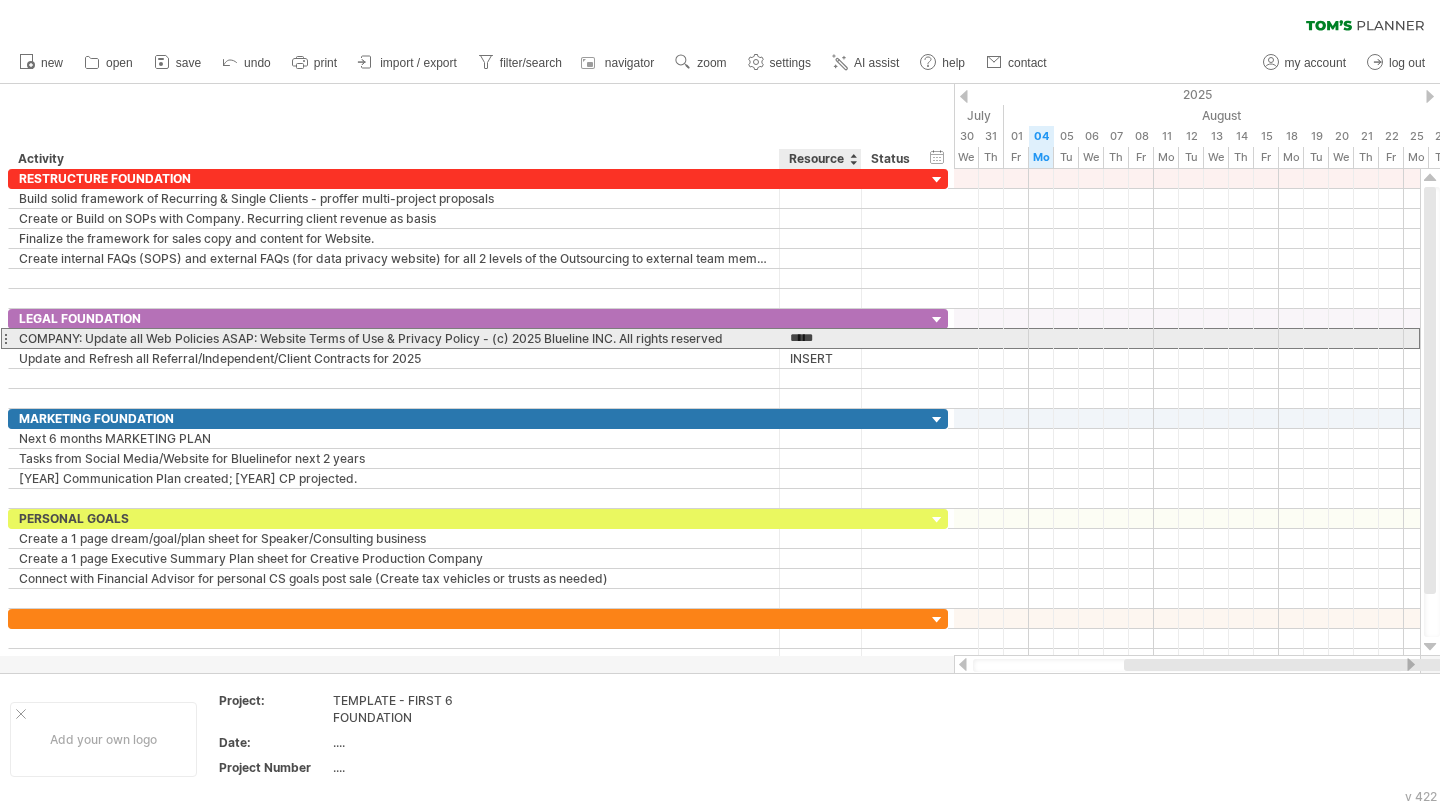 type on "******" 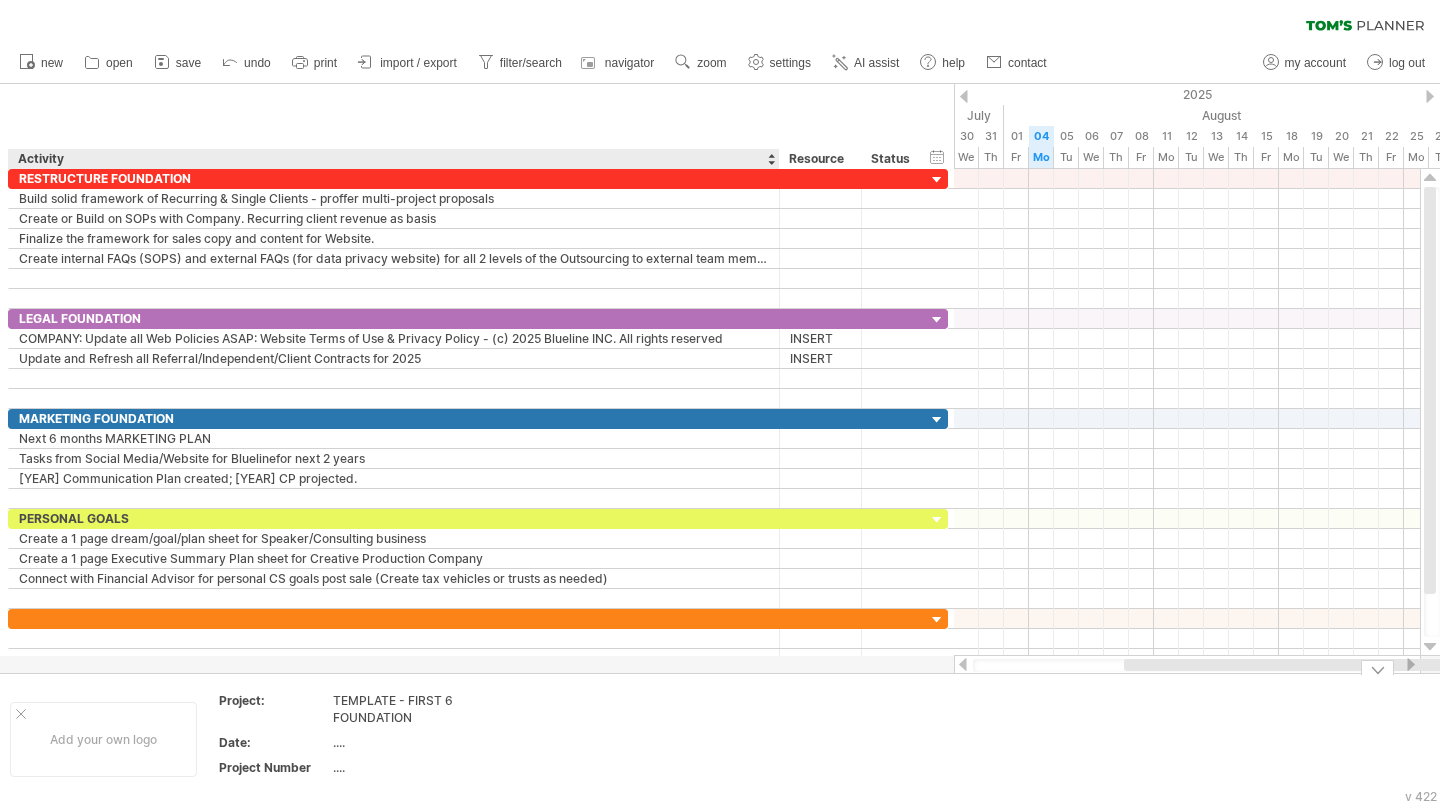 click on "...." at bounding box center [417, 742] 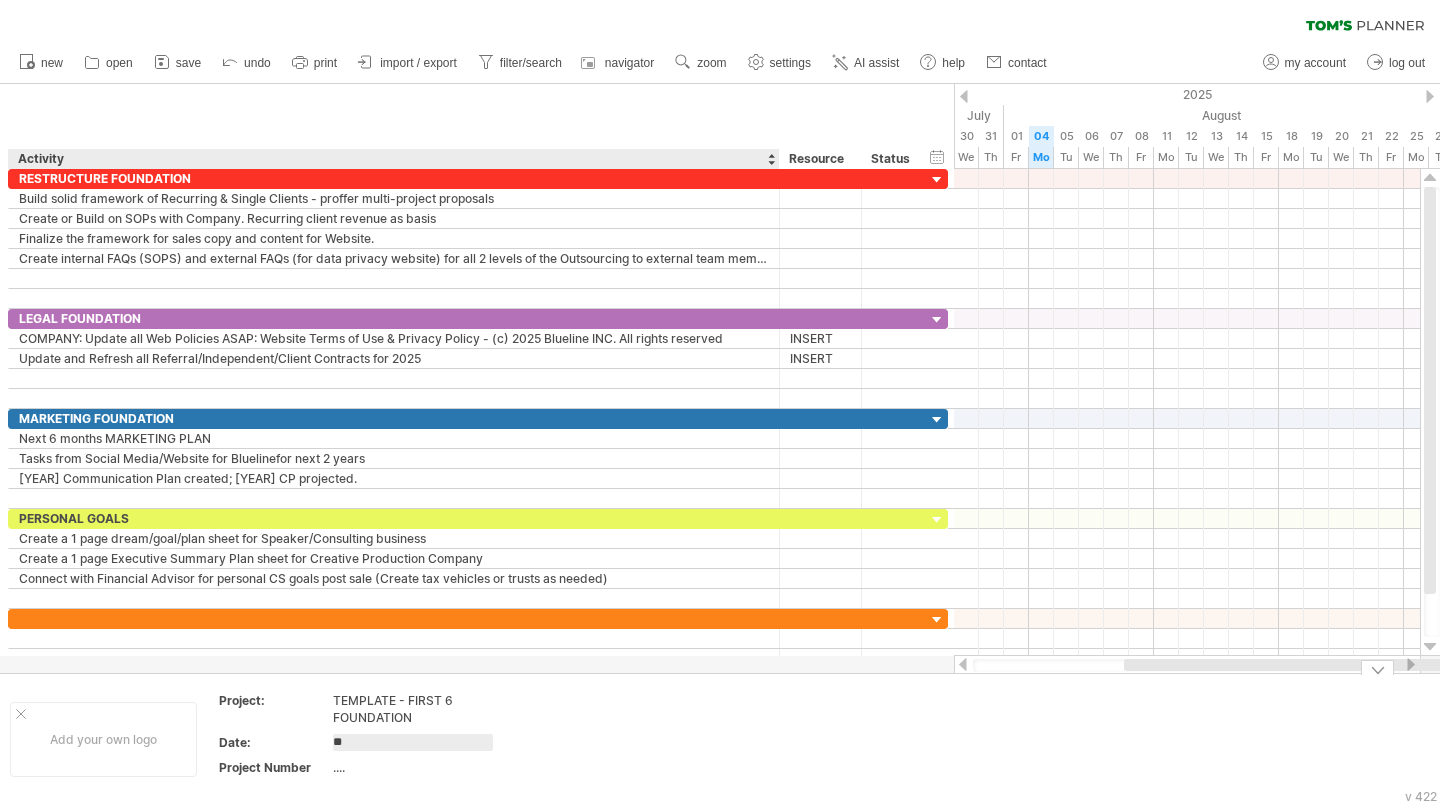 type on "*" 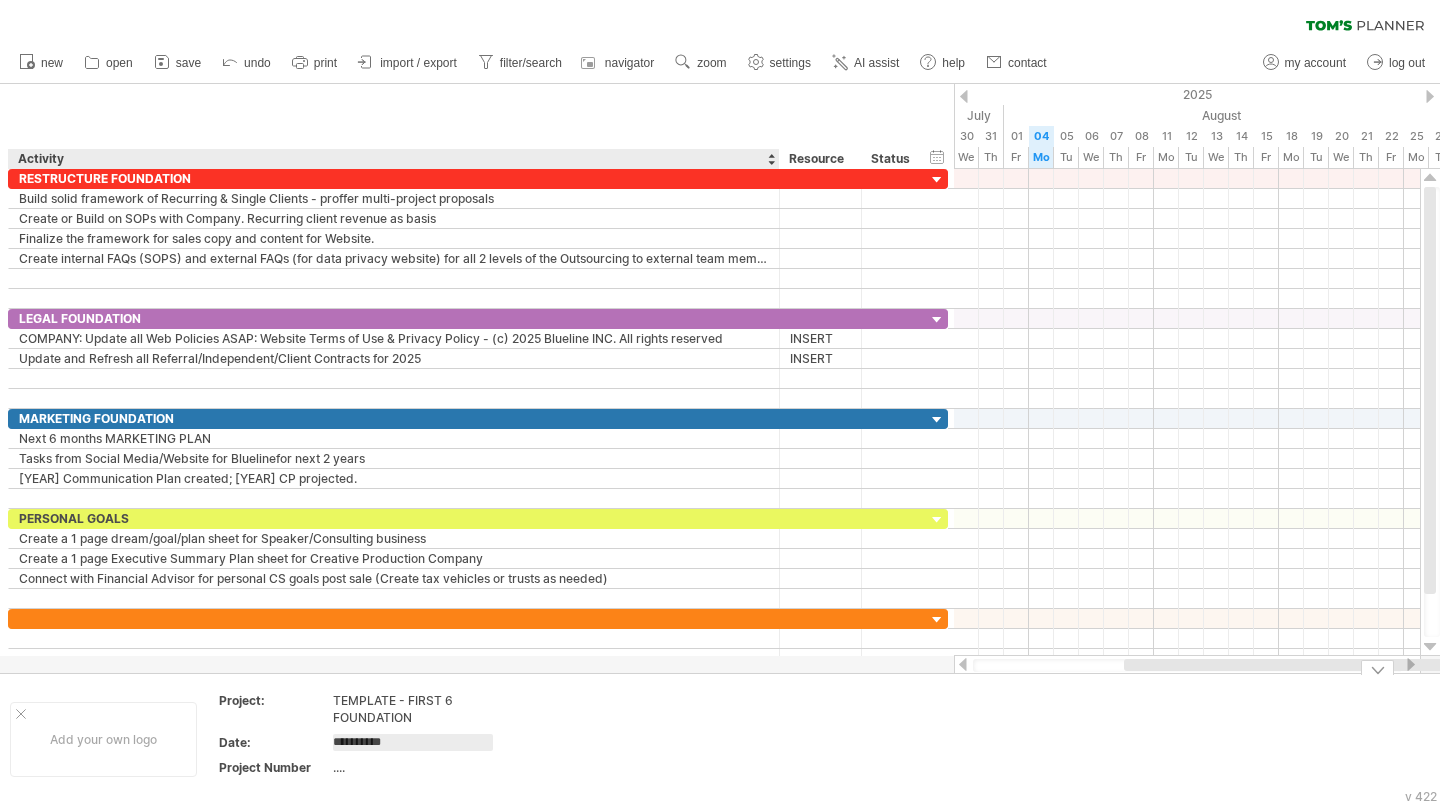 type on "**********" 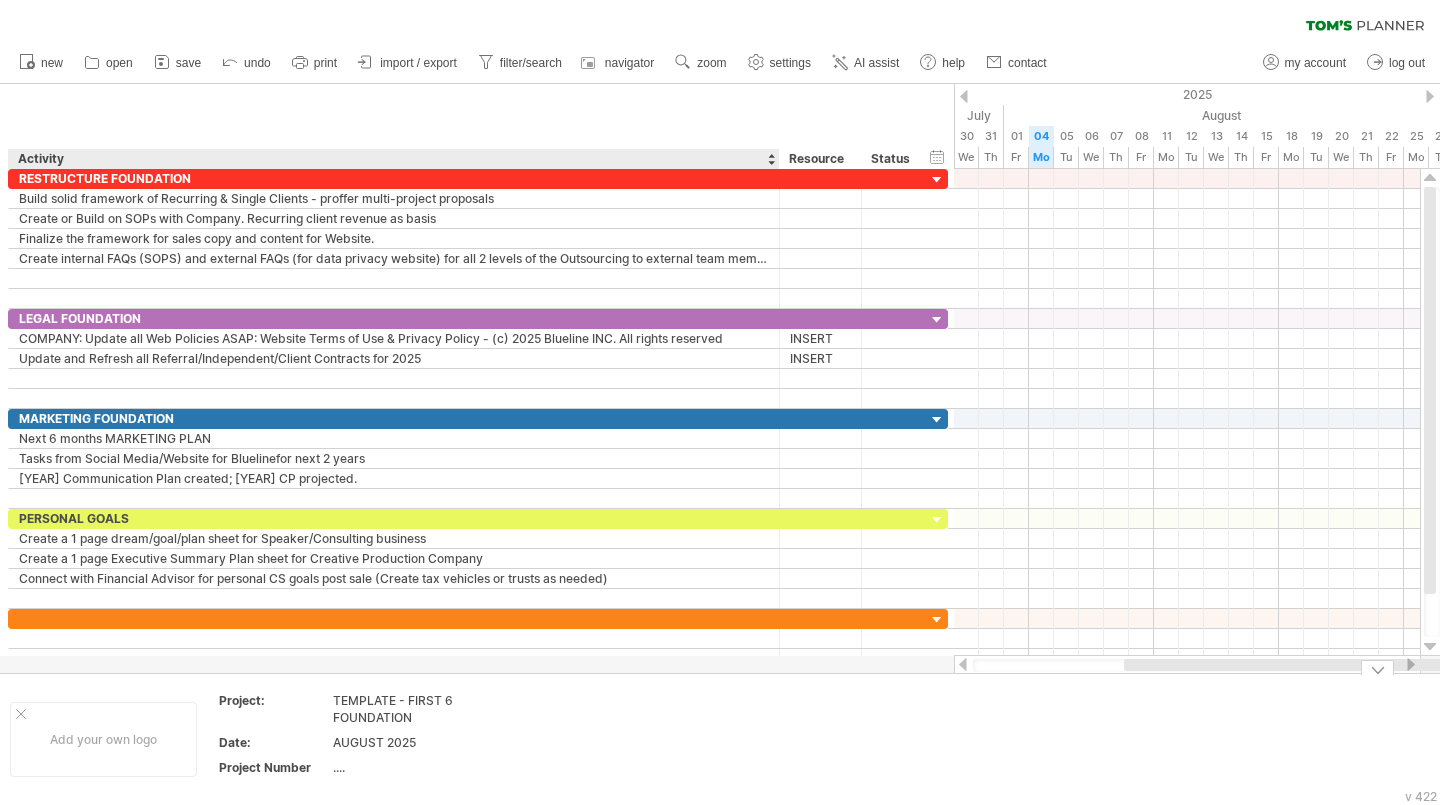 click on "...." at bounding box center (417, 767) 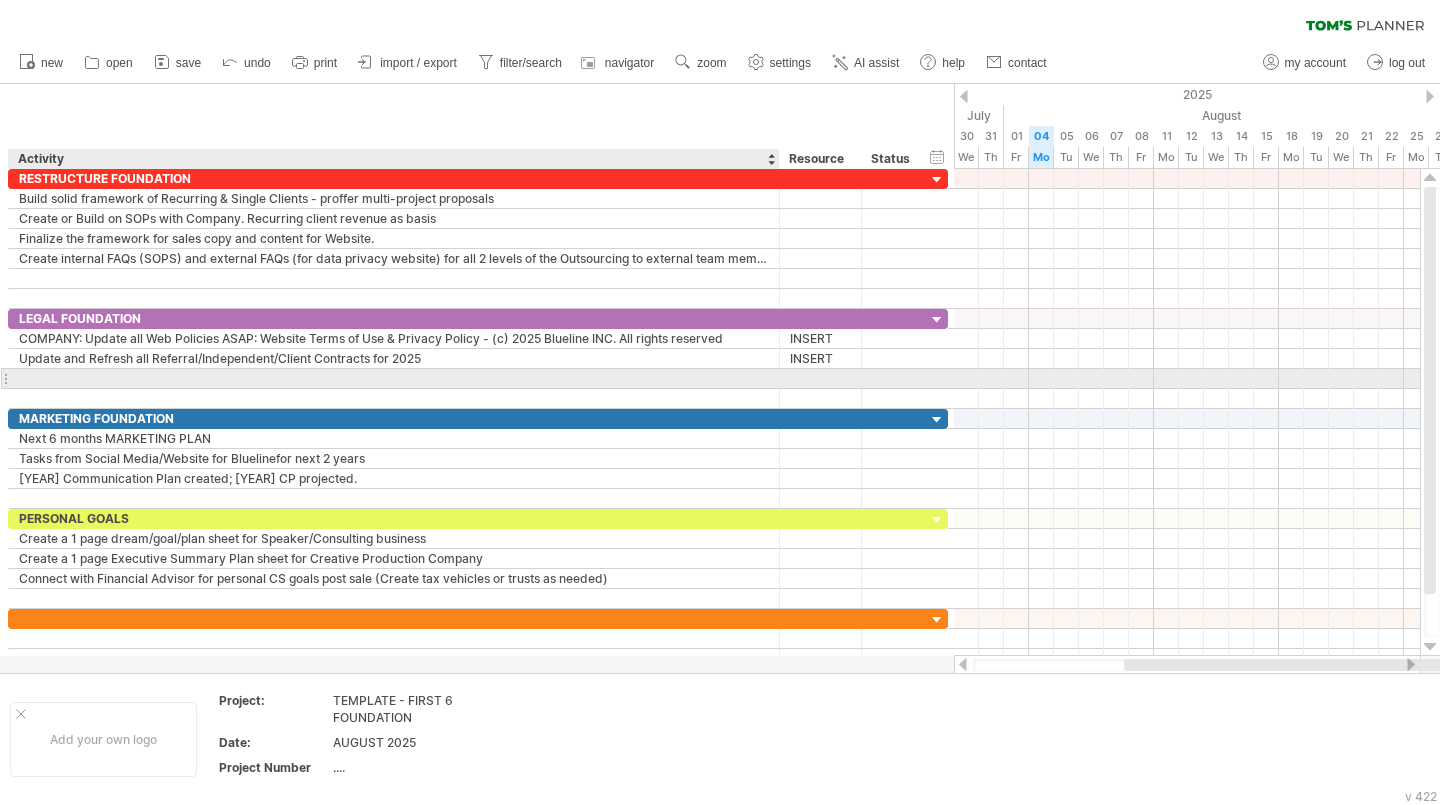 click at bounding box center (394, 378) 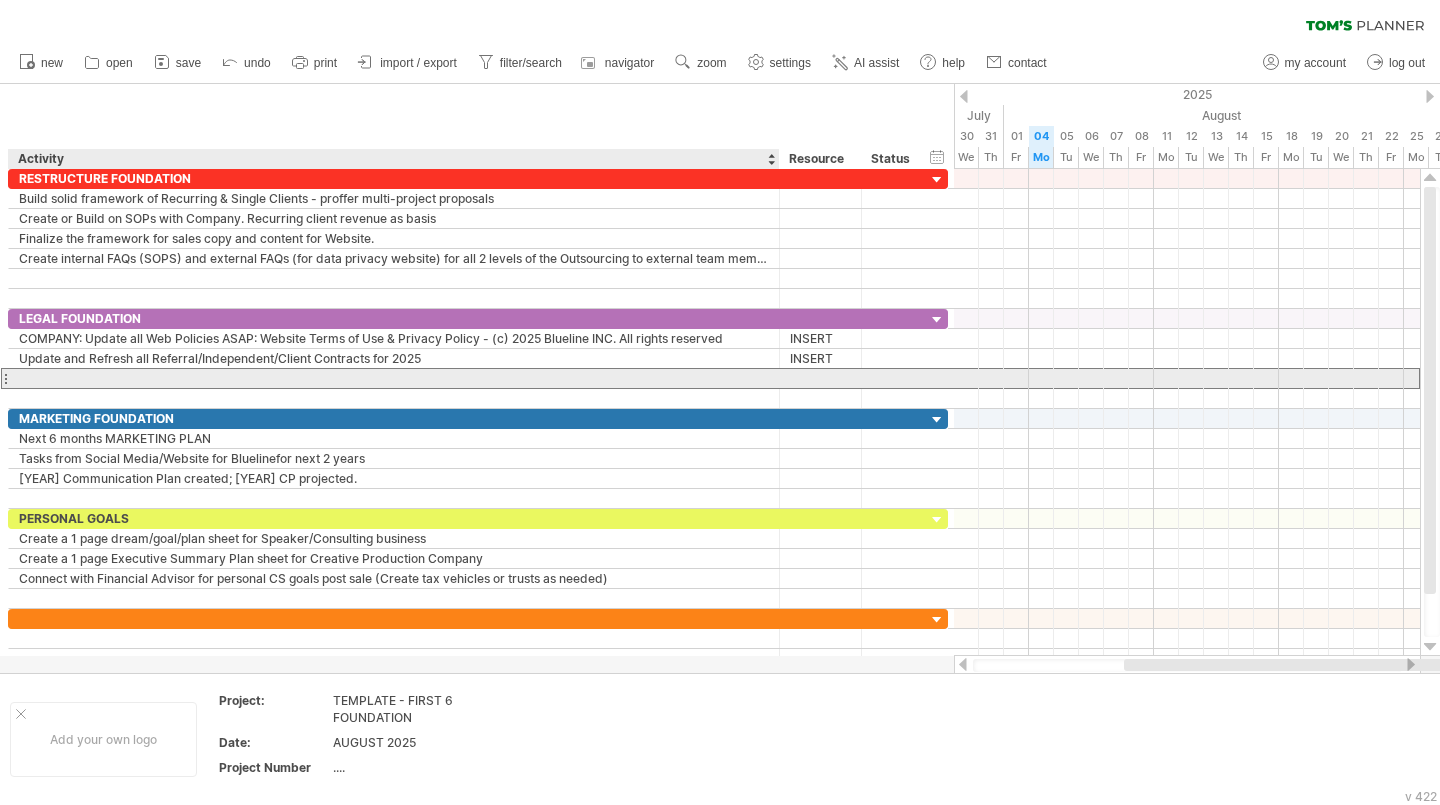 paste on "**********" 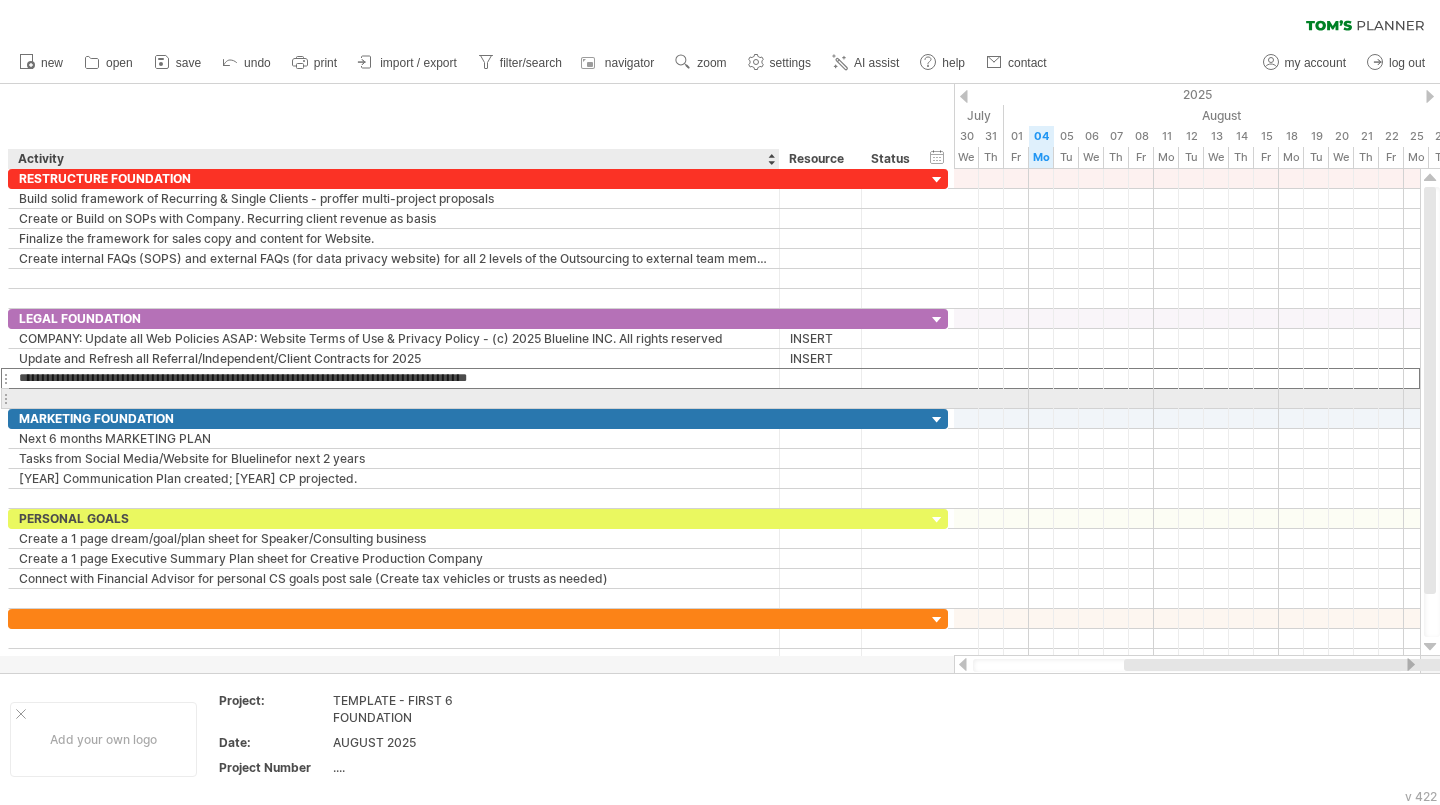 click at bounding box center [394, 398] 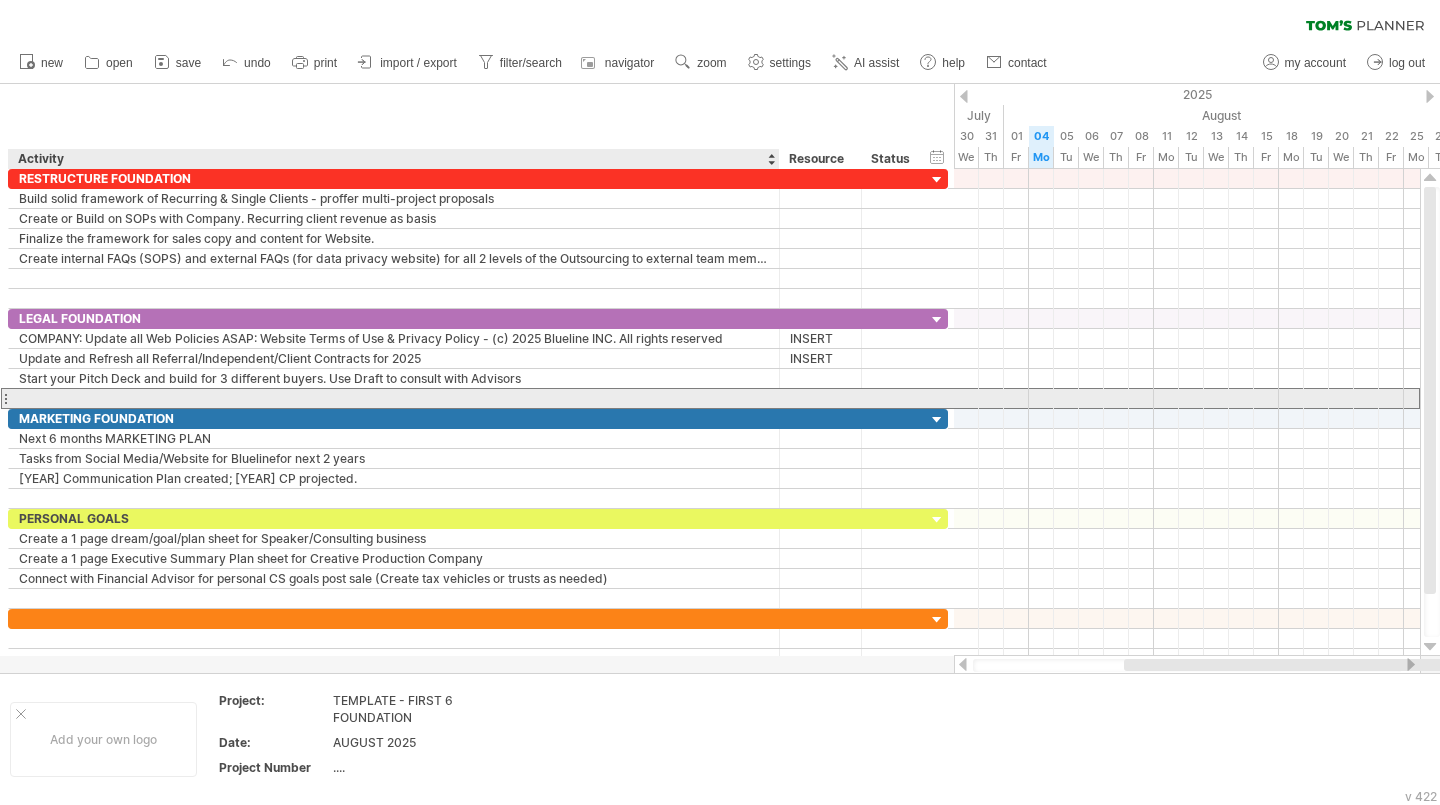 click at bounding box center (394, 398) 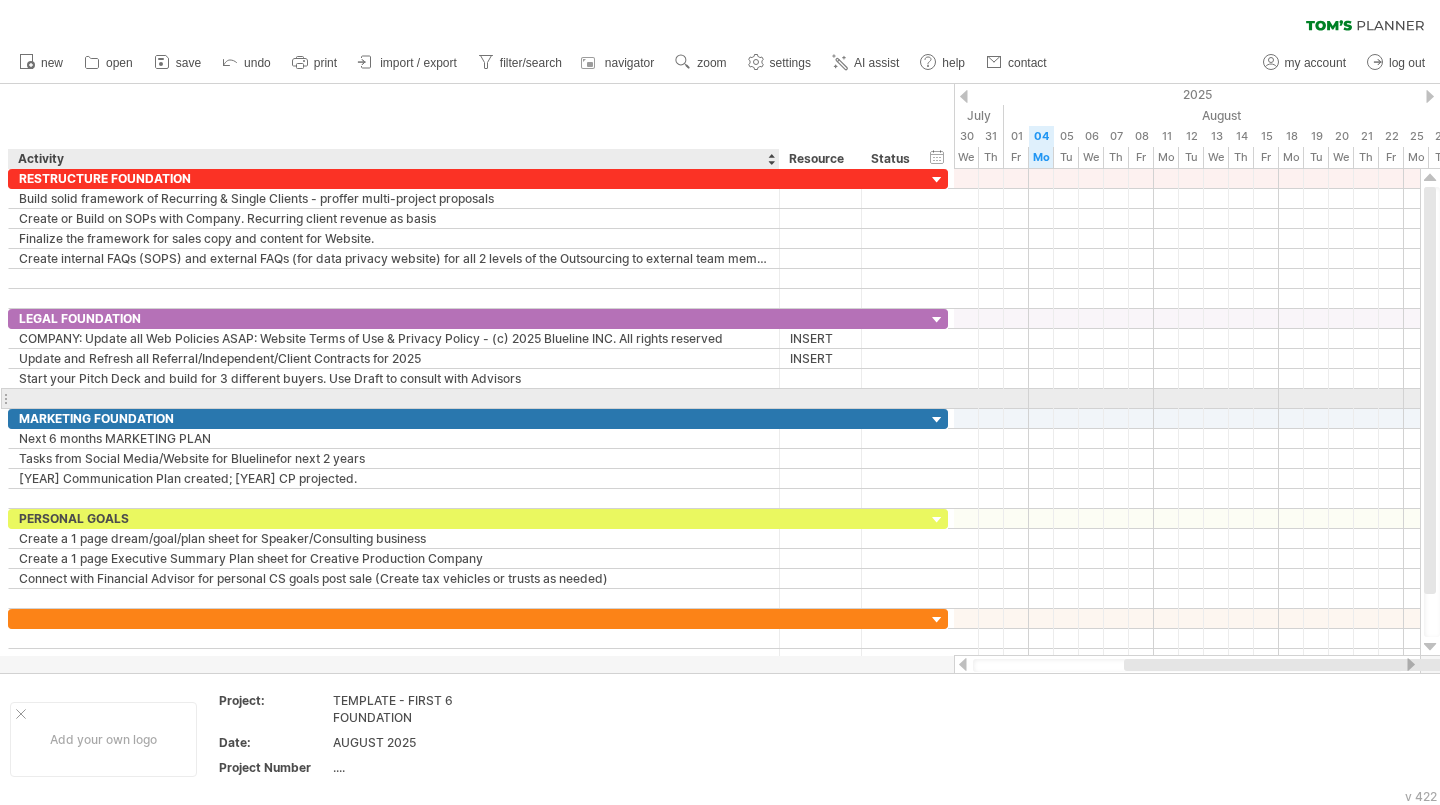 paste on "**********" 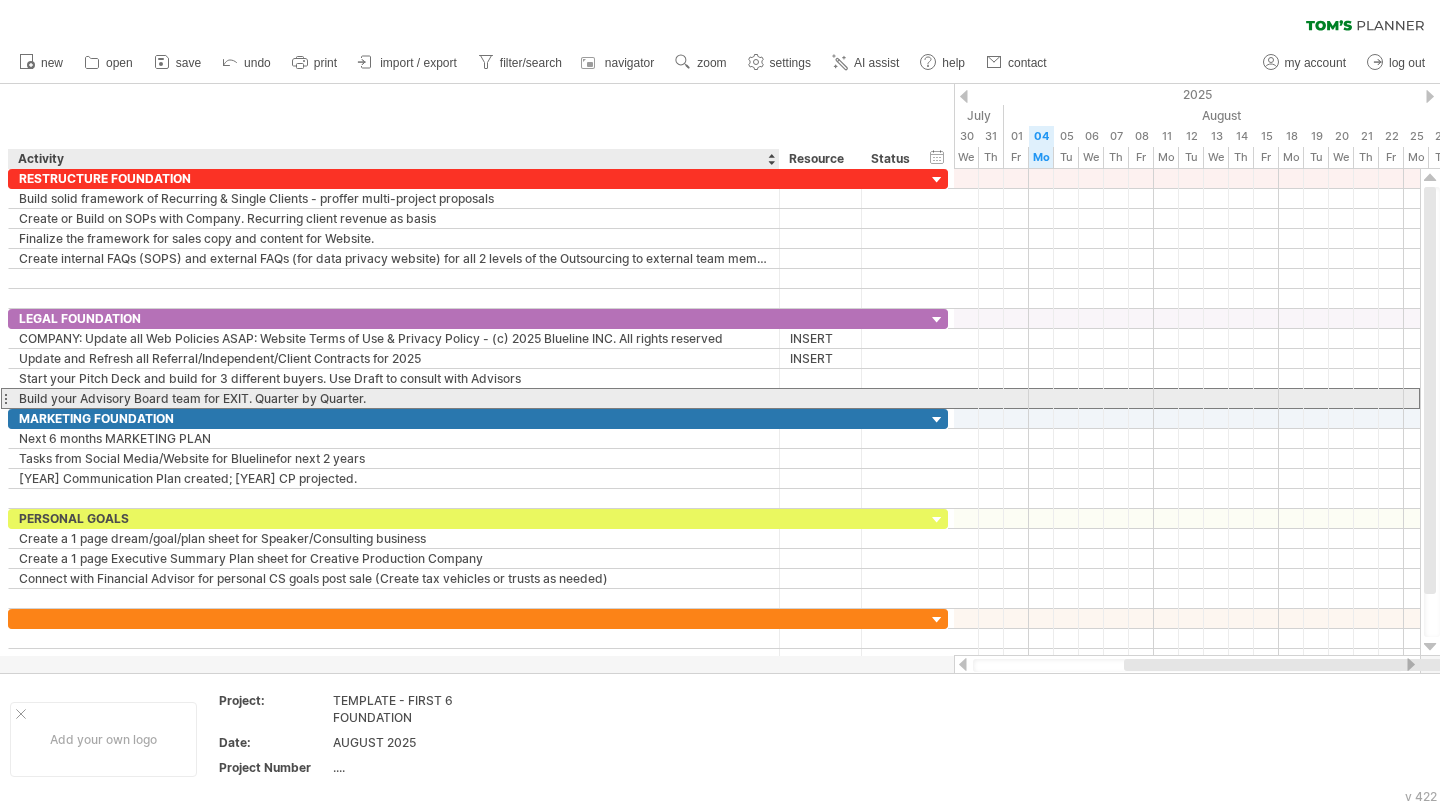 click on "**********" at bounding box center (394, 398) 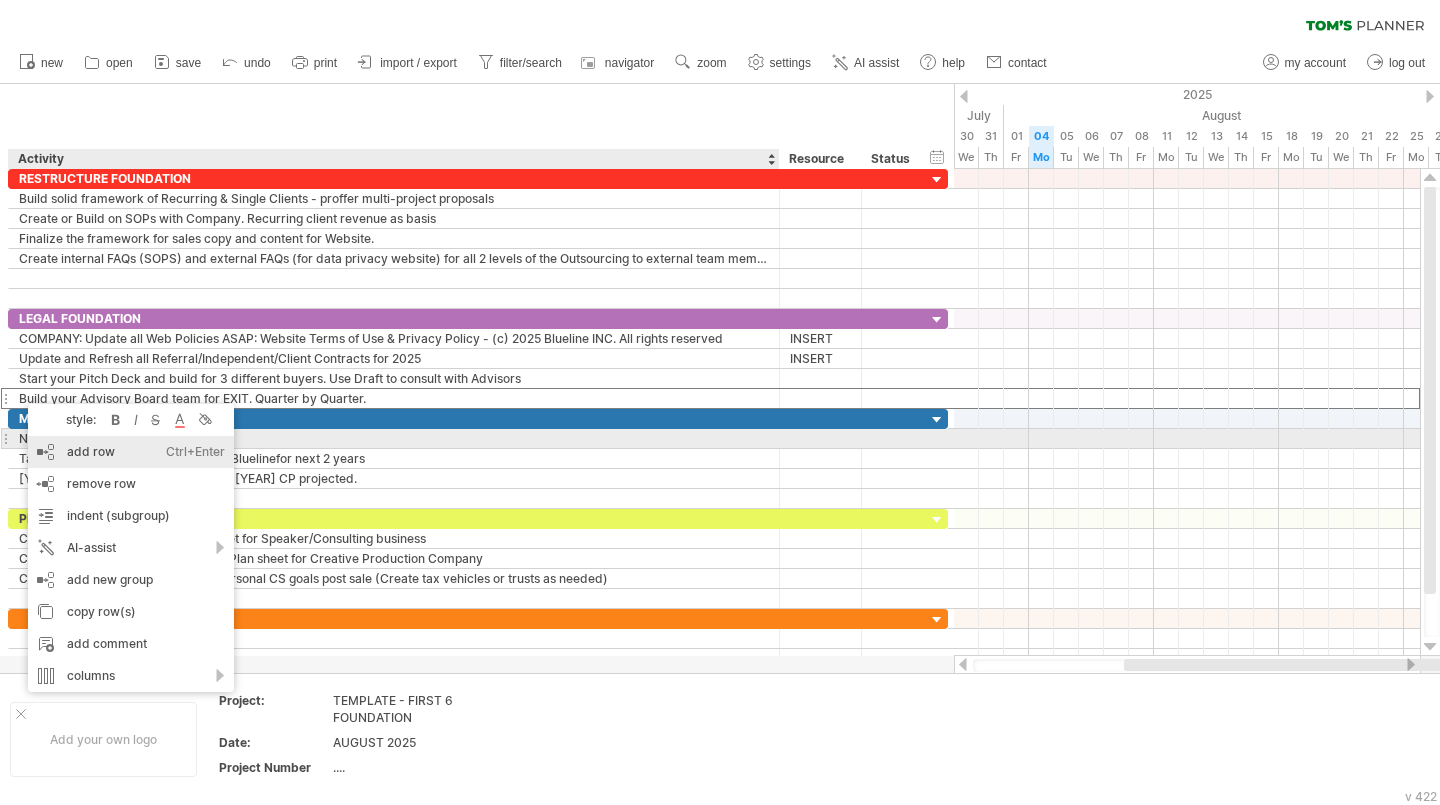 click on "add row Ctrl+Enter Cmd+Enter" at bounding box center (131, 452) 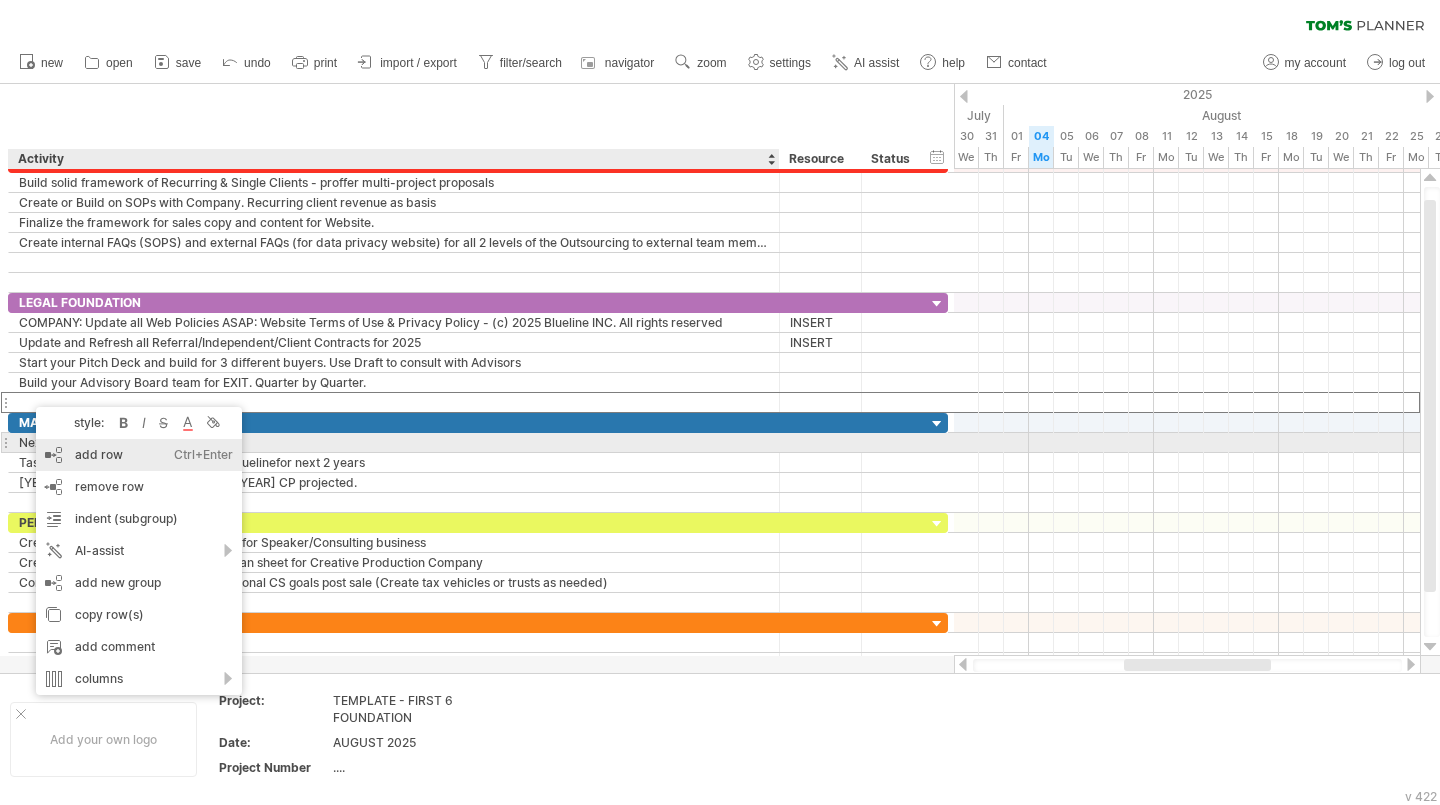 click on "add row Ctrl+Enter Cmd+Enter" at bounding box center (139, 455) 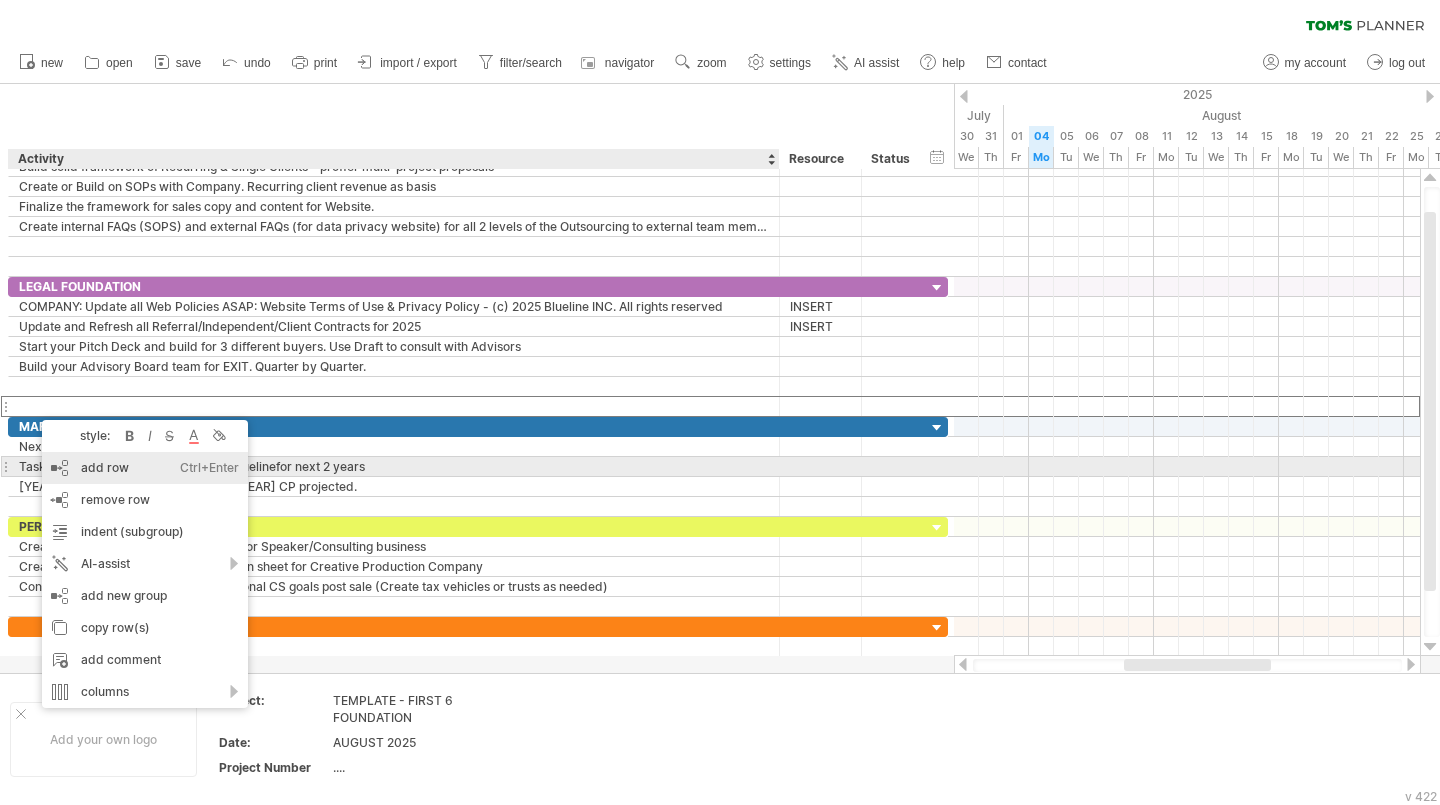 click on "add row Ctrl+Enter Cmd+Enter" at bounding box center (145, 468) 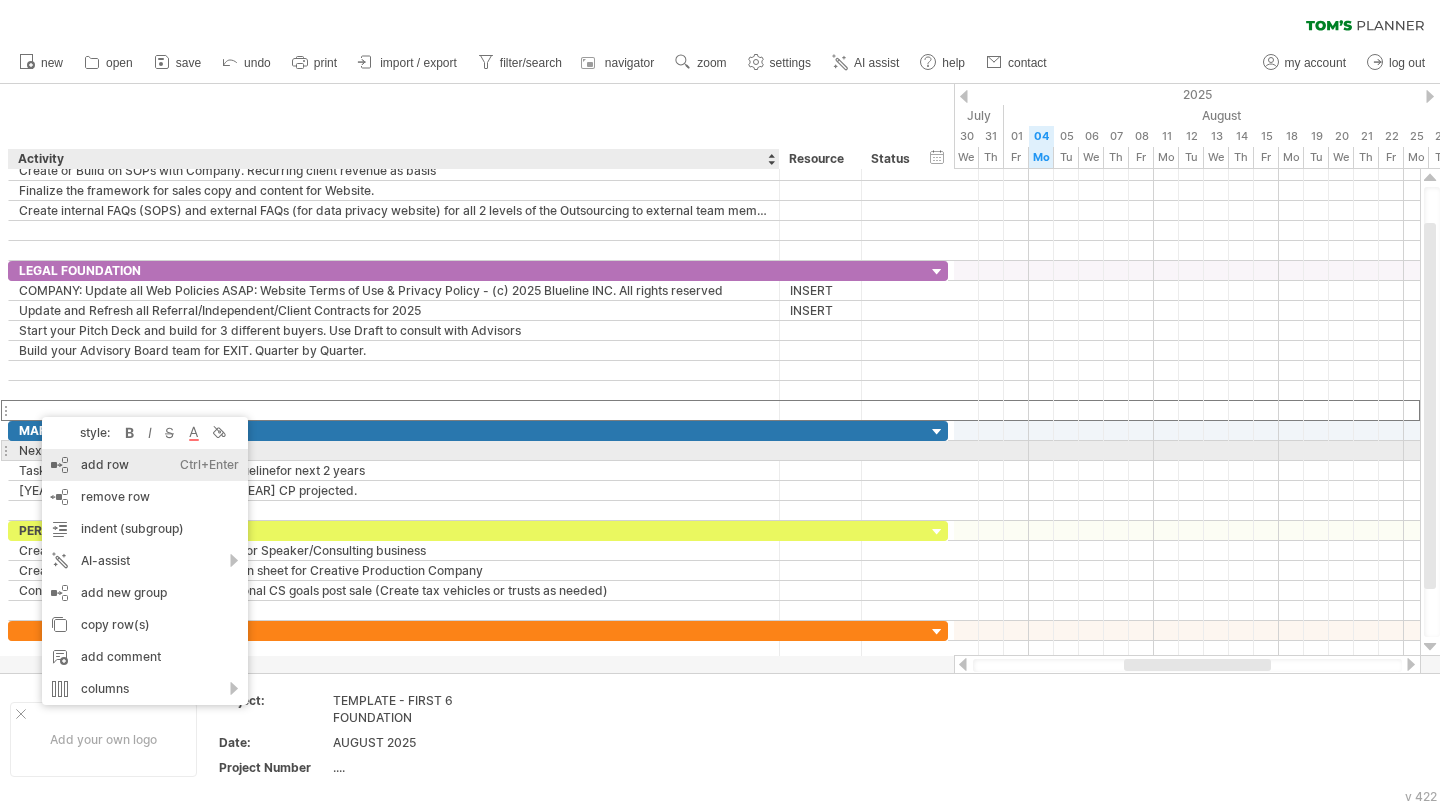 click on "add row Ctrl+Enter Cmd+Enter" at bounding box center [145, 465] 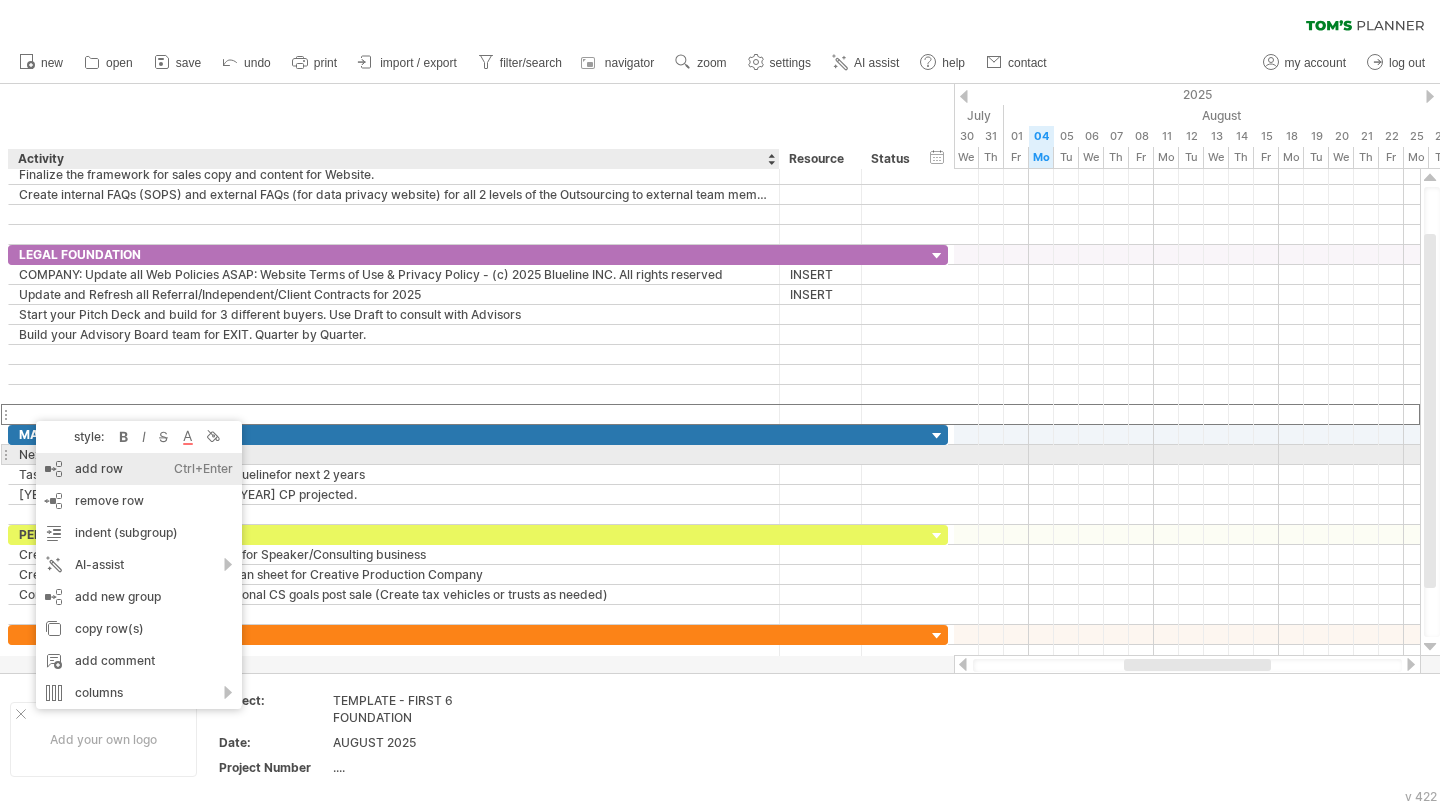 click on "add row Ctrl+Enter Cmd+Enter" at bounding box center [139, 469] 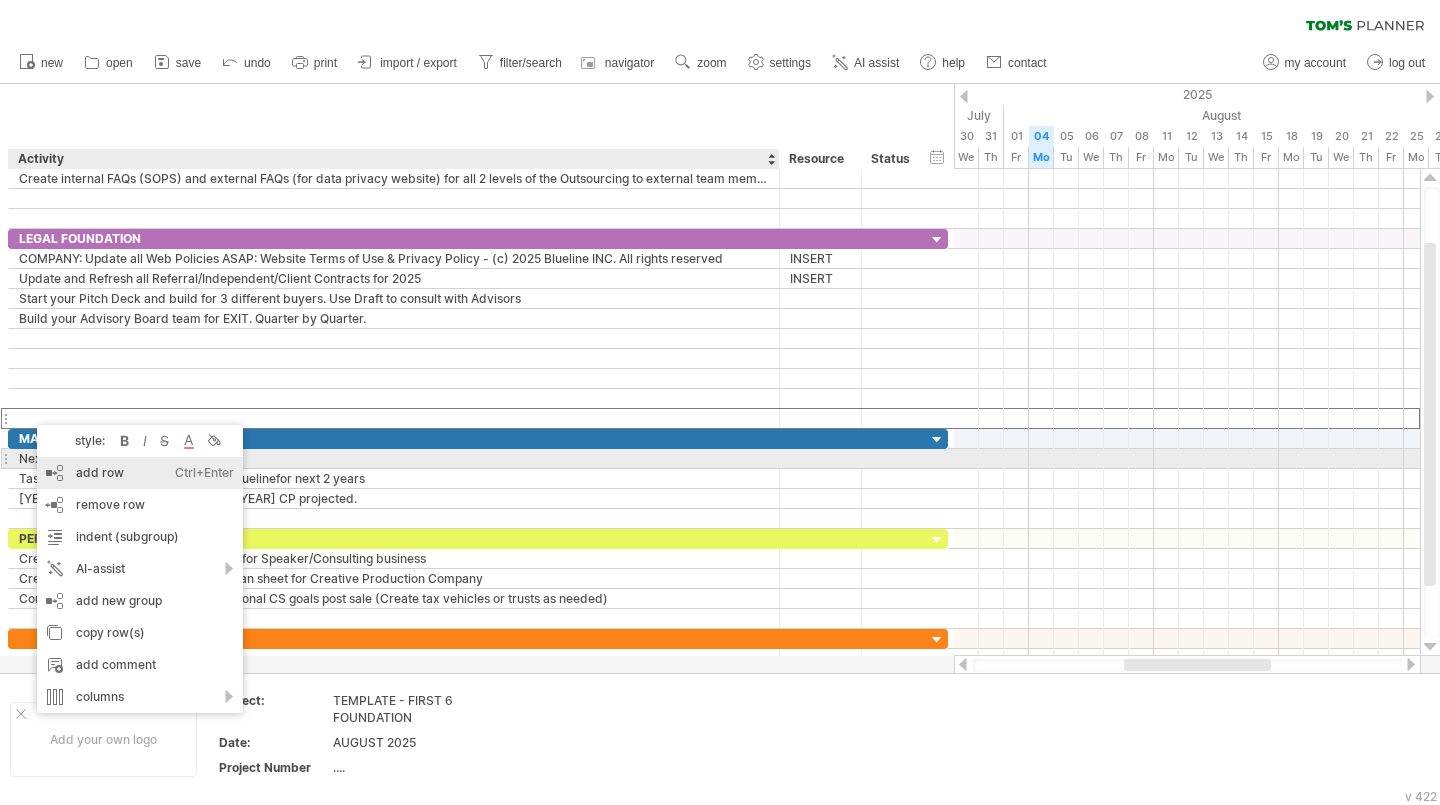 click on "add row Ctrl+Enter Cmd+Enter" at bounding box center (140, 473) 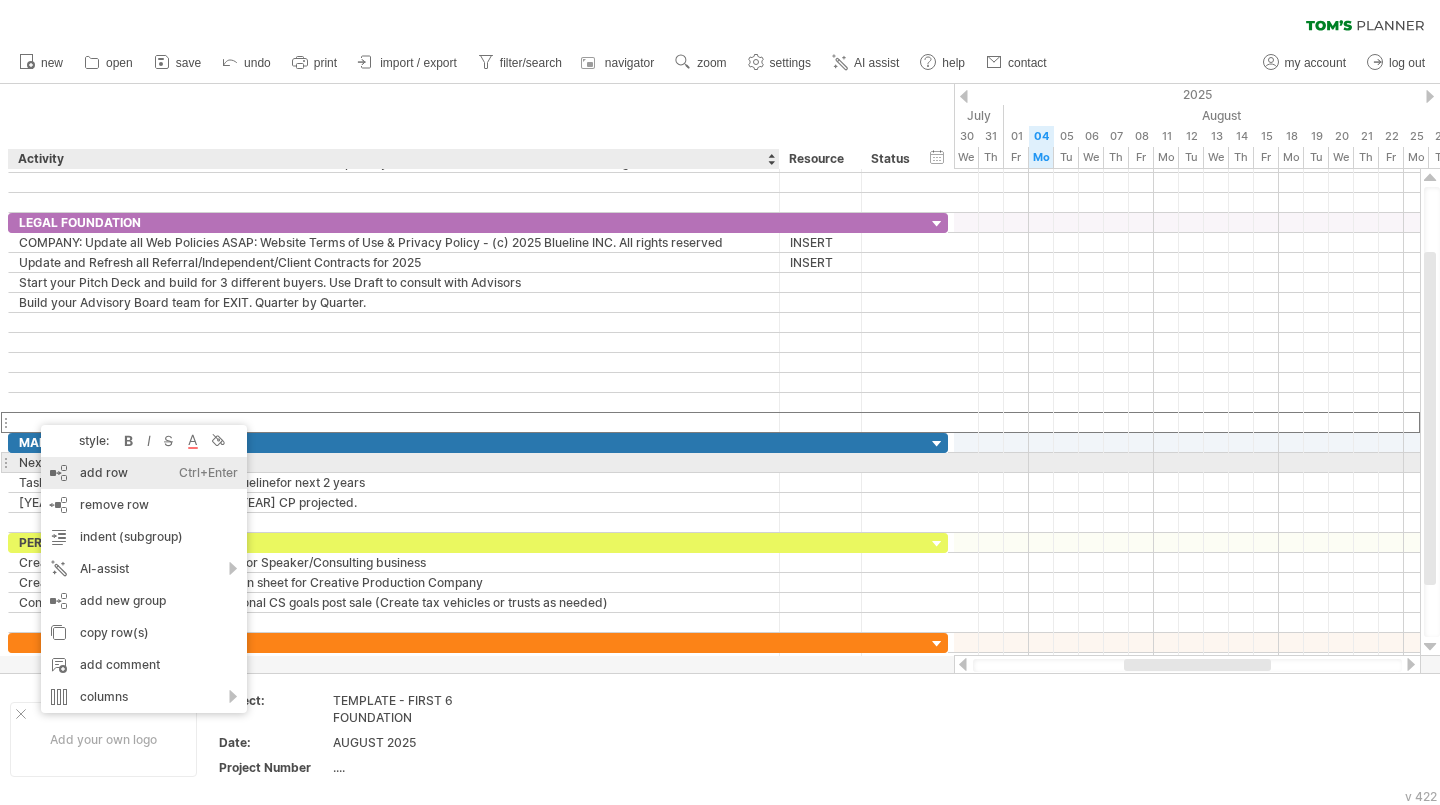 click on "add row Ctrl+Enter Cmd+Enter" at bounding box center [144, 473] 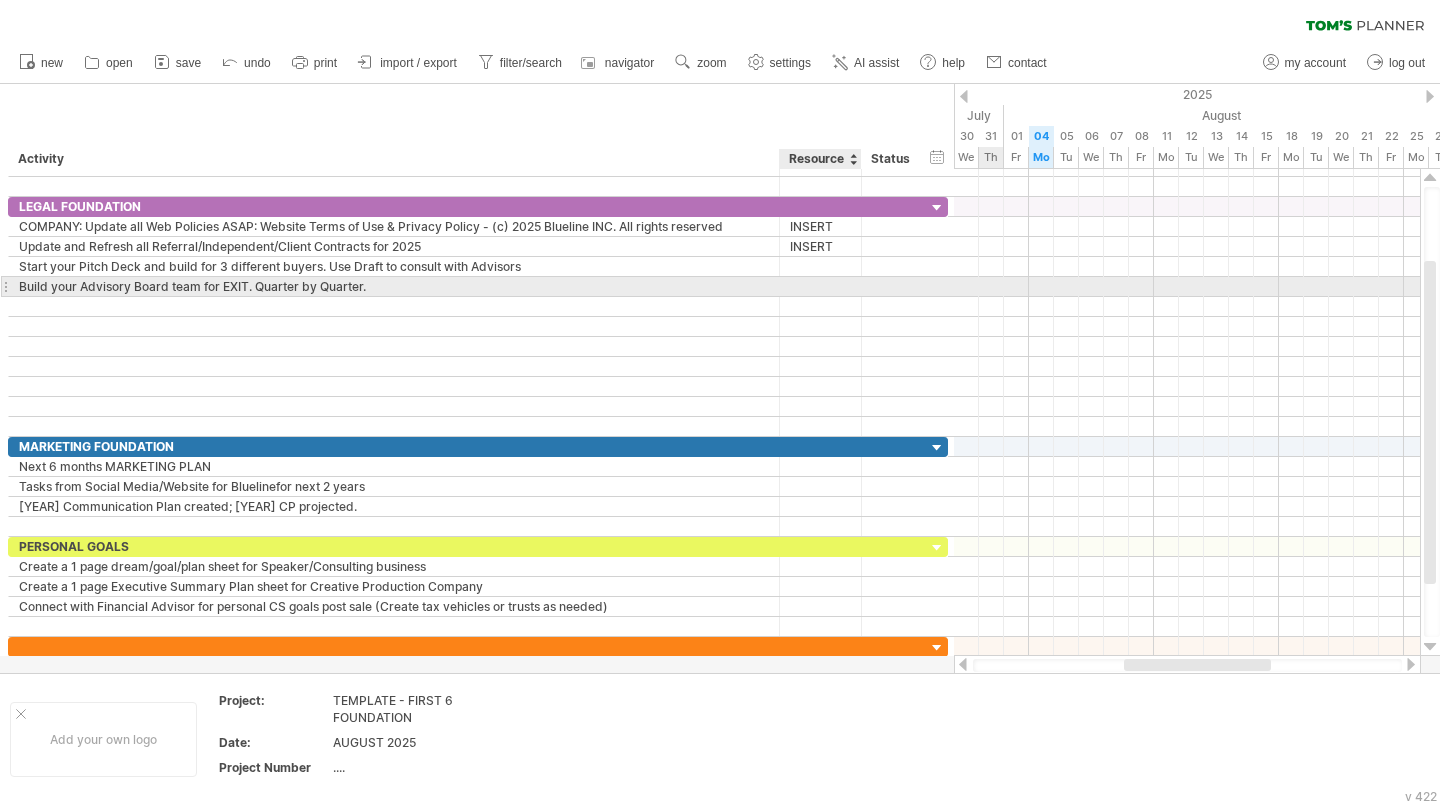 click at bounding box center (820, 286) 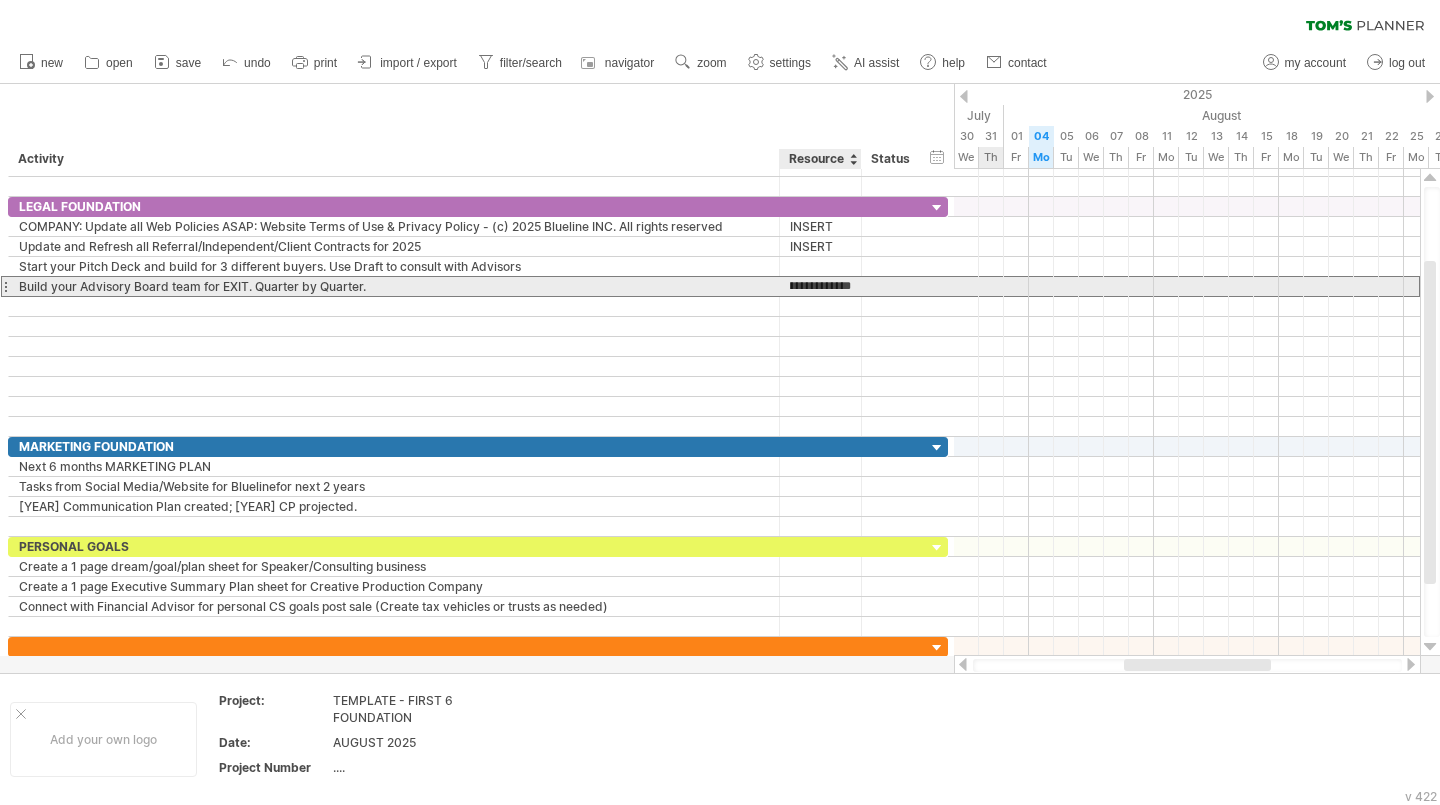 scroll, scrollTop: 0, scrollLeft: 88, axis: horizontal 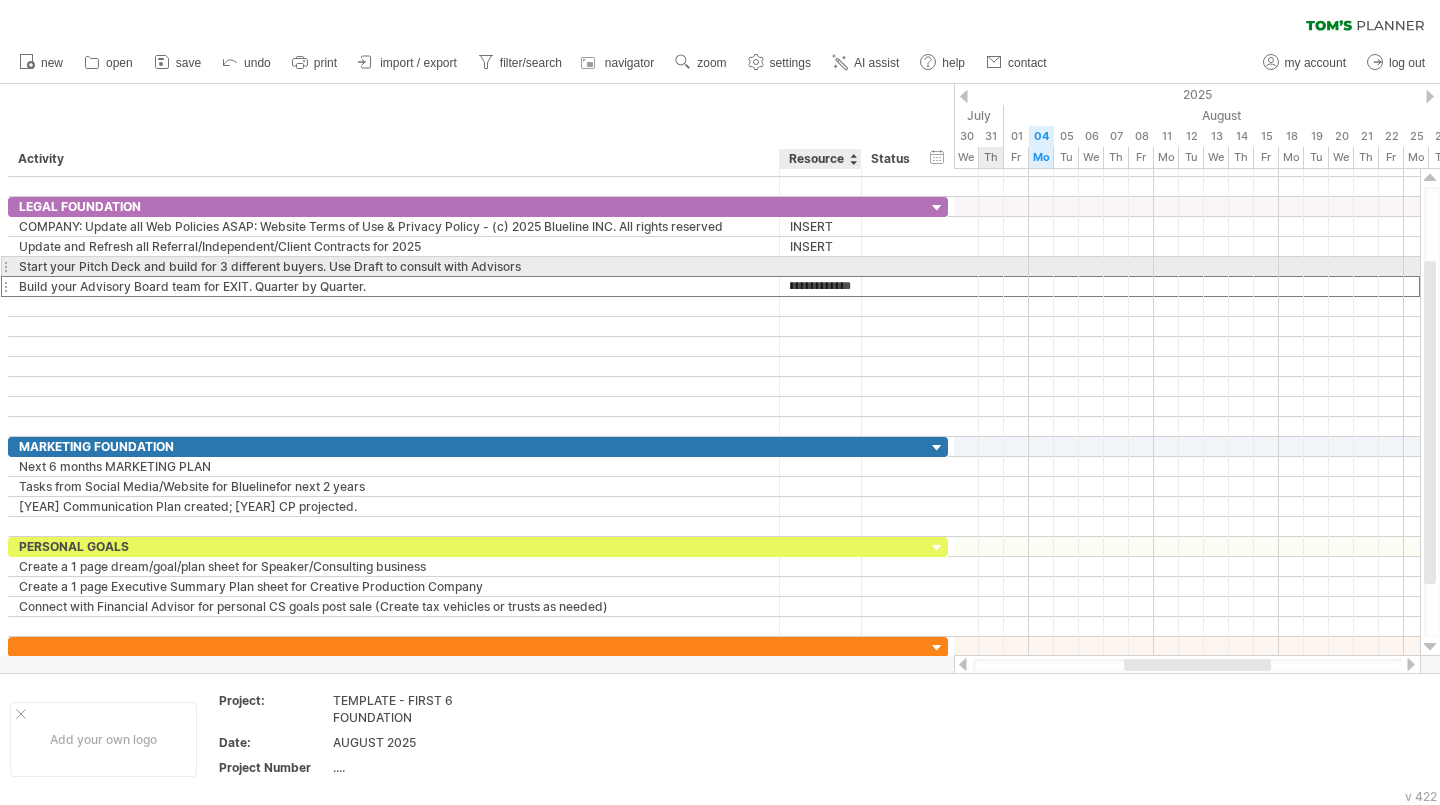 click at bounding box center (820, 266) 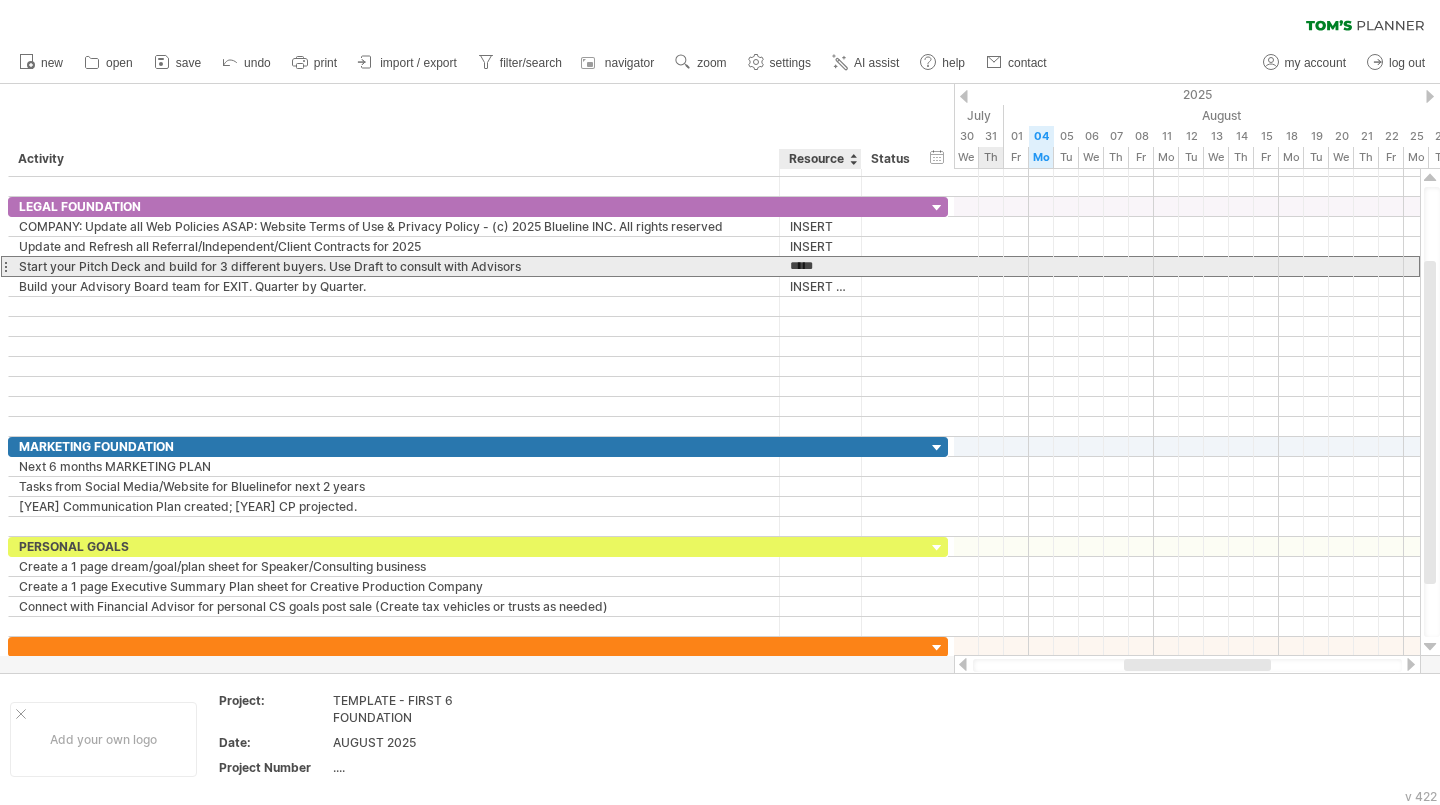 type on "******" 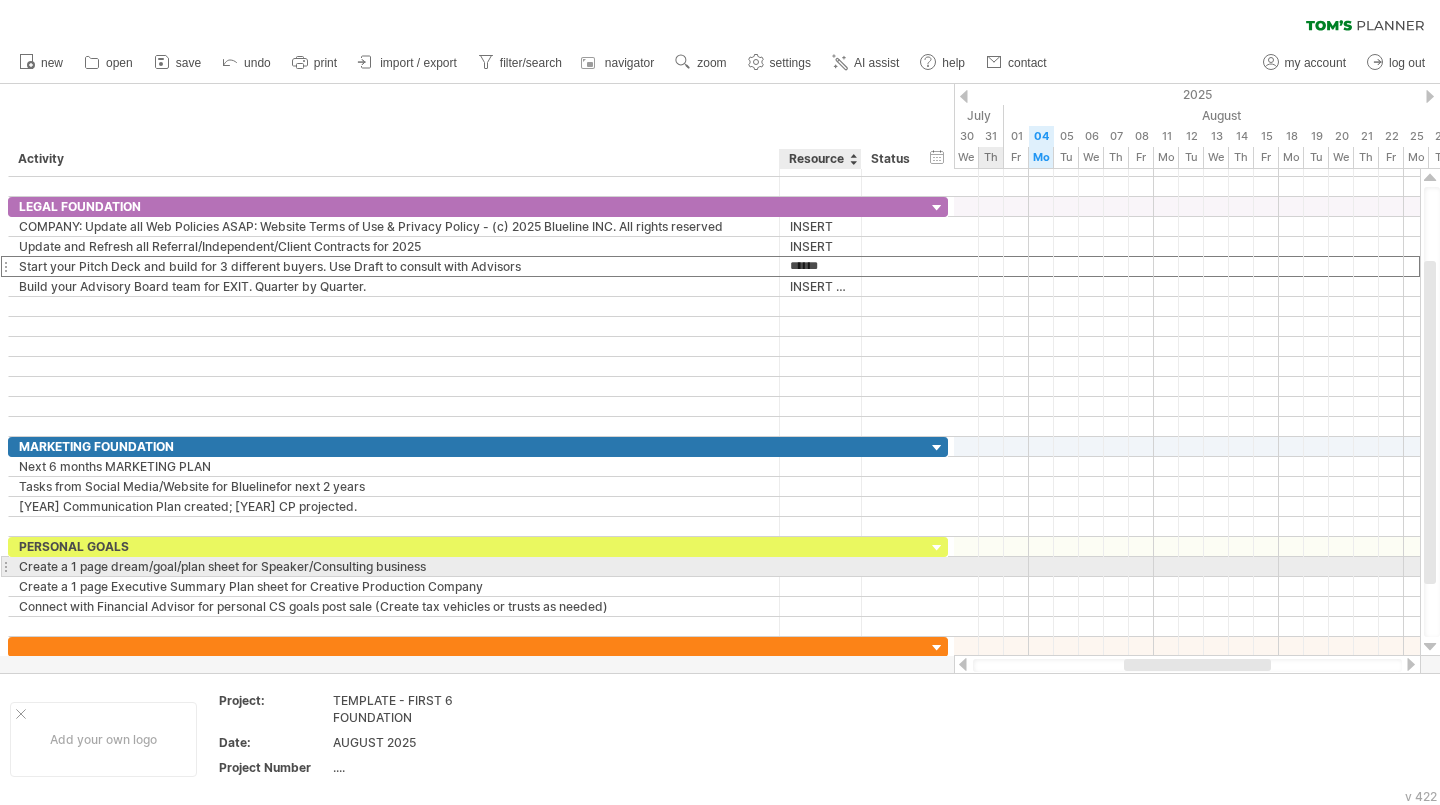 click at bounding box center (820, 566) 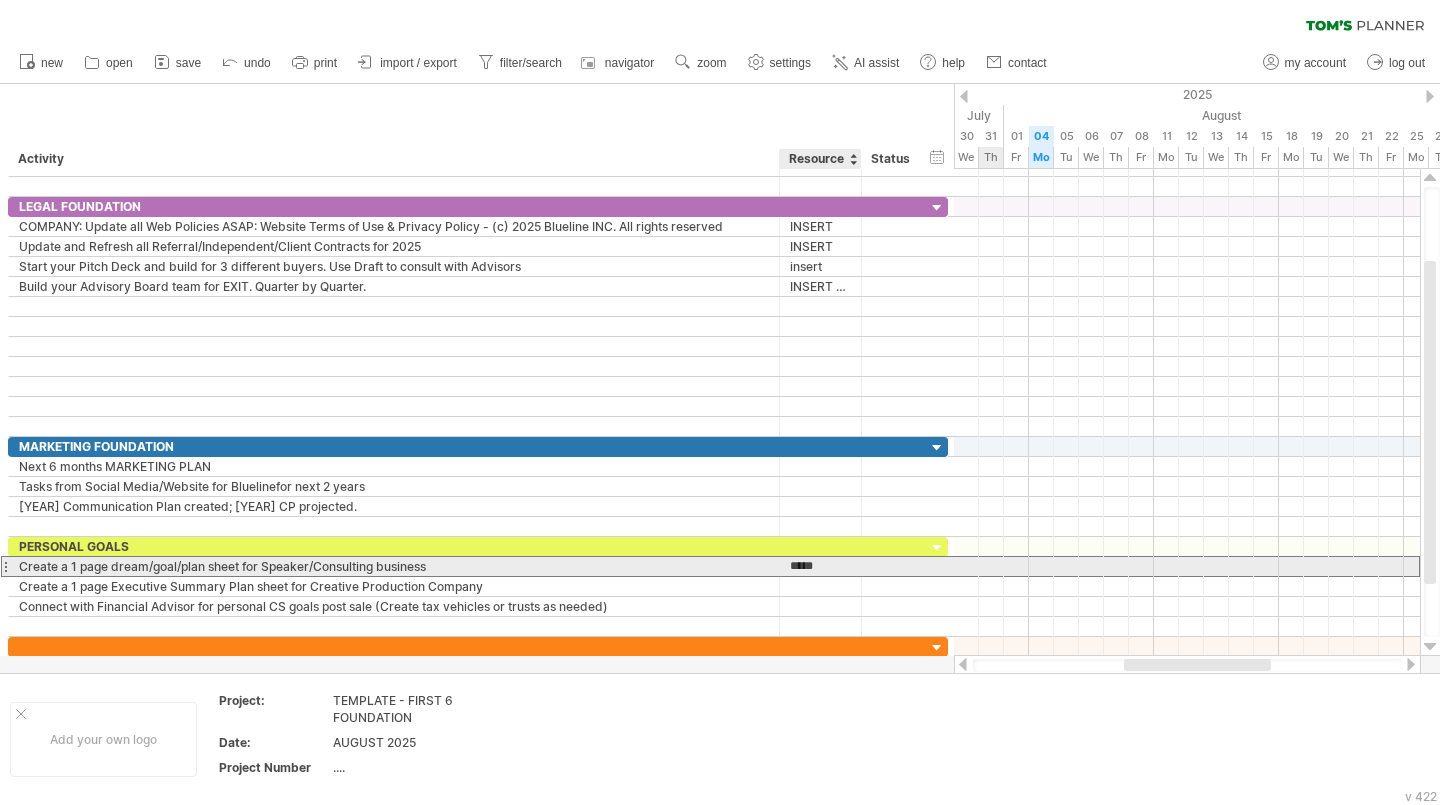 type on "******" 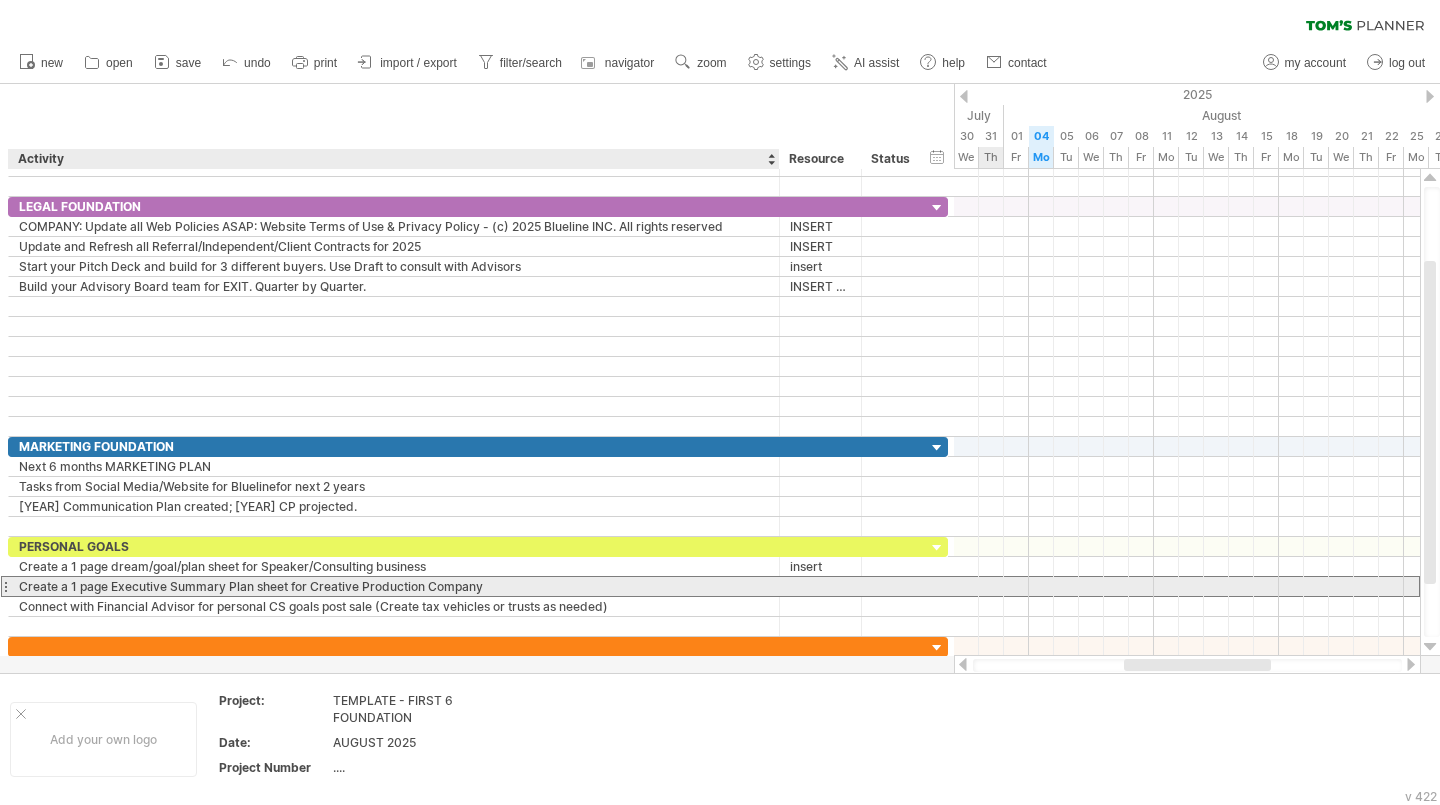 click on "Create a 1 page Executive Summary Plan sheet for Creative Production Company" at bounding box center (394, 586) 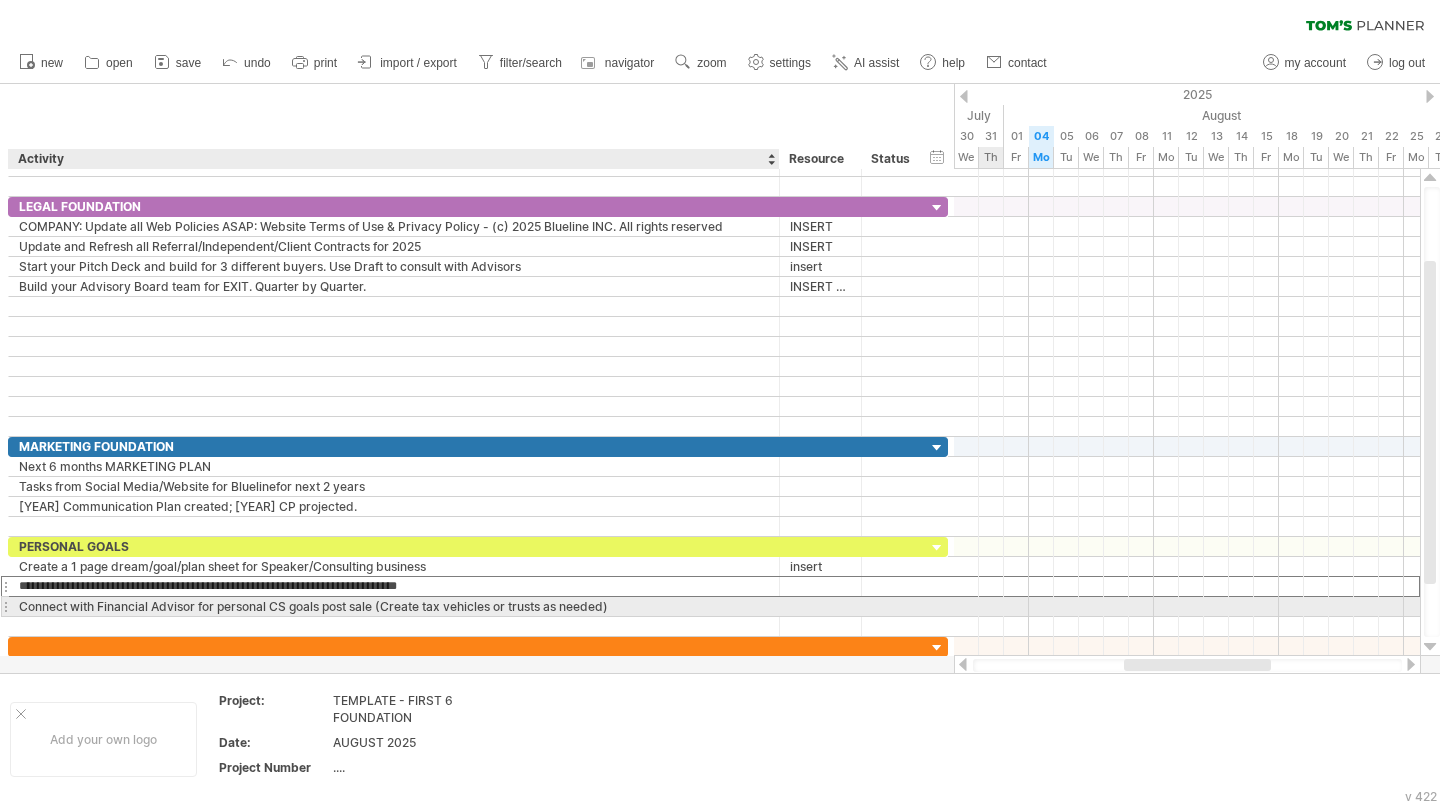 click on "Connect with Financial Advisor for personal CS goals post sale (Create tax vehicles or trusts as needed)" at bounding box center (394, 606) 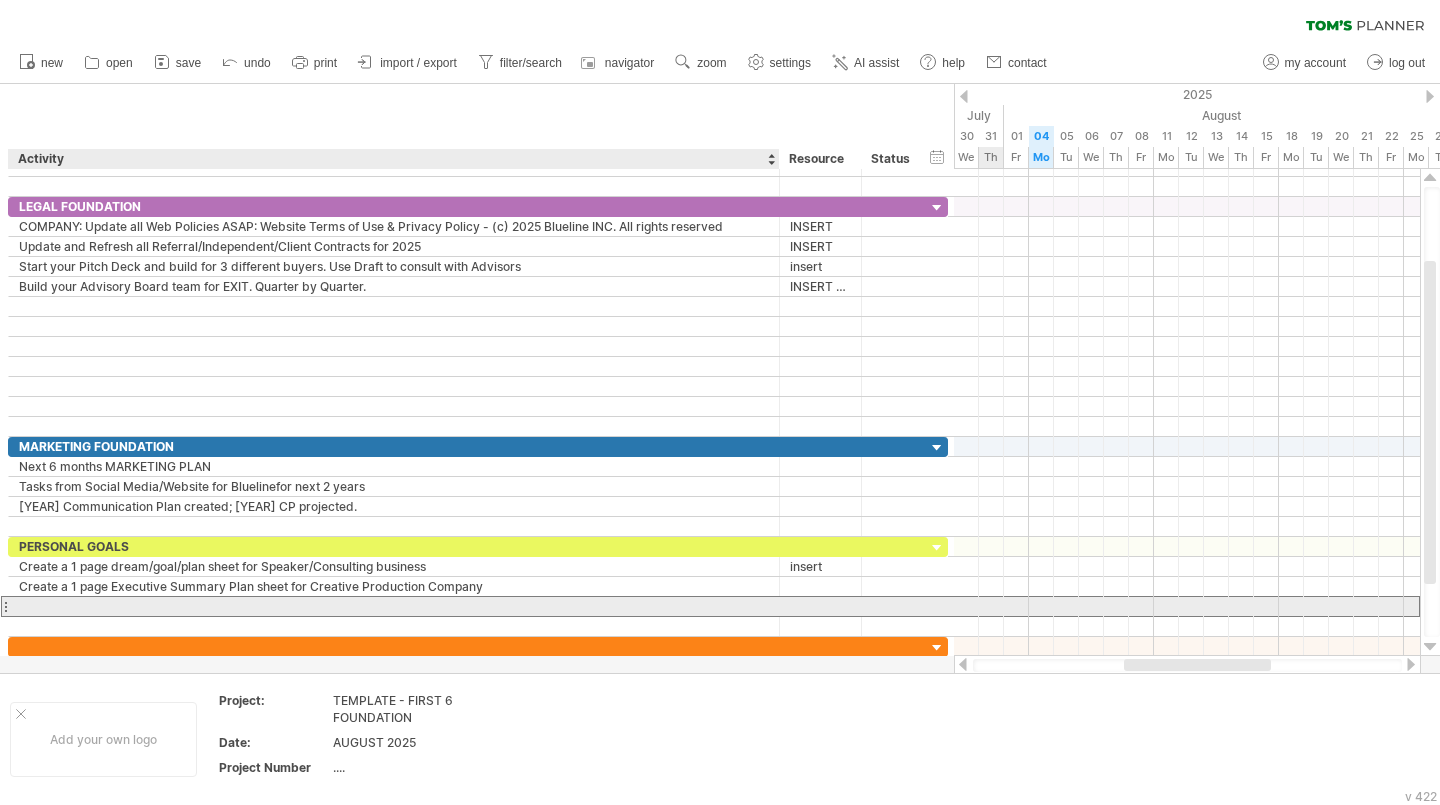 scroll, scrollTop: 0, scrollLeft: 0, axis: both 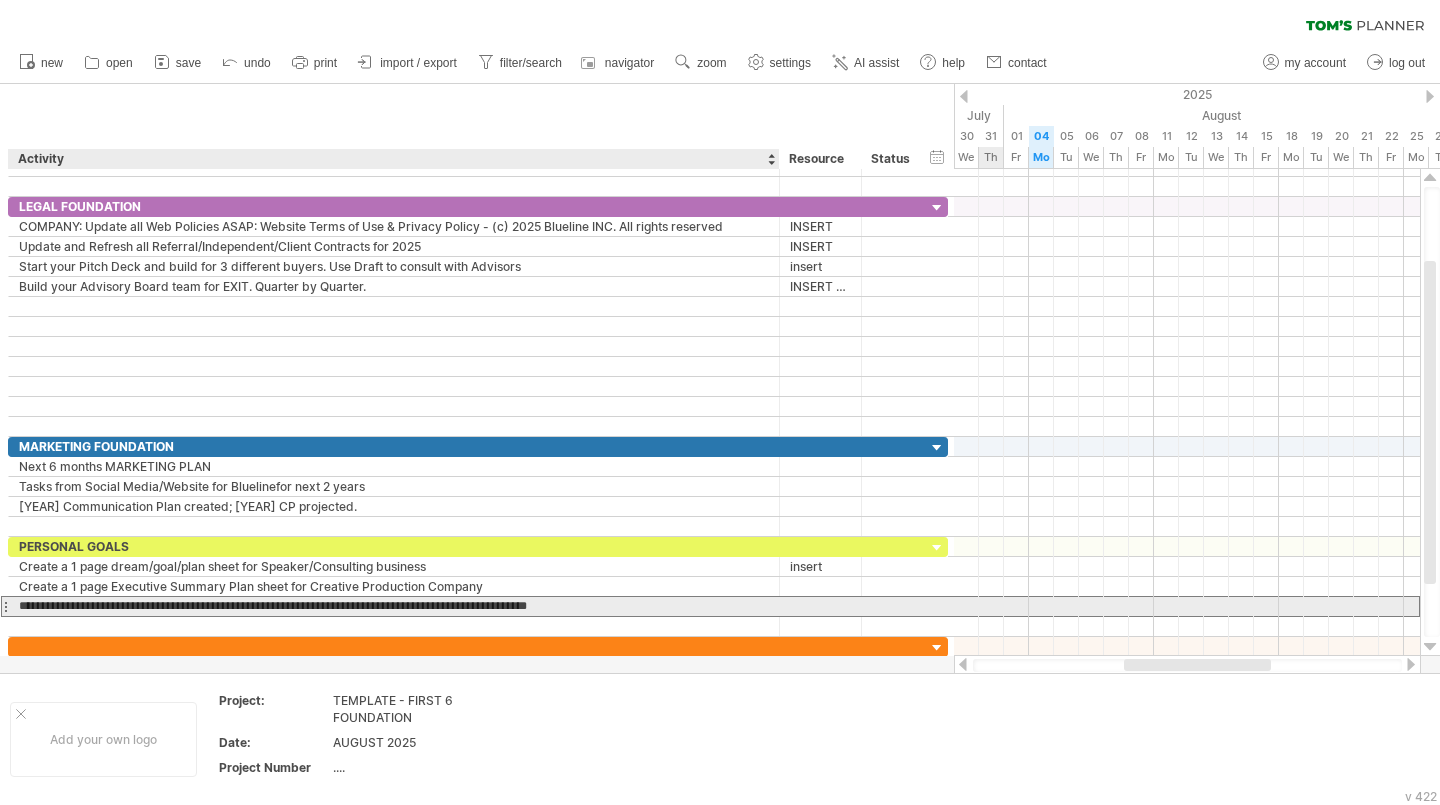type on "**********" 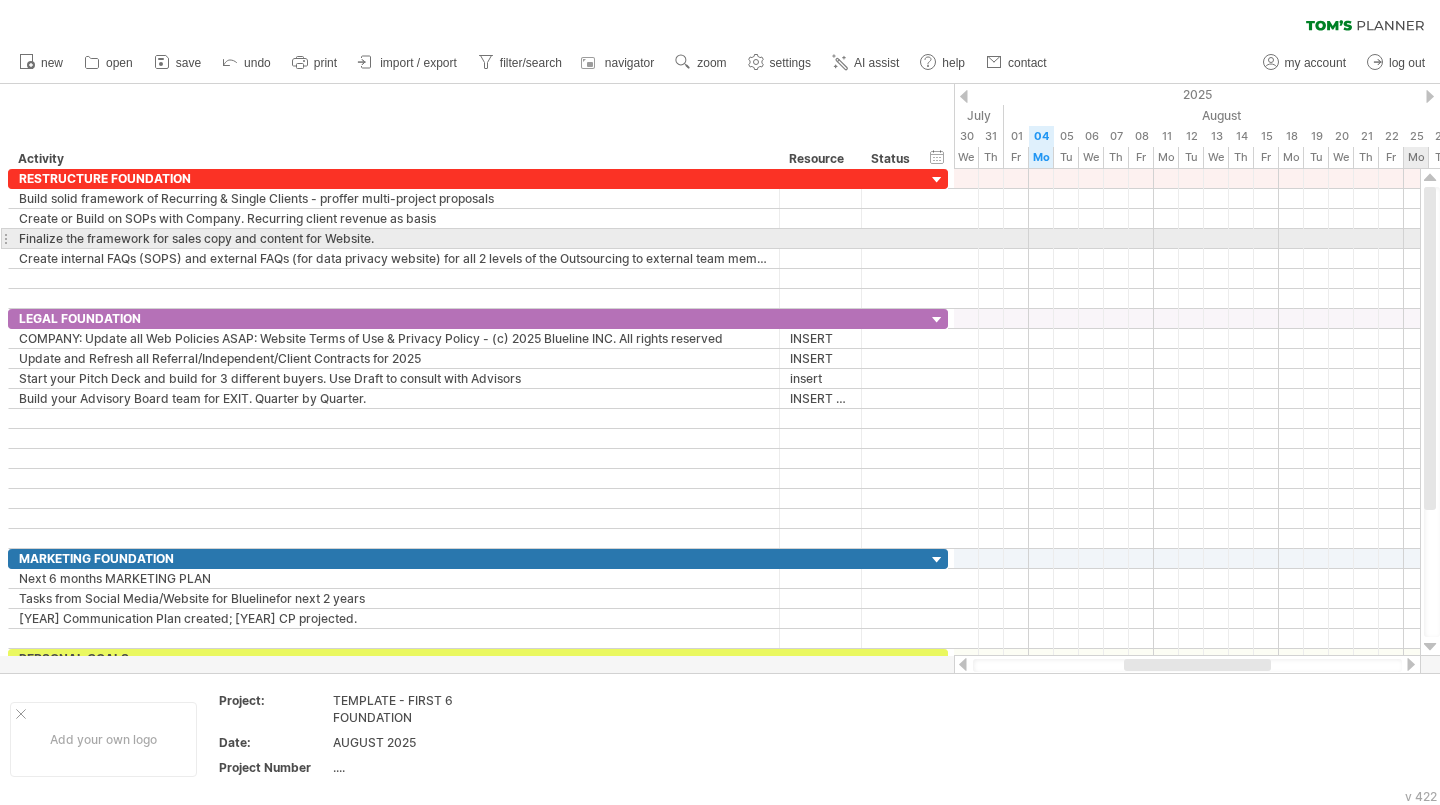 drag, startPoint x: 1431, startPoint y: 386, endPoint x: 1439, endPoint y: 243, distance: 143.2236 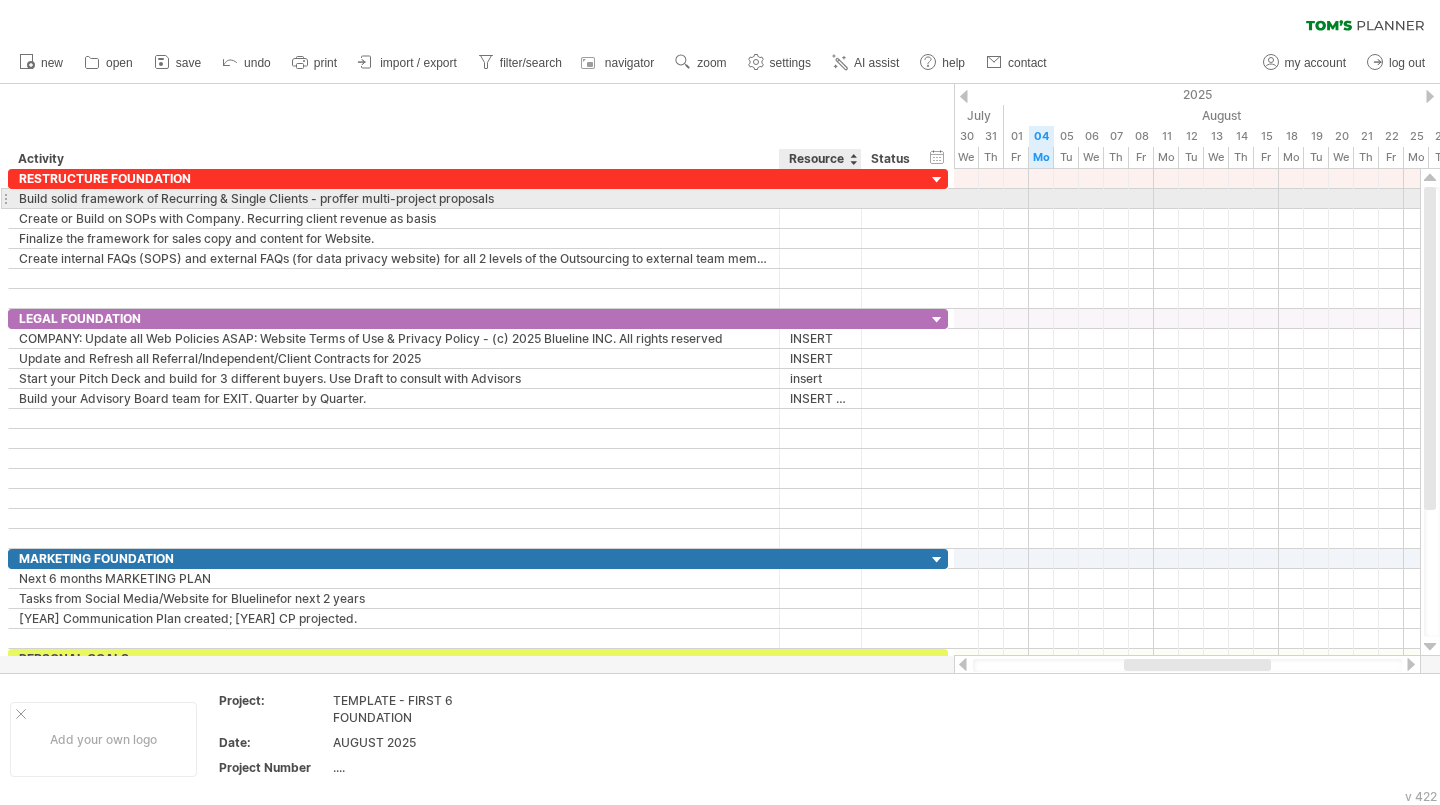 click at bounding box center (820, 198) 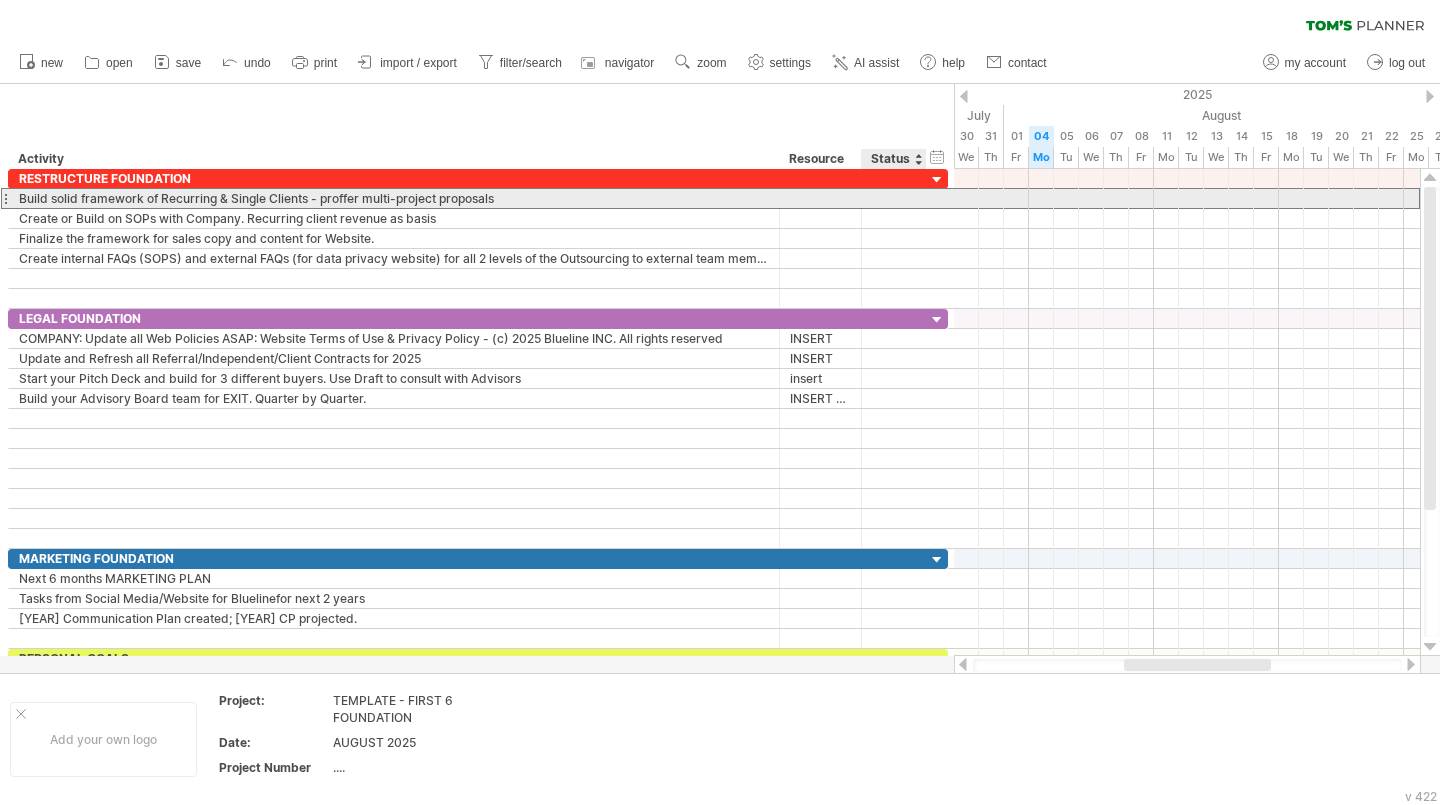 click at bounding box center (894, 198) 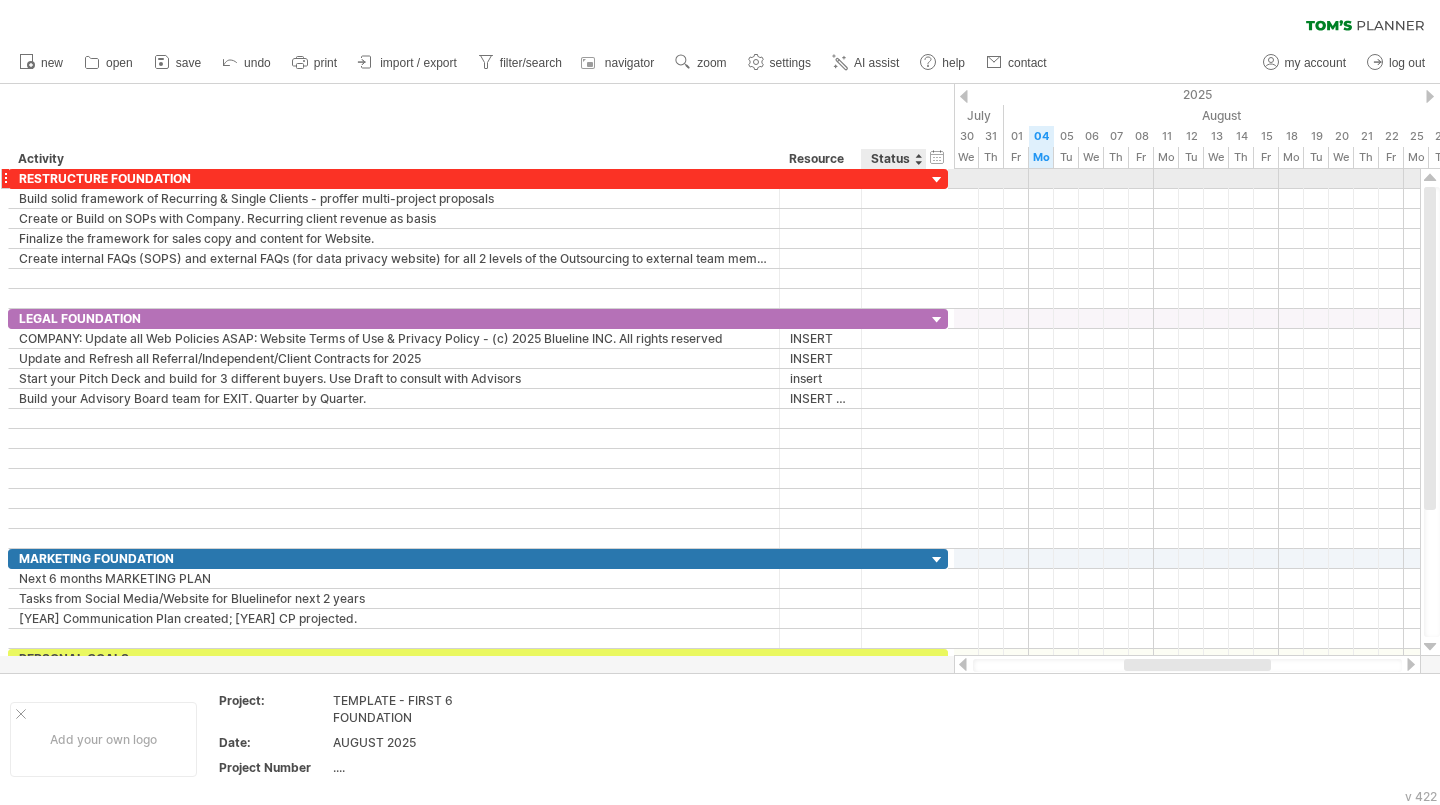 click at bounding box center [937, 180] 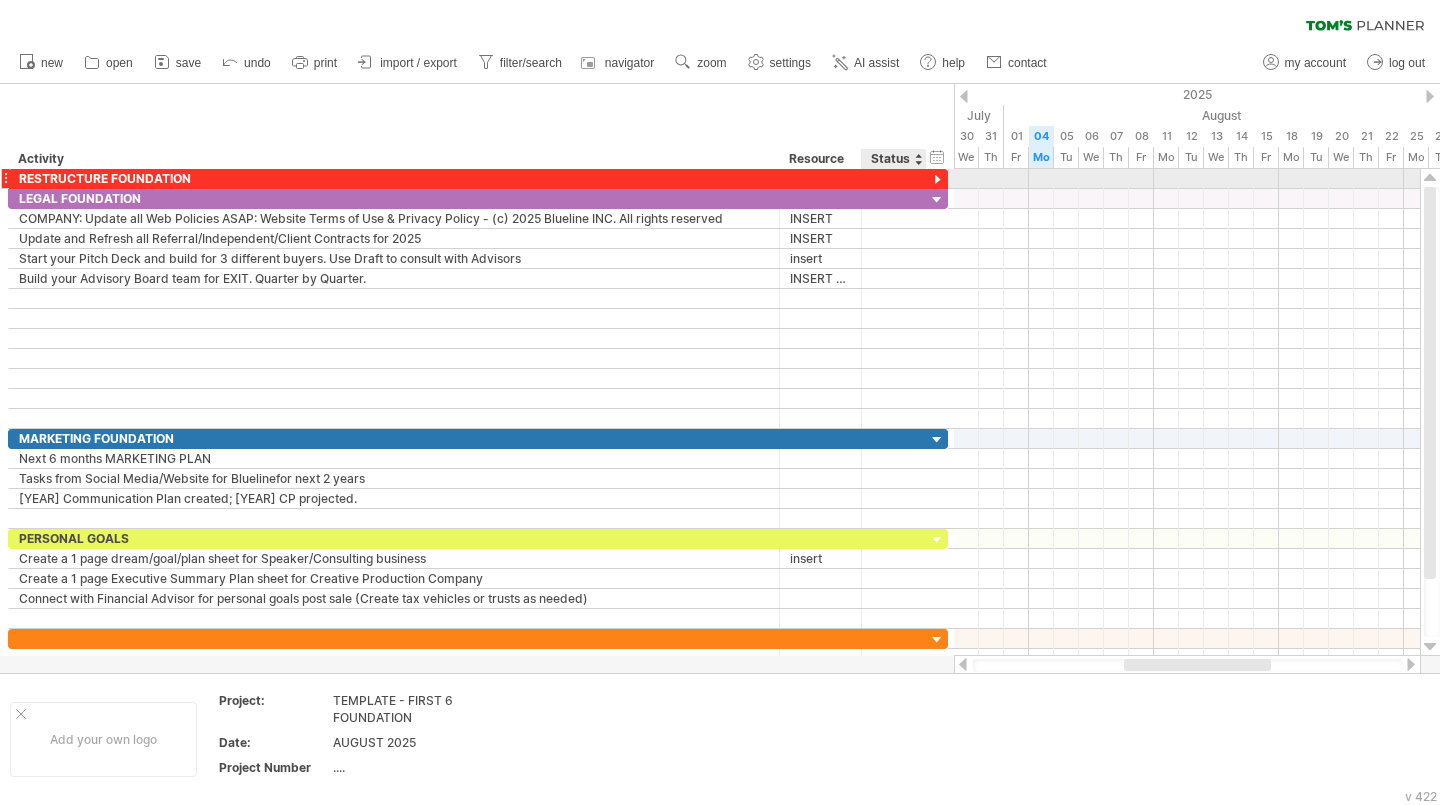 click at bounding box center [937, 180] 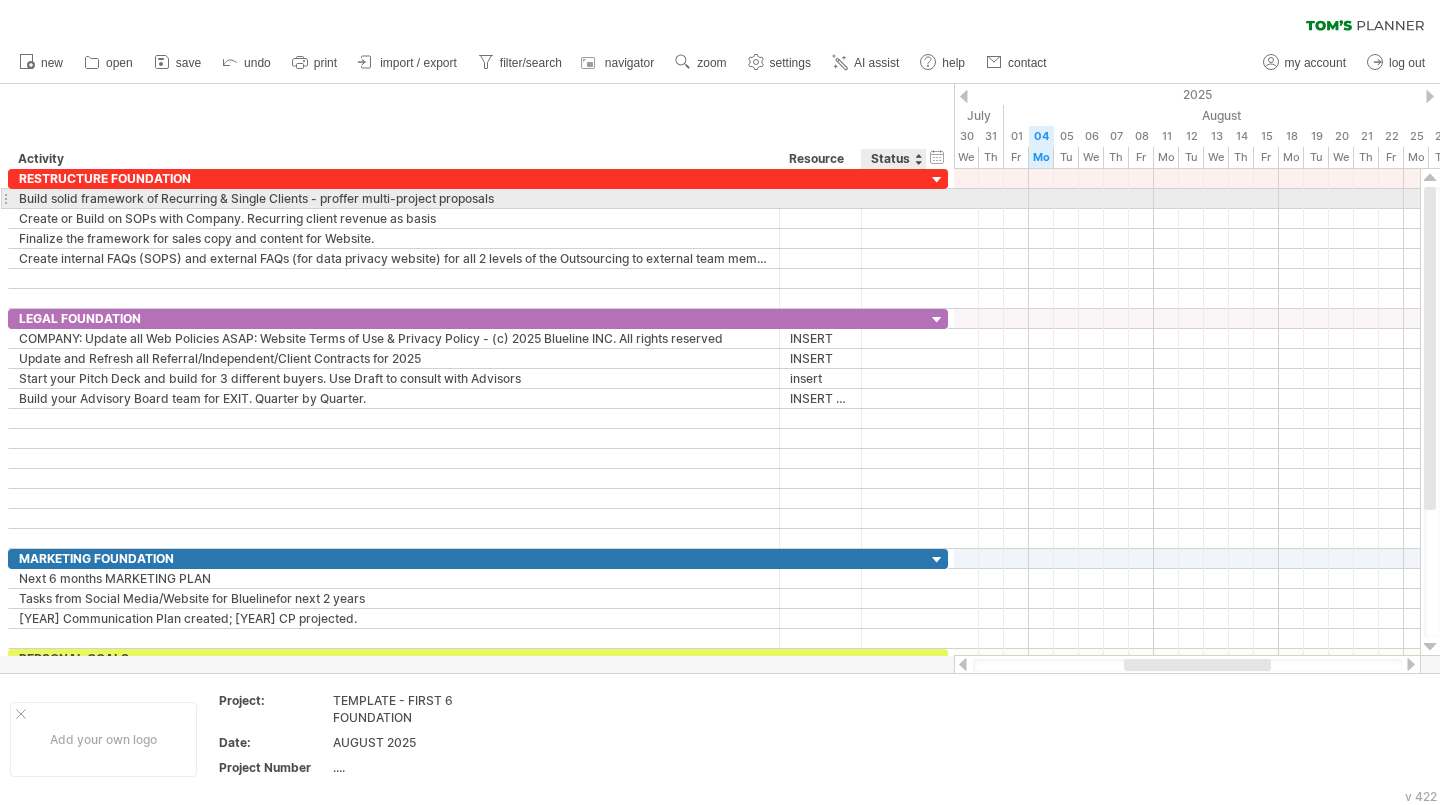 click on "**********" at bounding box center [478, 199] 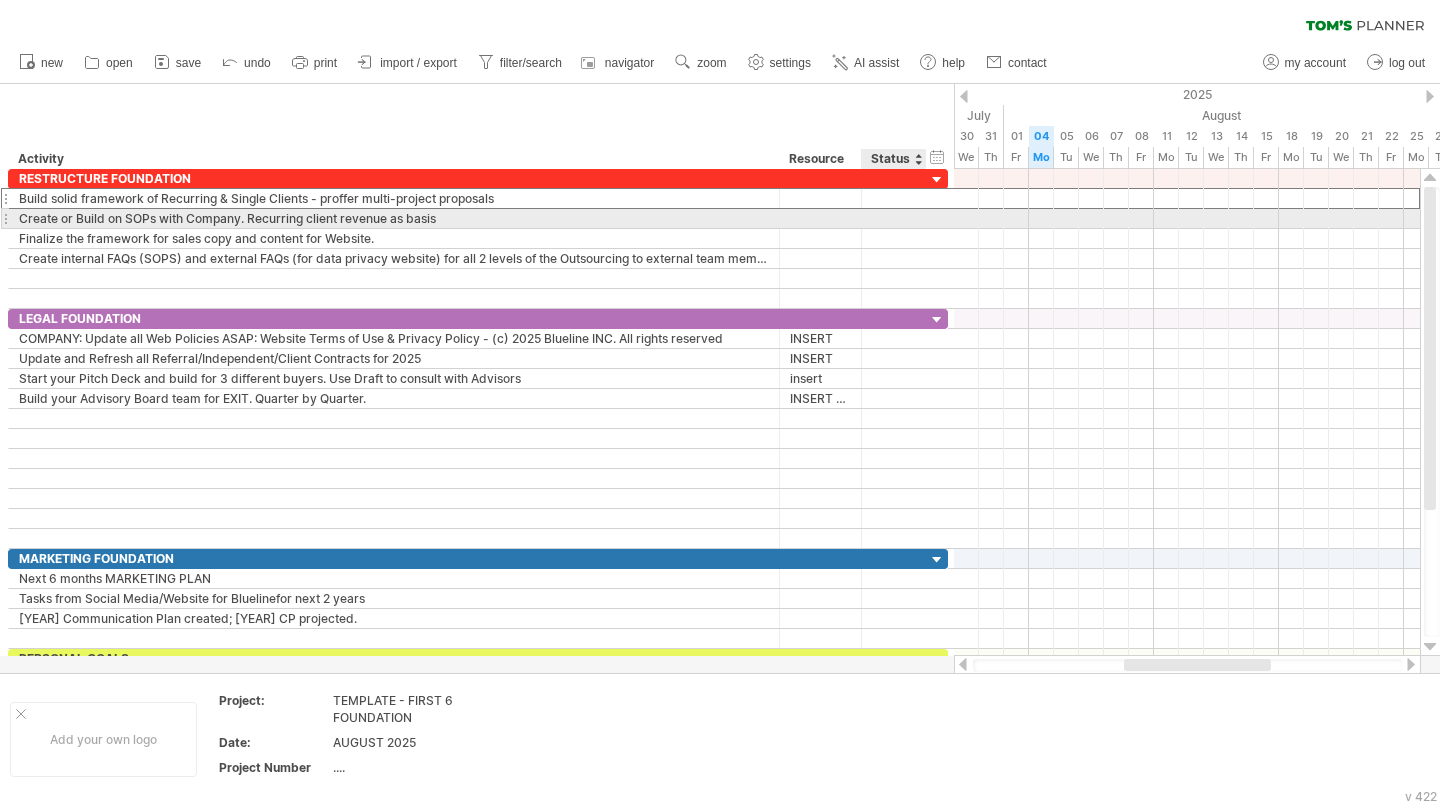 click at bounding box center (894, 218) 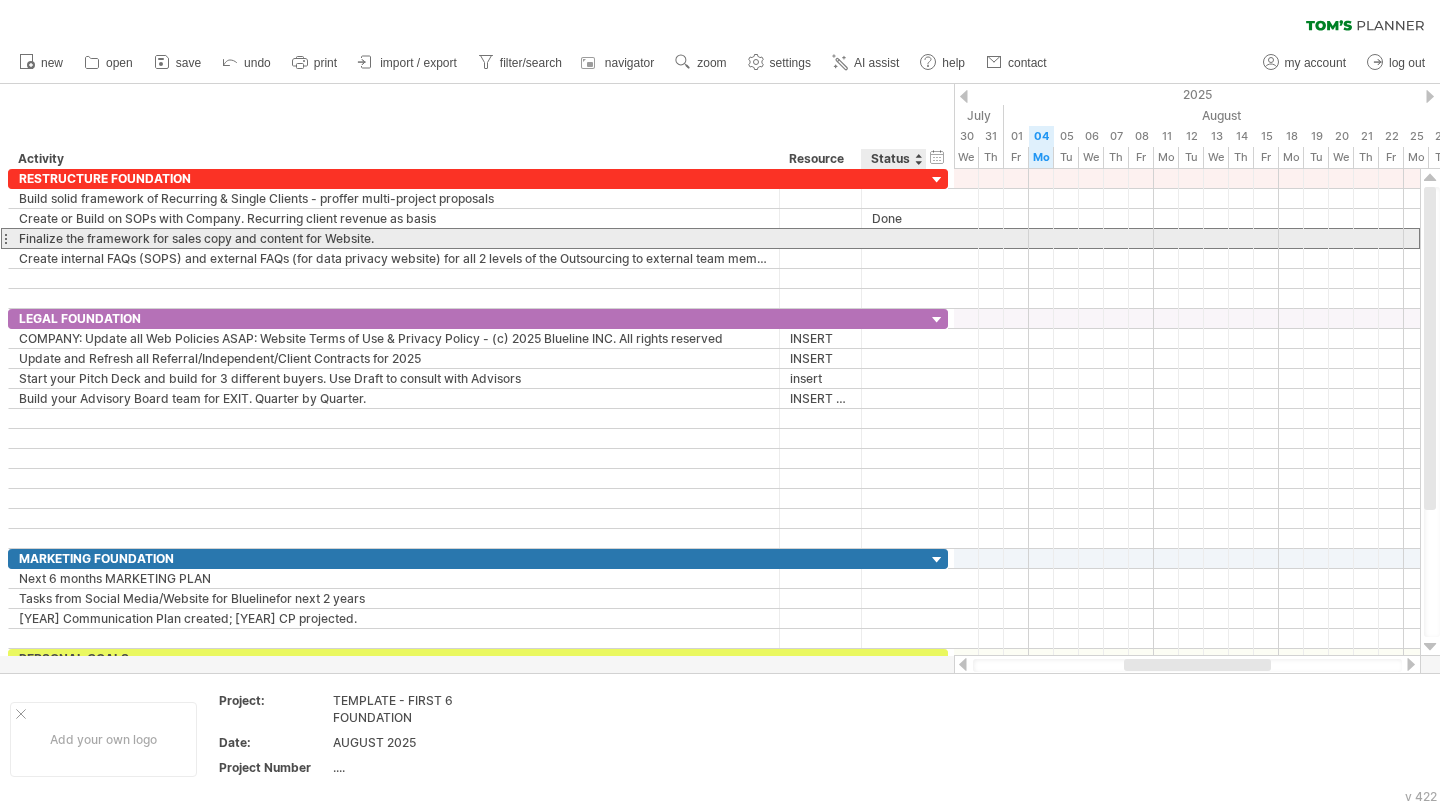 click at bounding box center (894, 238) 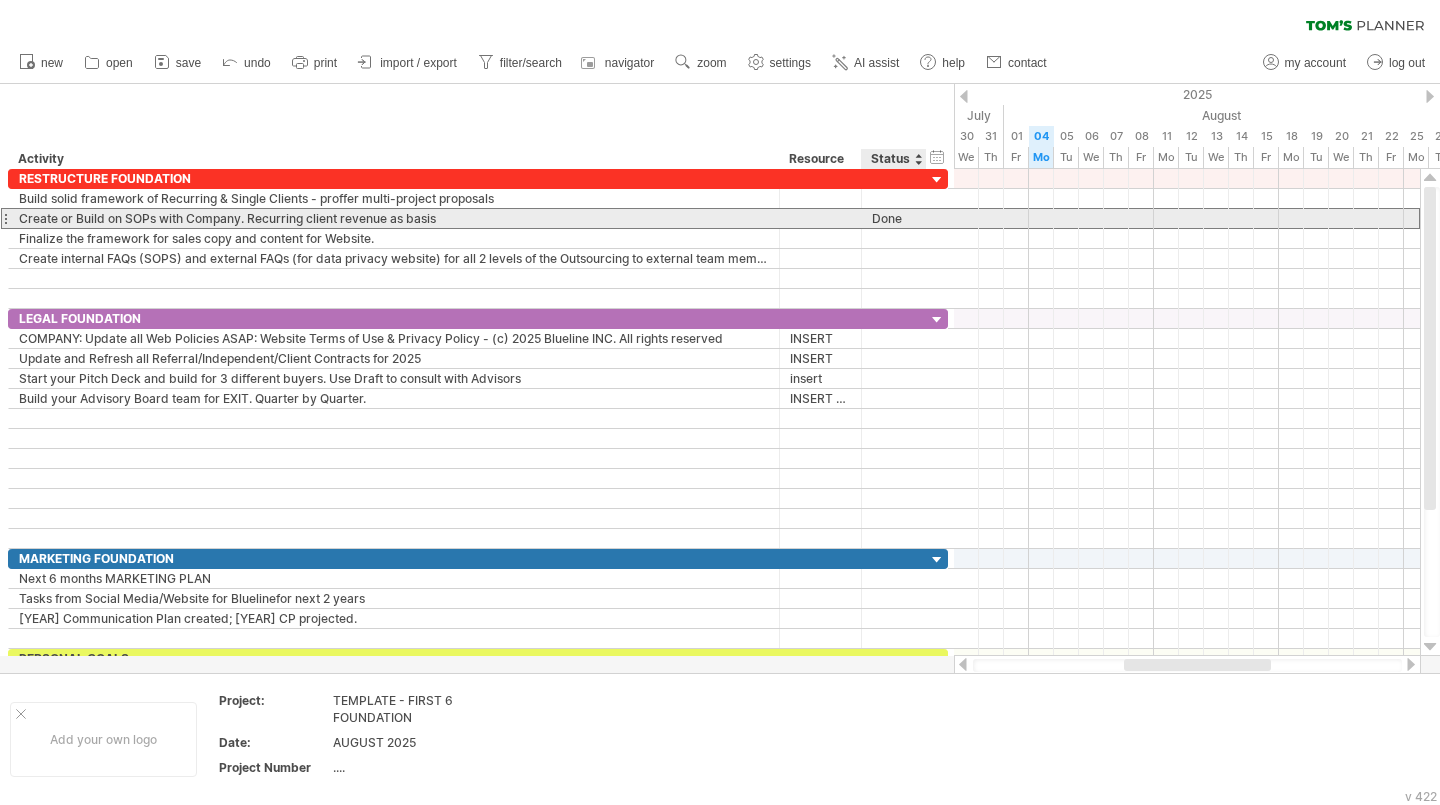 click on "Done" at bounding box center [894, 218] 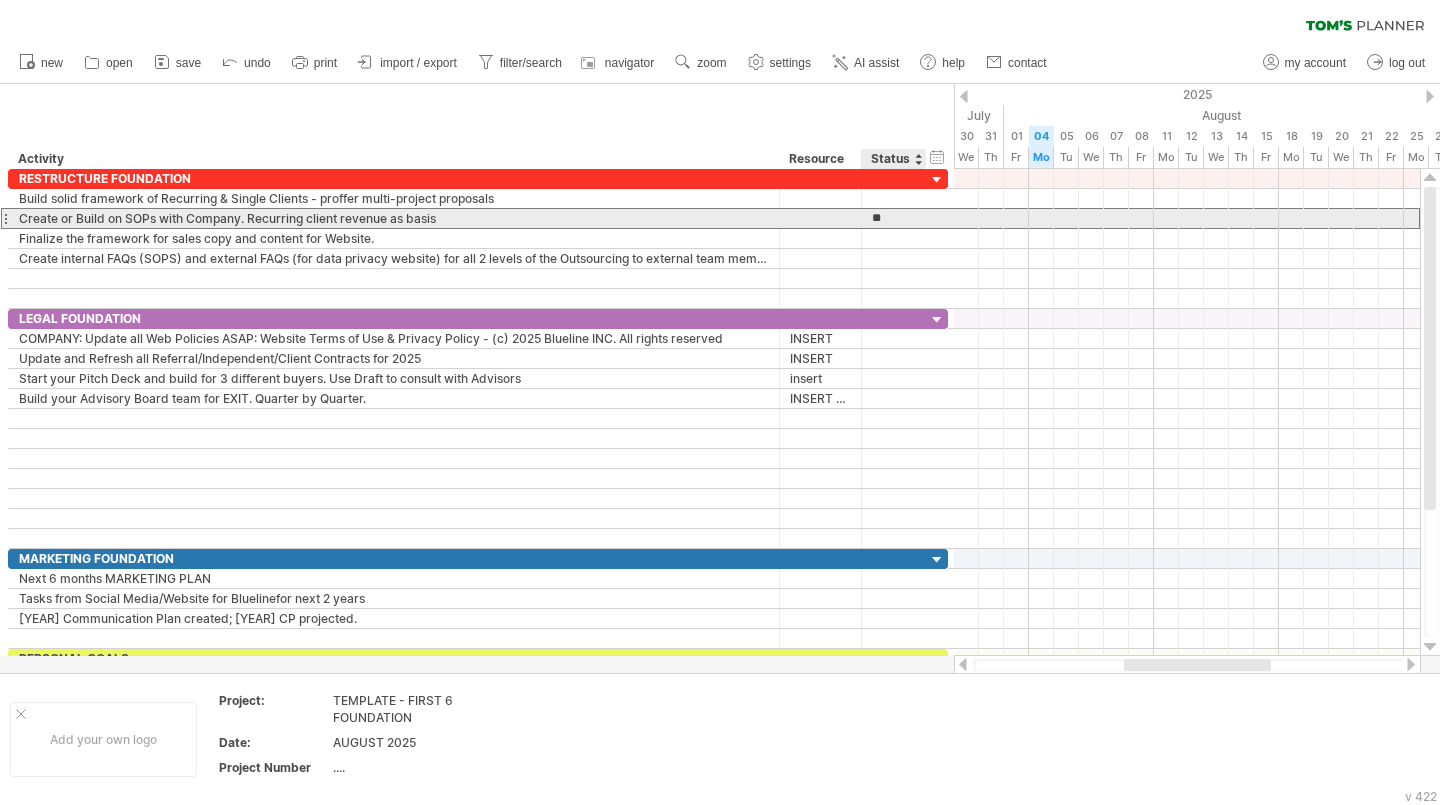 type on "*" 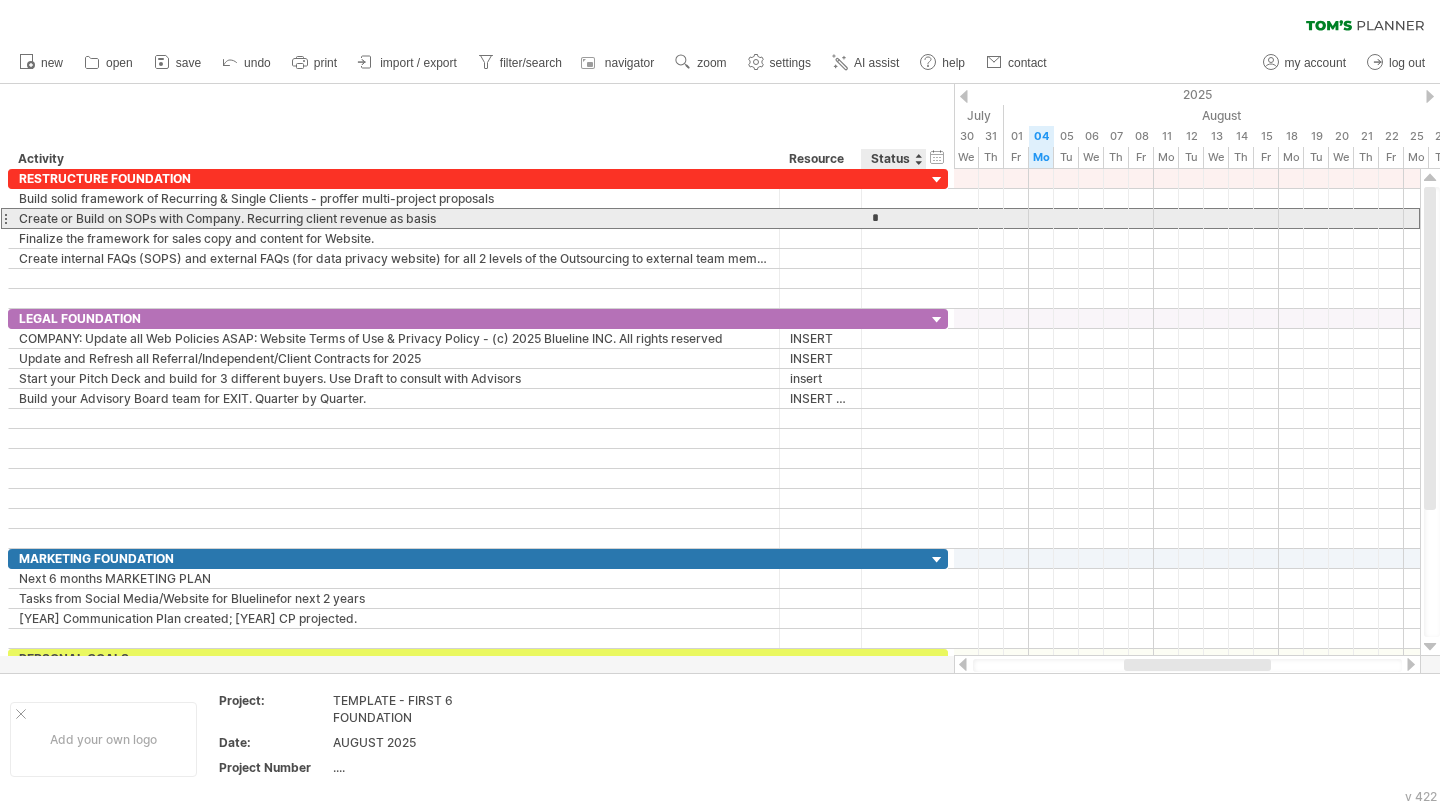 type 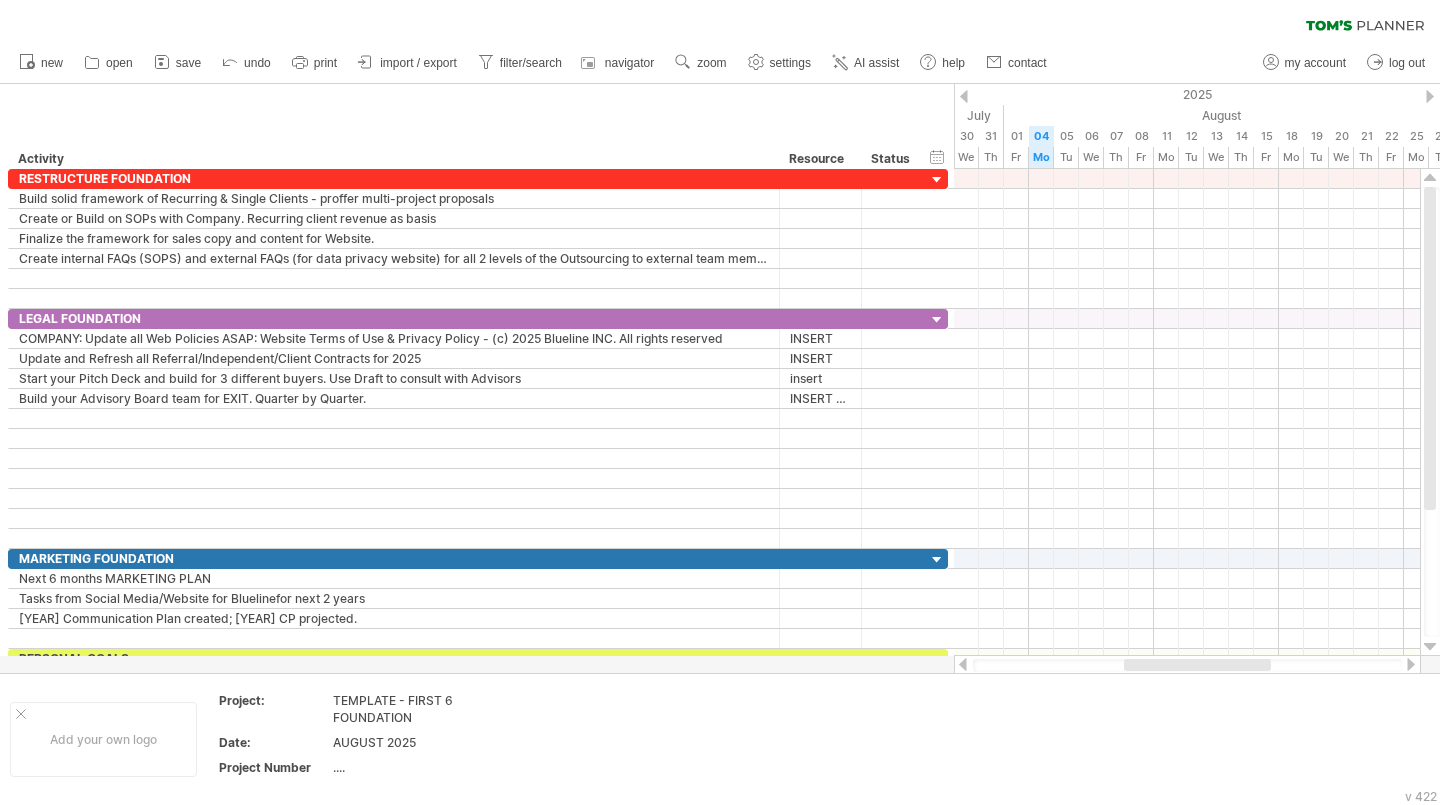 click on "save" at bounding box center [188, 63] 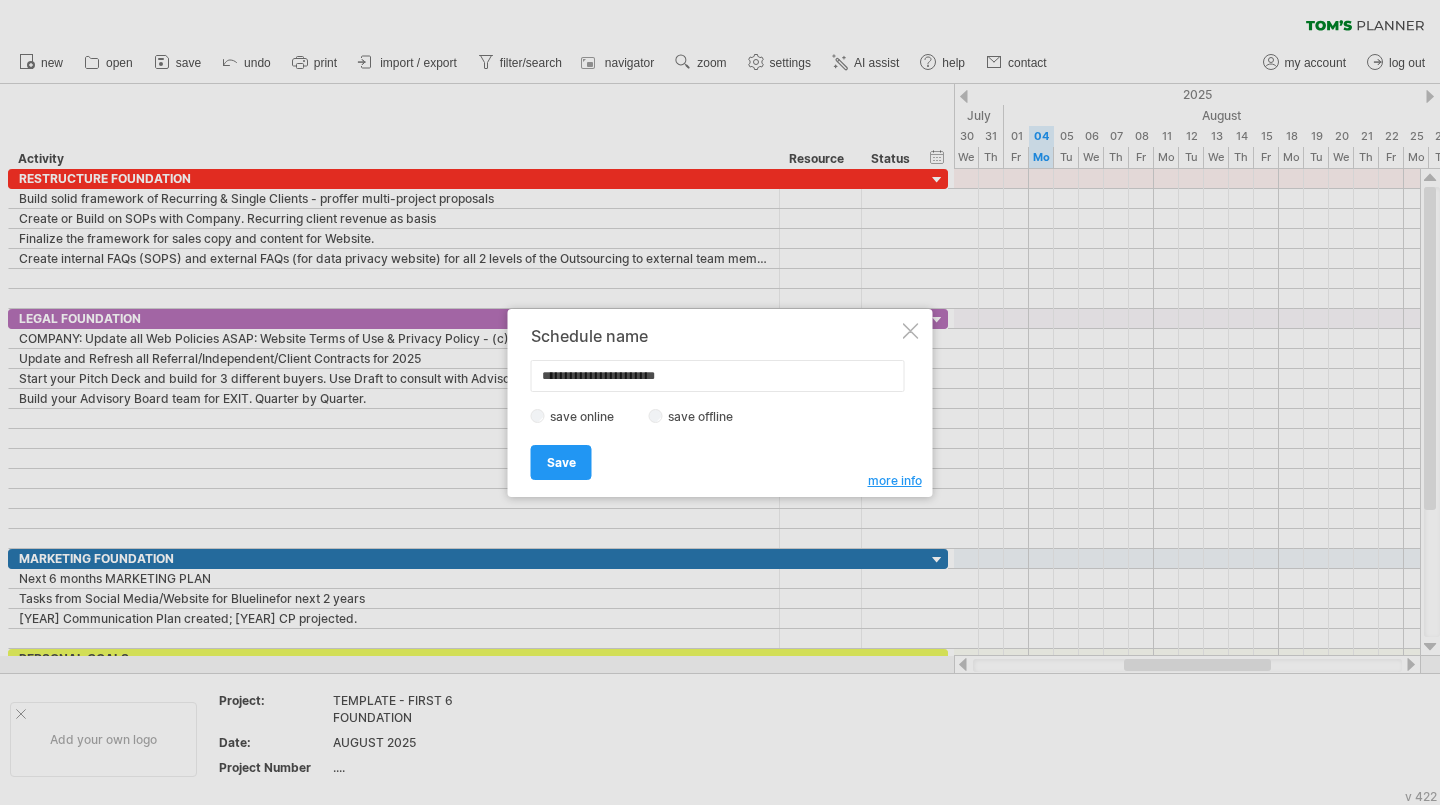 type on "**********" 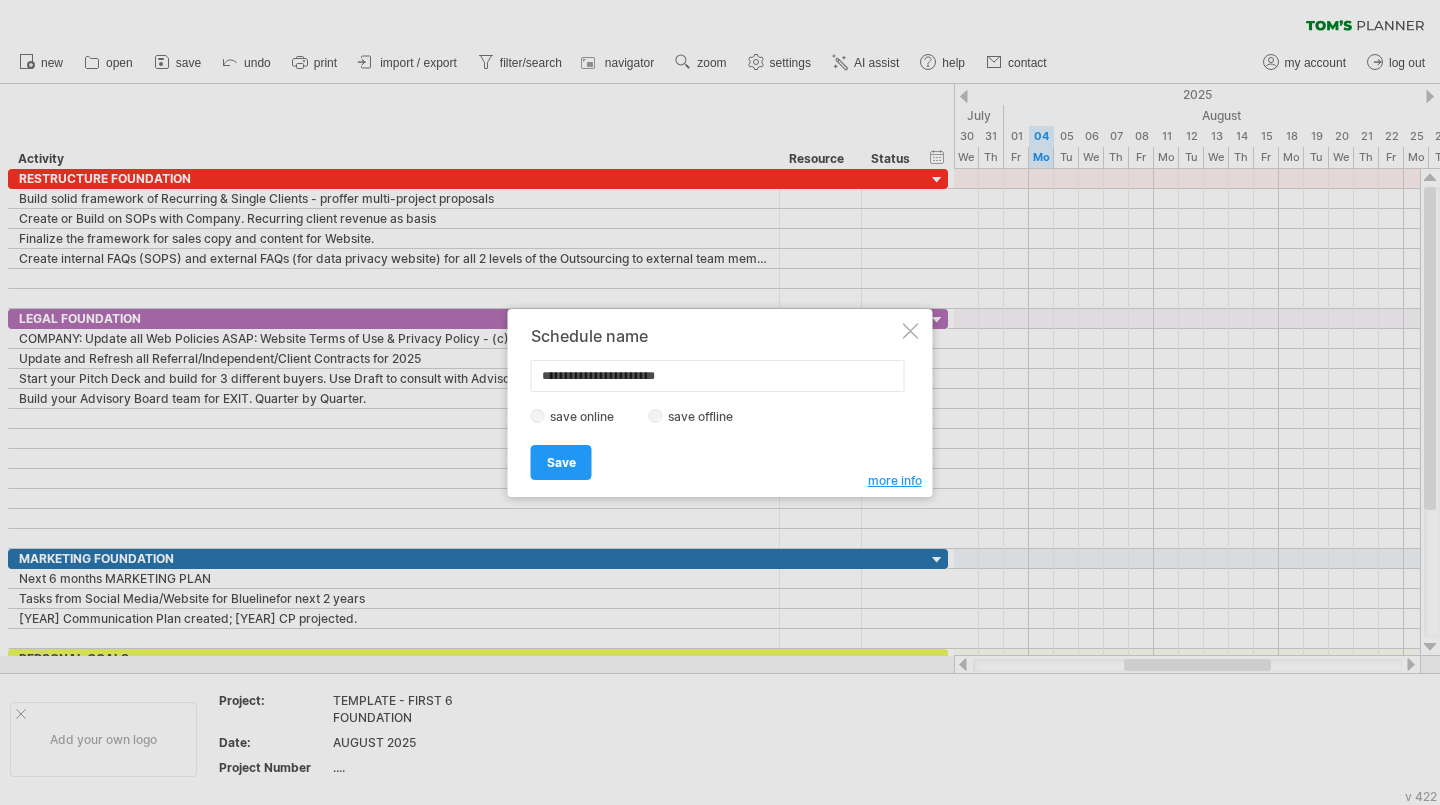 click on "Save" at bounding box center [561, 462] 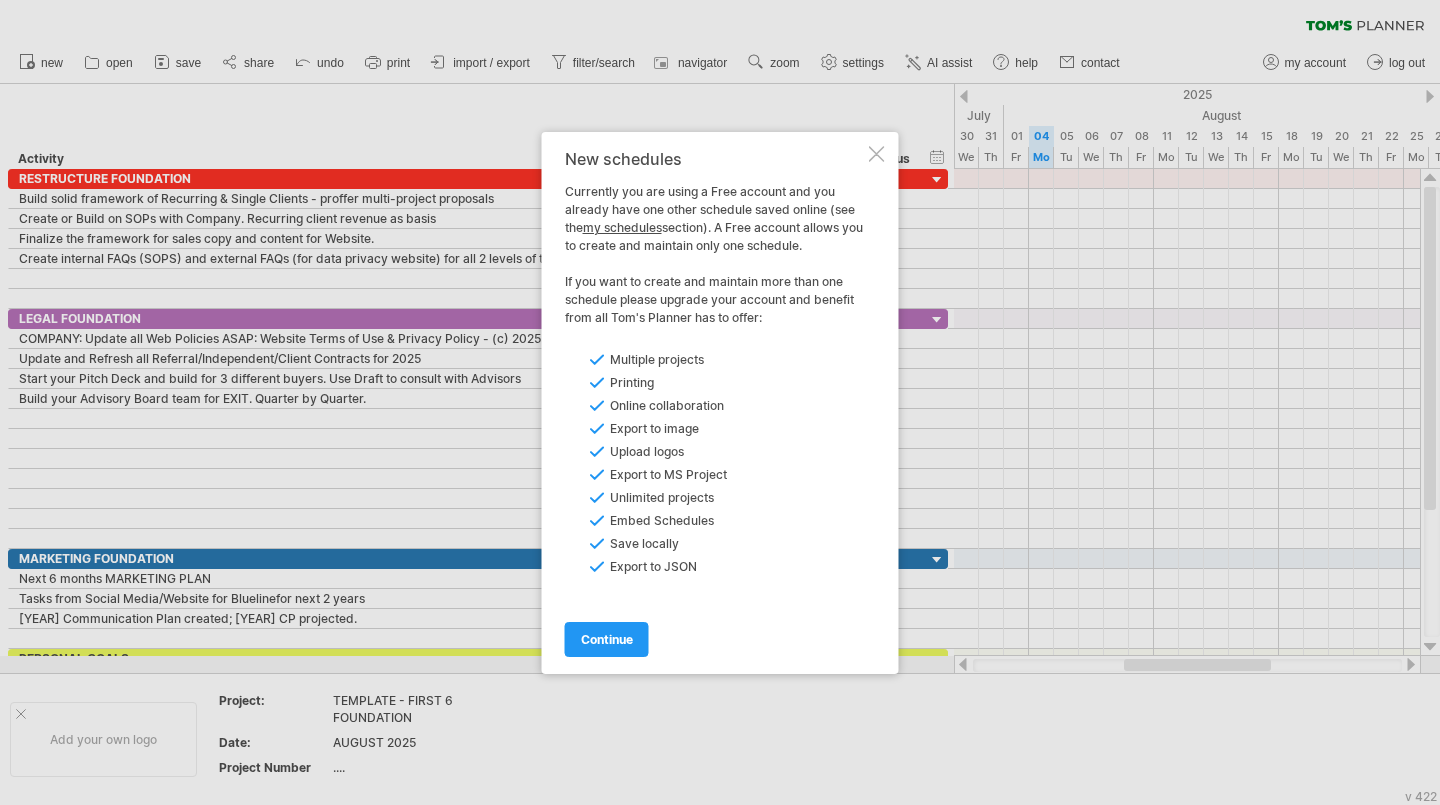 click on "continue" at bounding box center [607, 639] 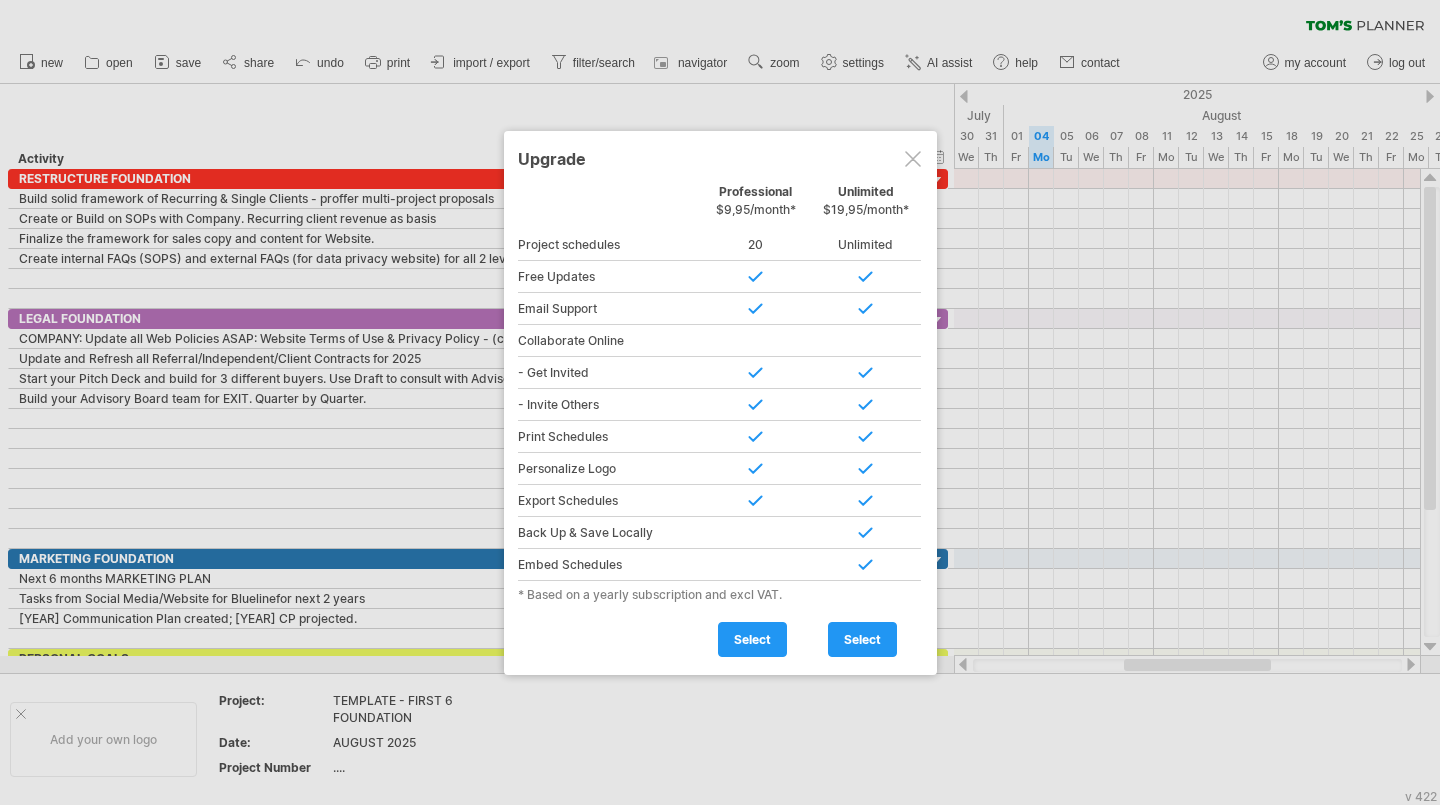 click at bounding box center (720, 402) 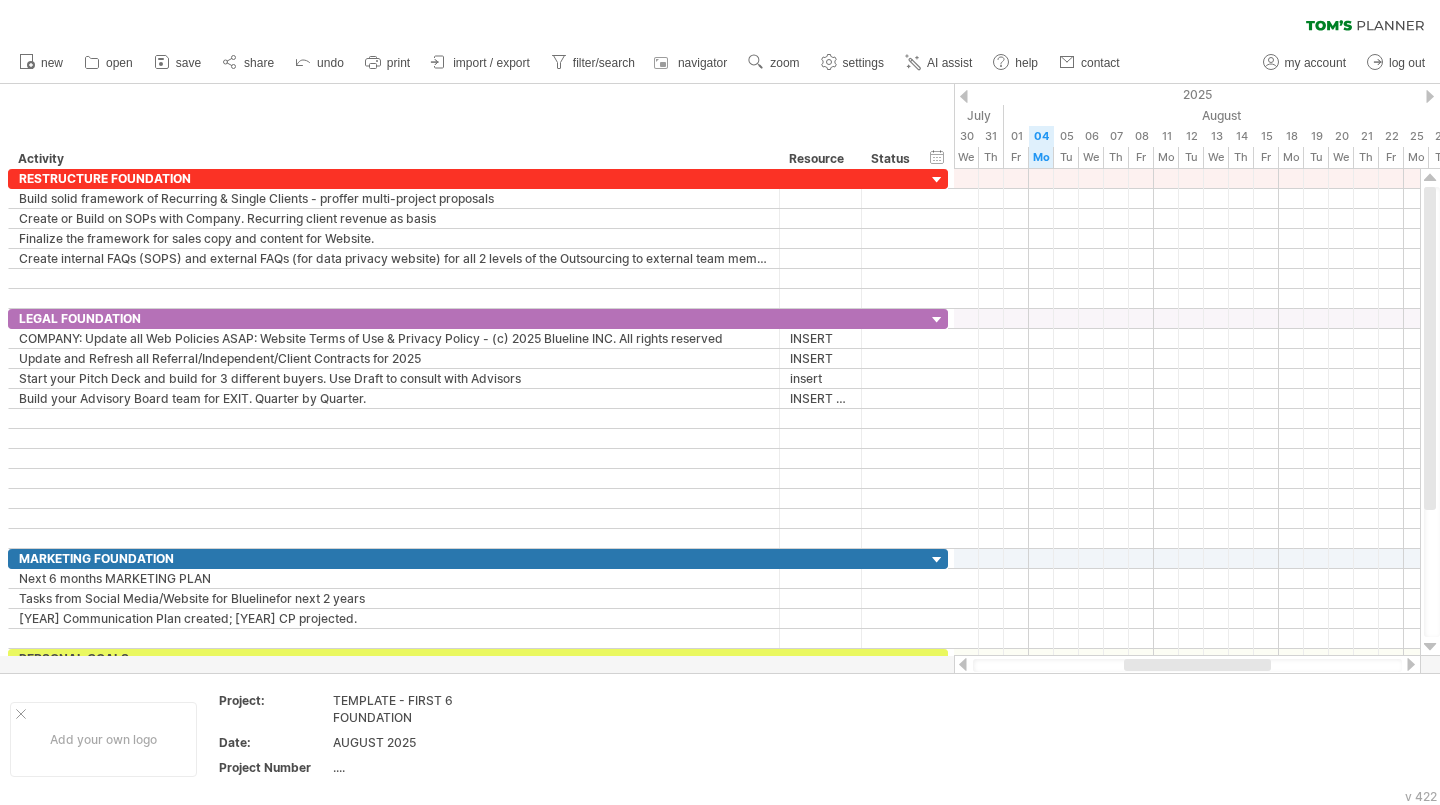 click on "import / export" at bounding box center (491, 63) 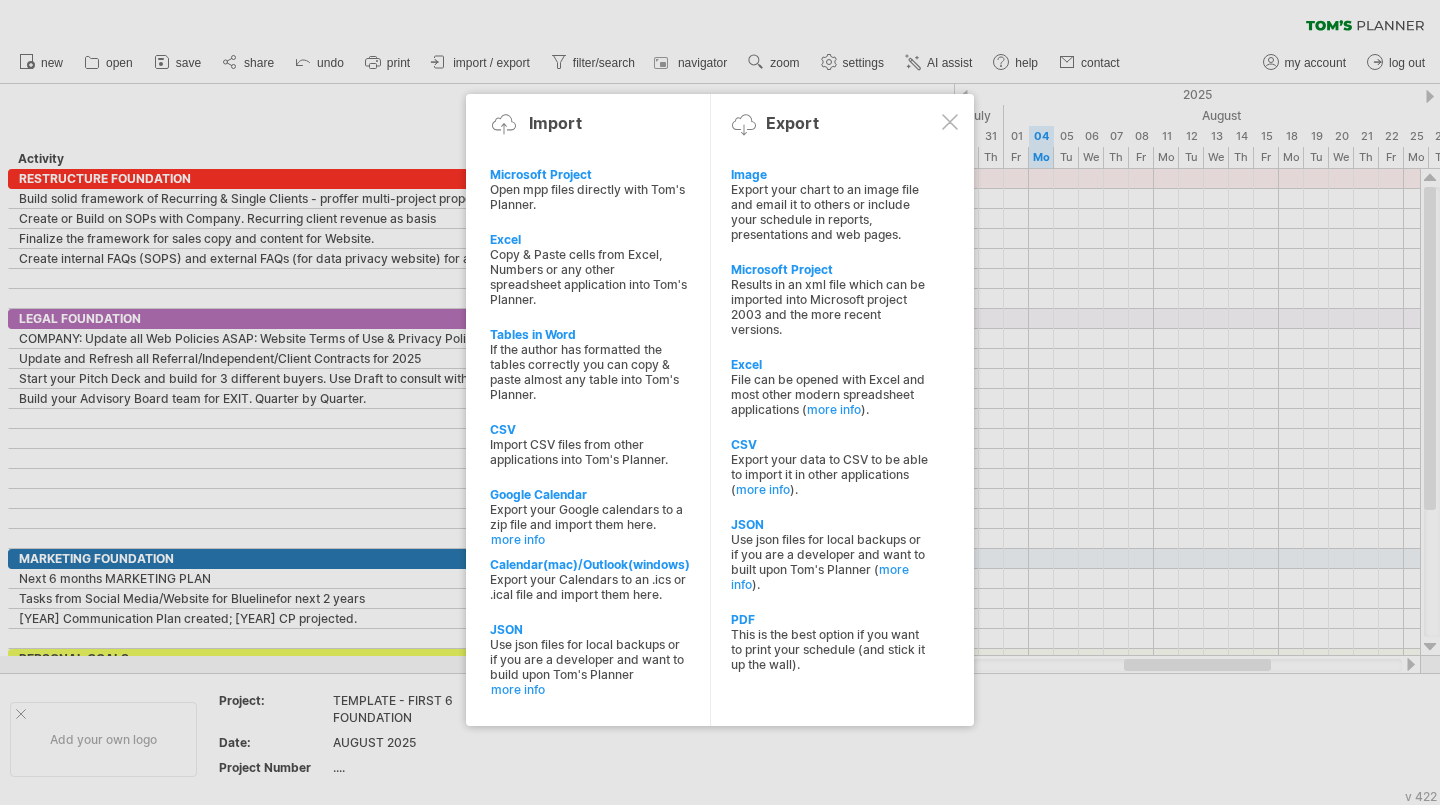 click on "Copy & Paste cells from Excel, Numbers or any other spreadsheet application into Tom's Planner." at bounding box center (589, 277) 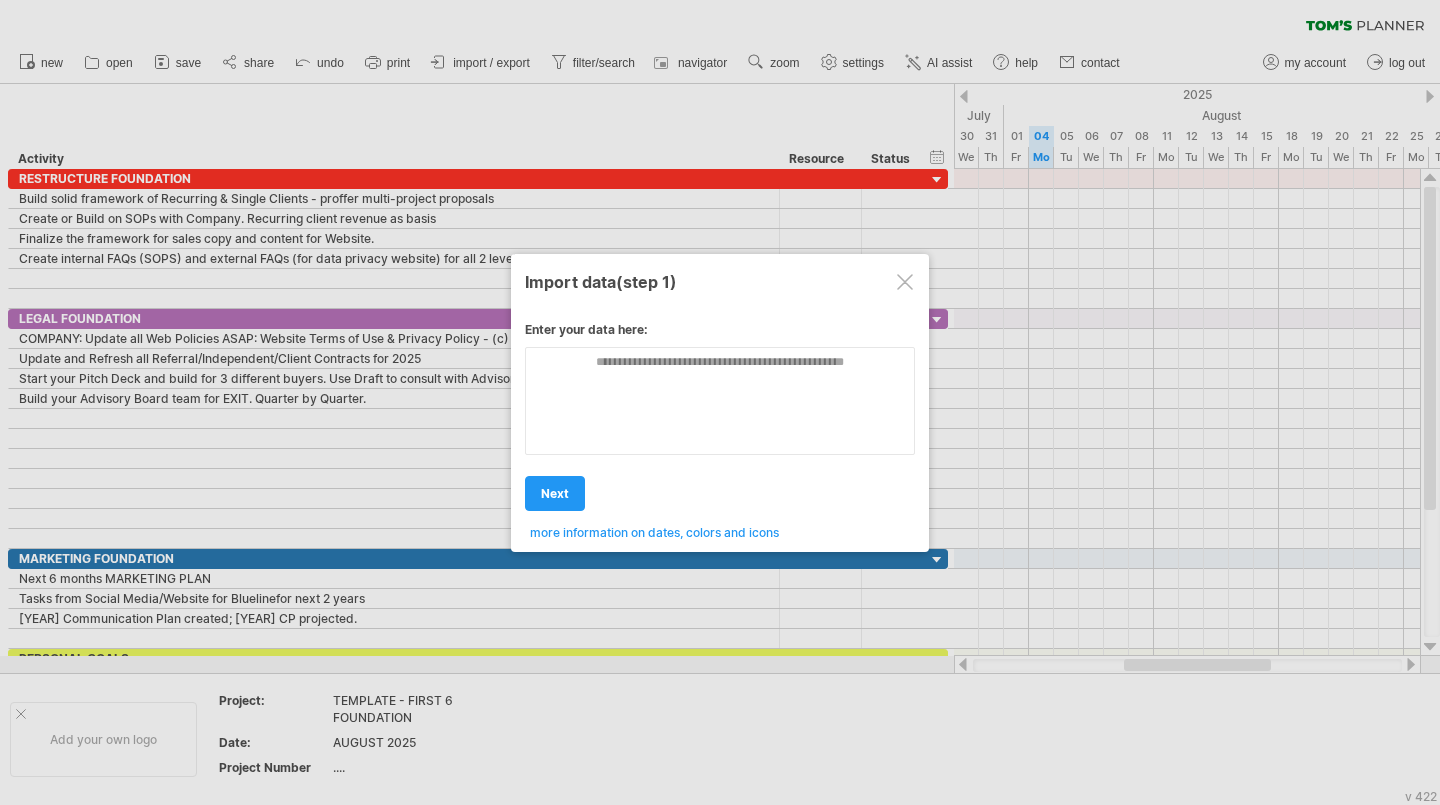 click at bounding box center (905, 282) 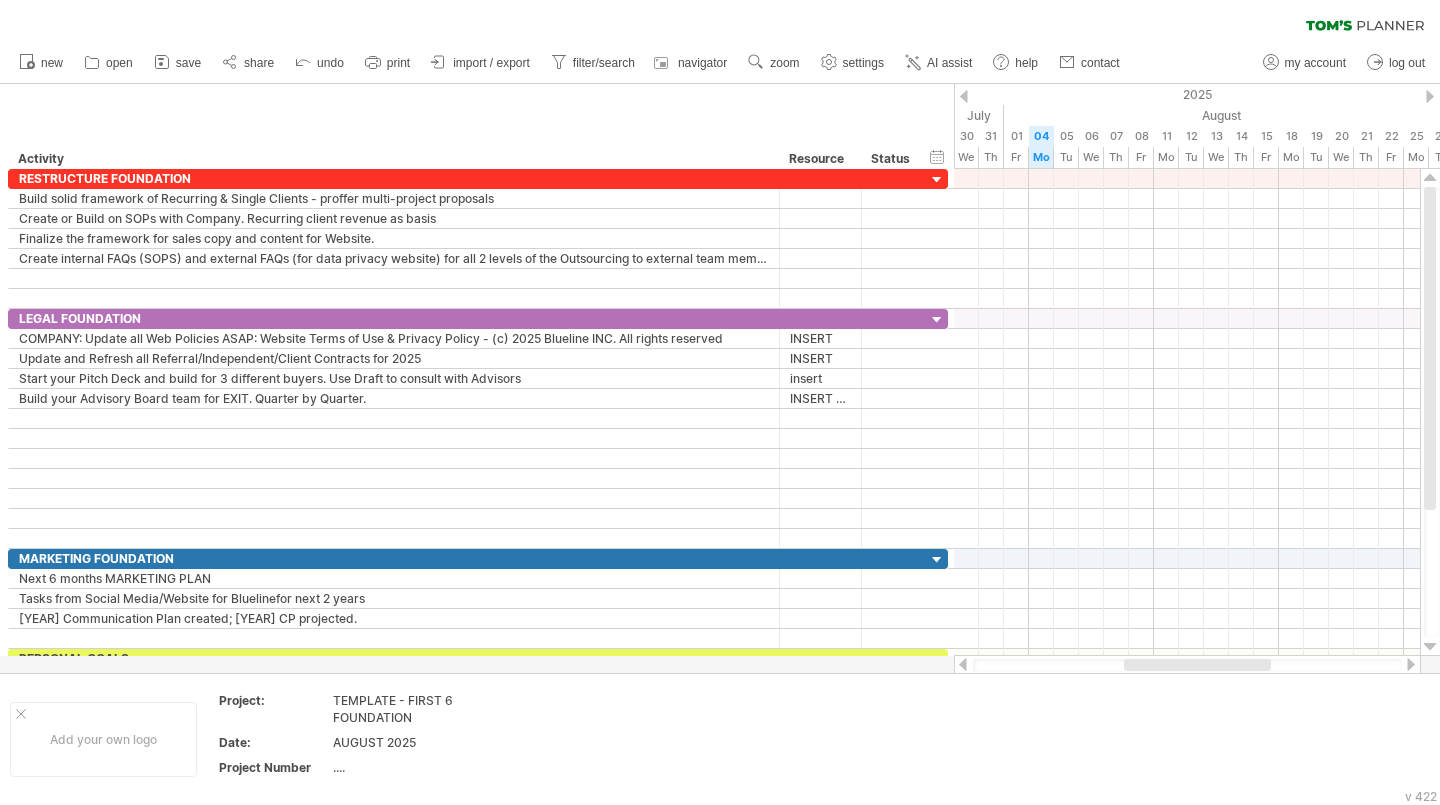 click on "import / export" at bounding box center (481, 63) 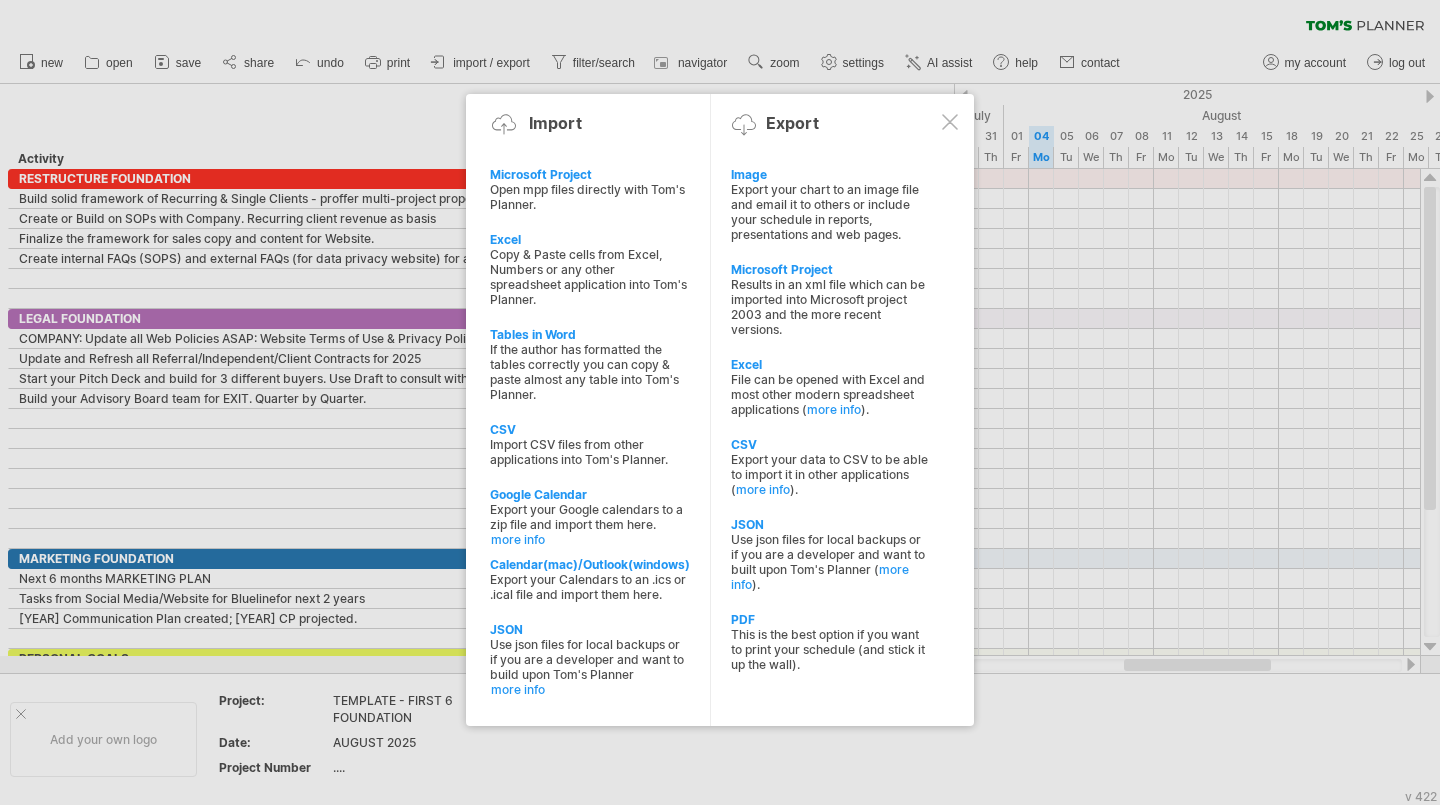 click on "File can be opened with Excel and most other modern spreadsheet applications
( more info )." at bounding box center [830, 394] 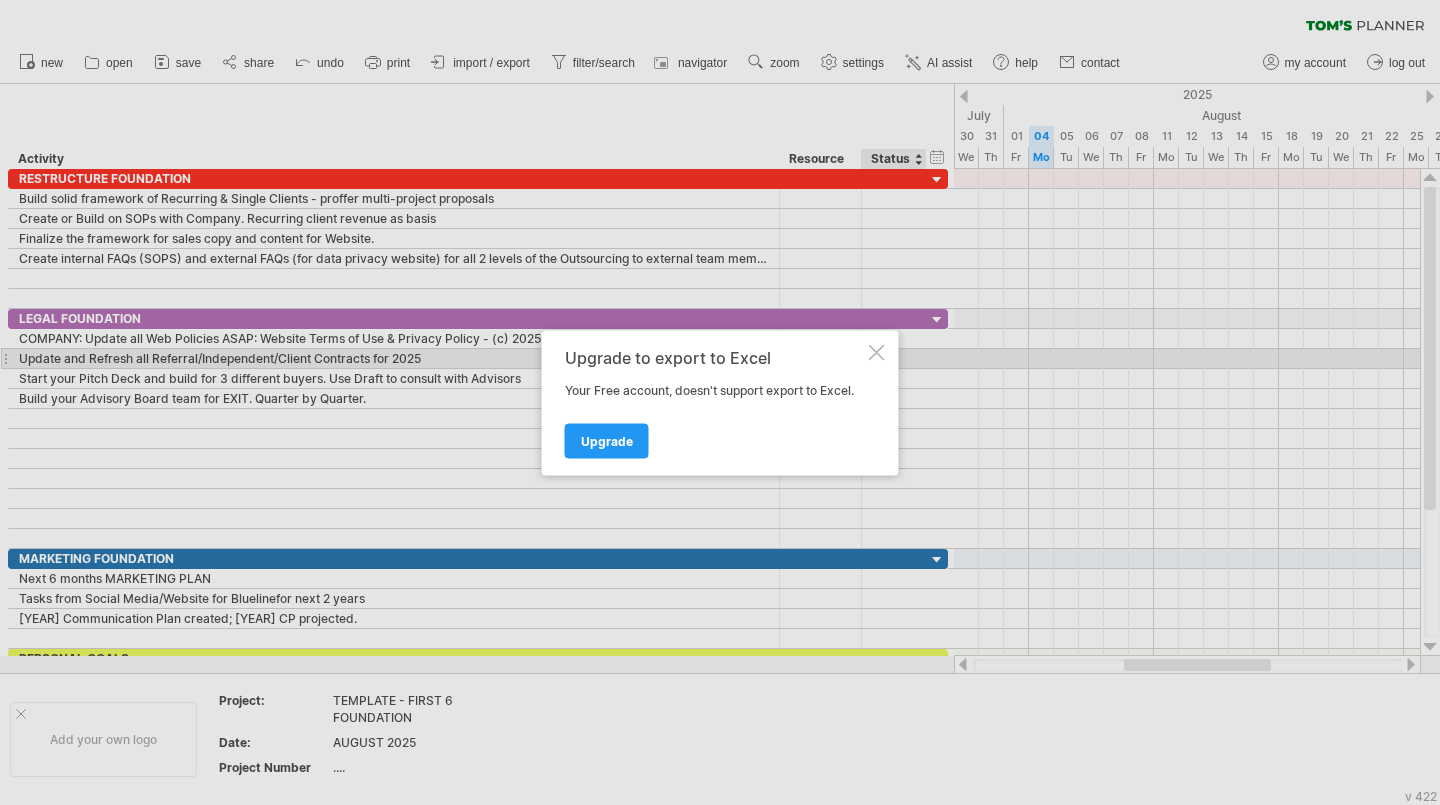 click at bounding box center [877, 352] 